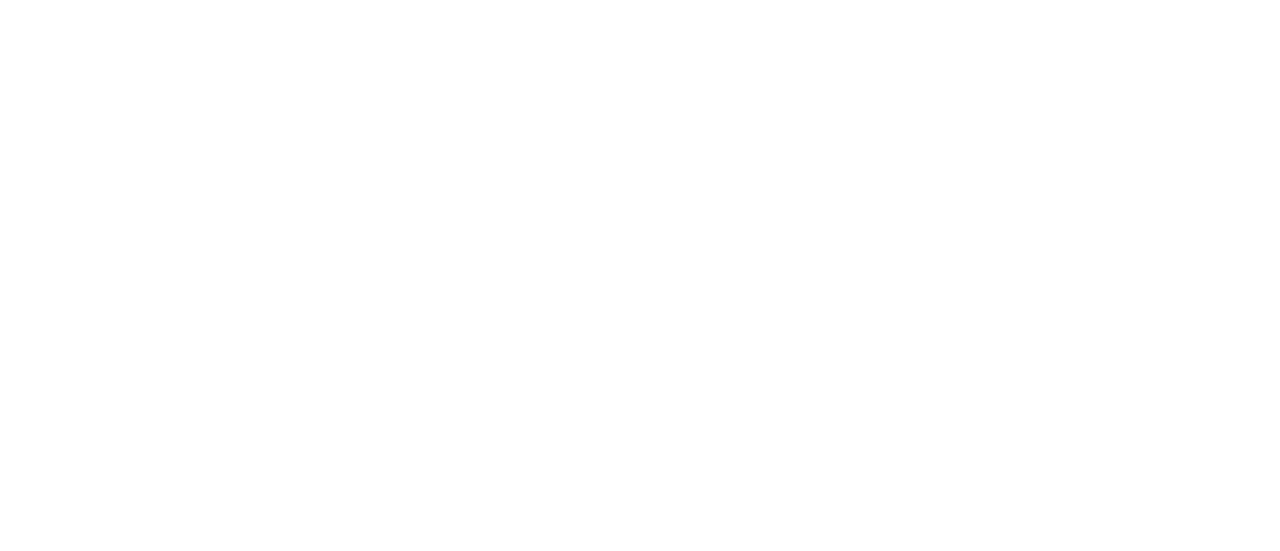 scroll, scrollTop: 0, scrollLeft: 0, axis: both 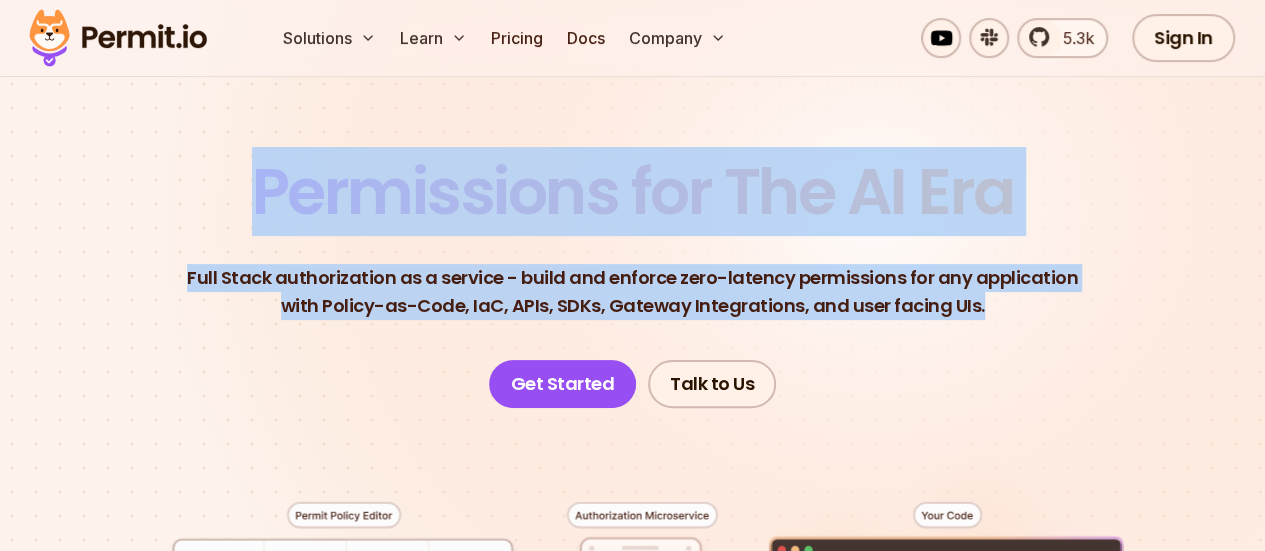 drag, startPoint x: 258, startPoint y: 191, endPoint x: 1038, endPoint y: 313, distance: 789.4834 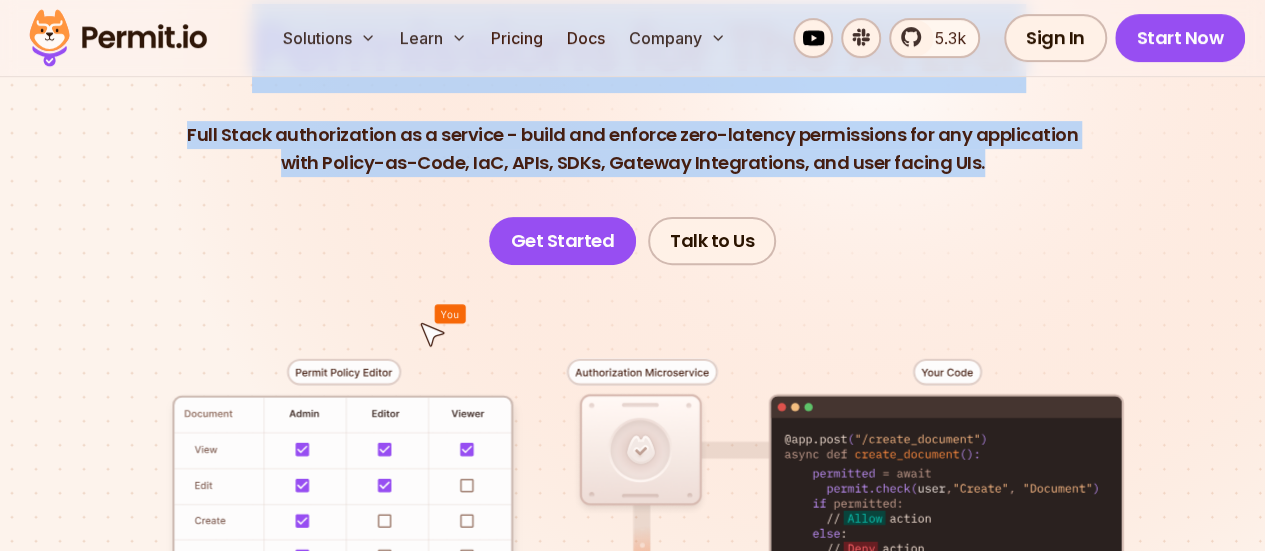 scroll, scrollTop: 0, scrollLeft: 0, axis: both 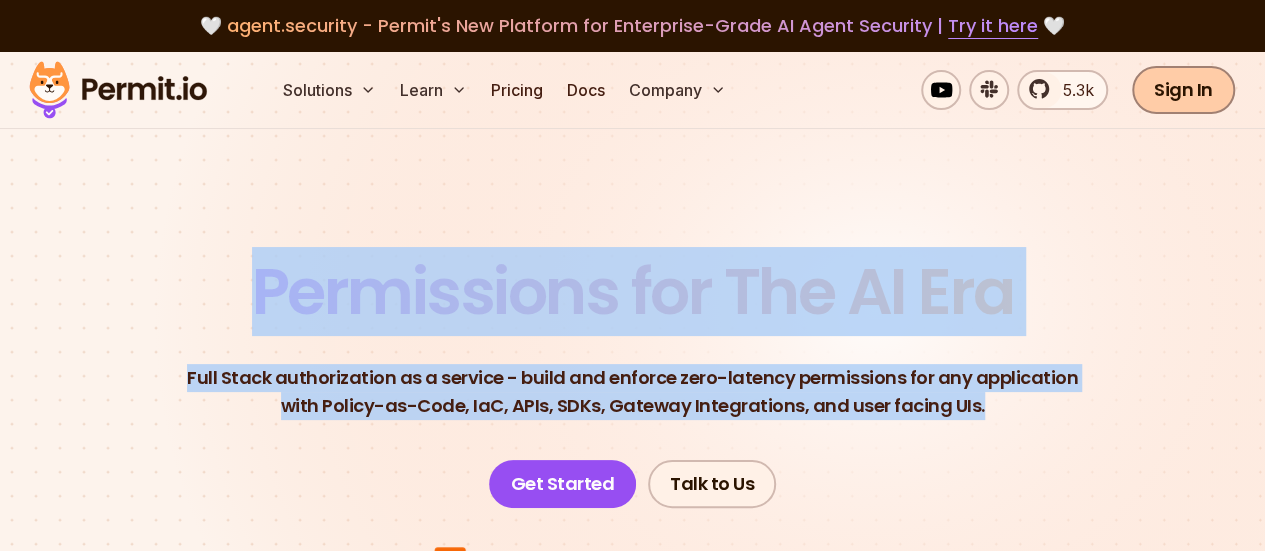 click on "Sign In" at bounding box center [1183, 90] 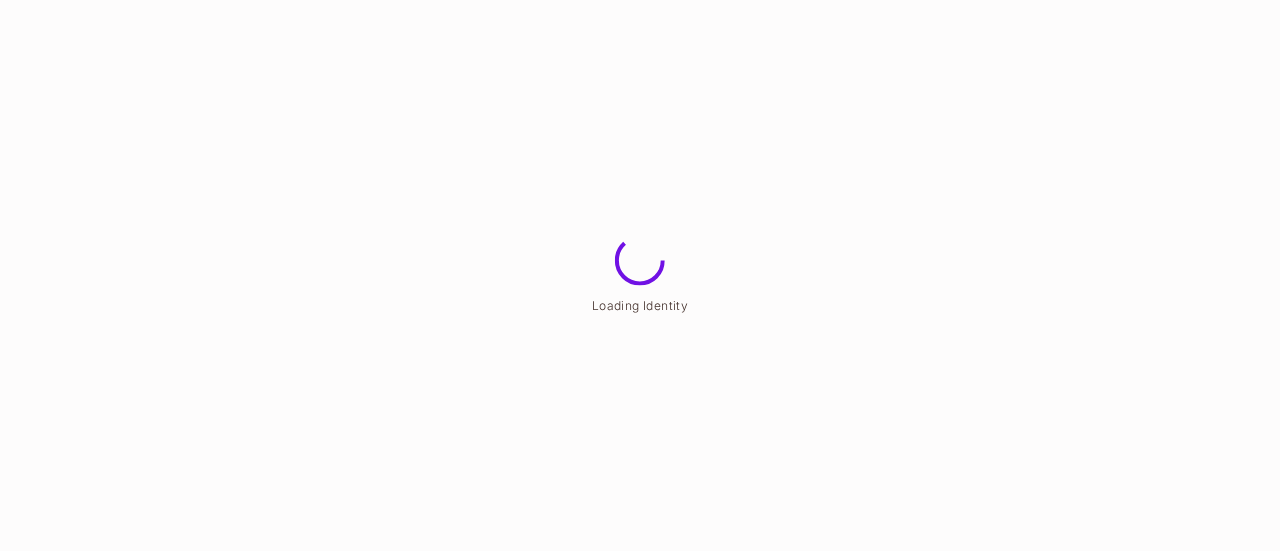 scroll, scrollTop: 0, scrollLeft: 0, axis: both 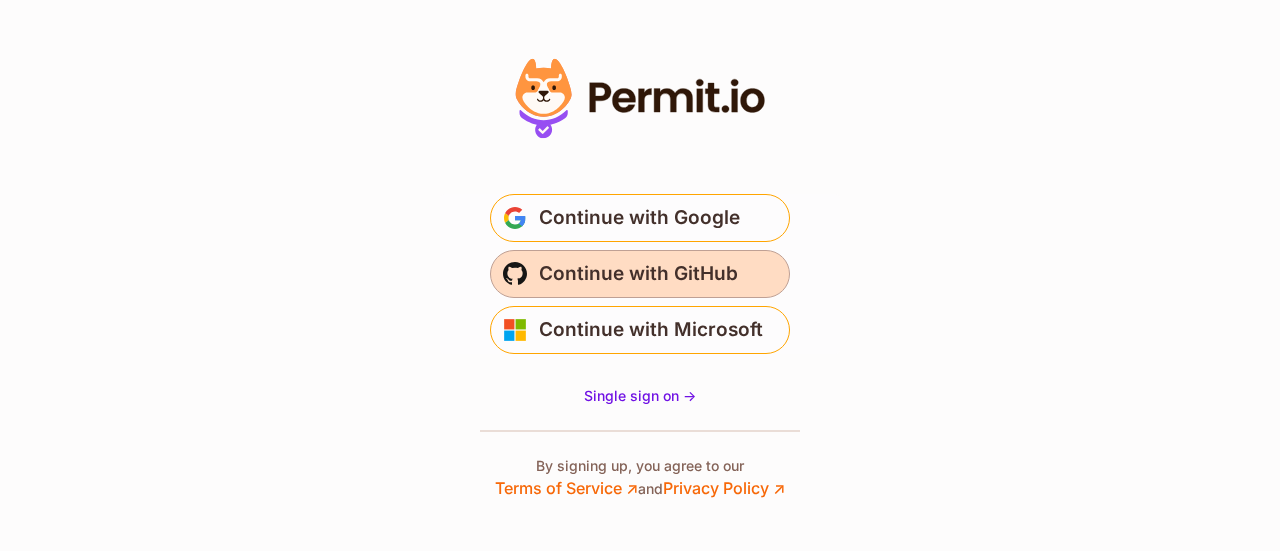 click on "Continue with GitHub" at bounding box center (638, 274) 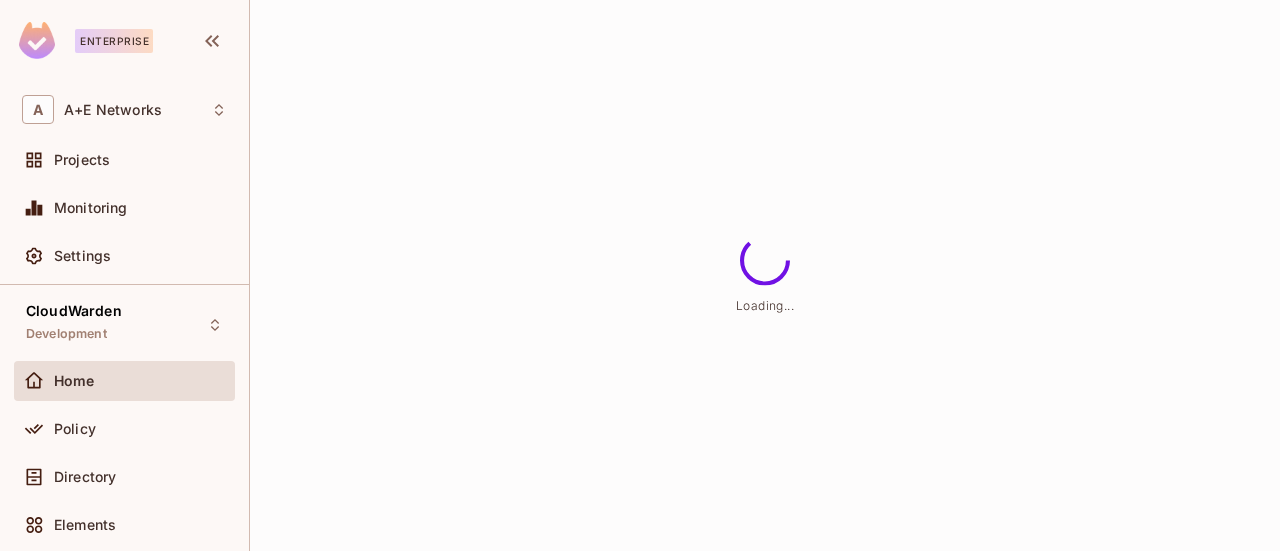 scroll, scrollTop: 0, scrollLeft: 0, axis: both 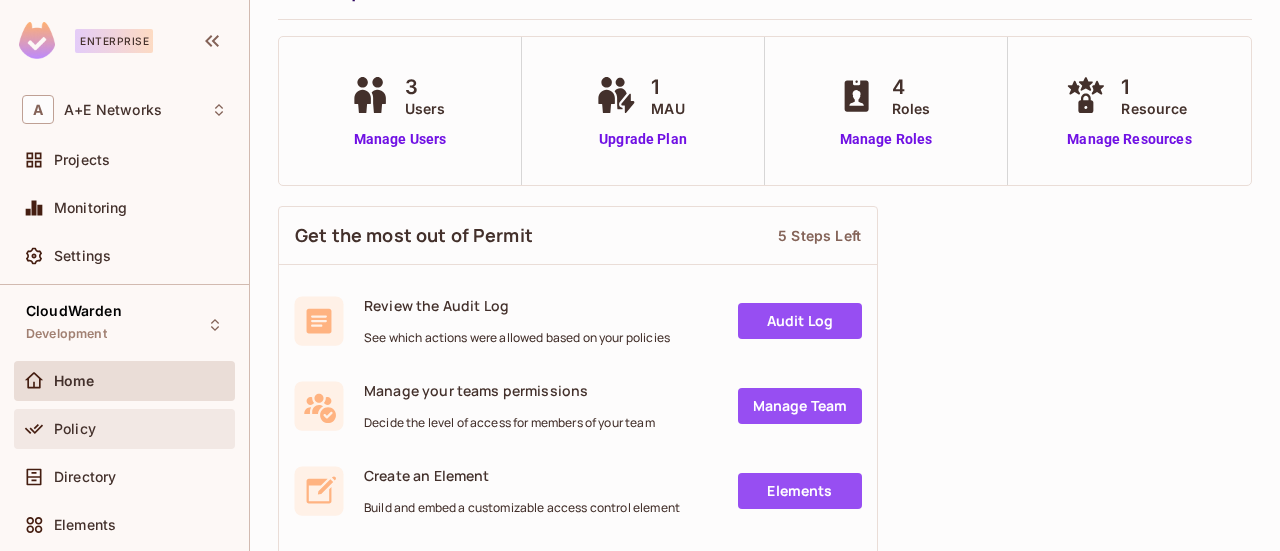 click on "Policy" at bounding box center [140, 429] 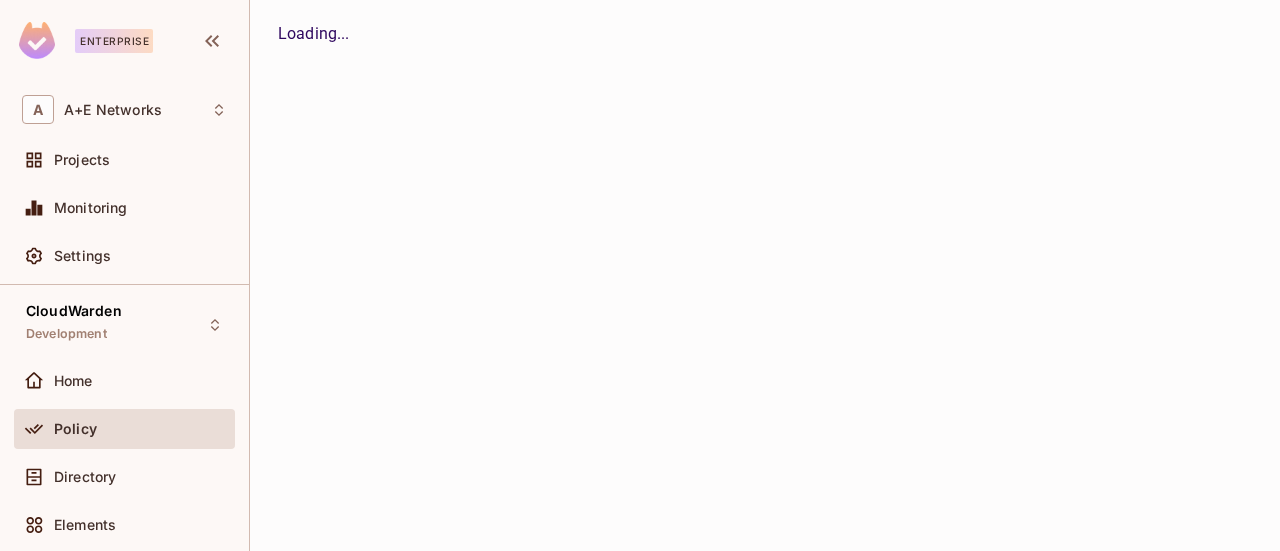 scroll, scrollTop: 0, scrollLeft: 0, axis: both 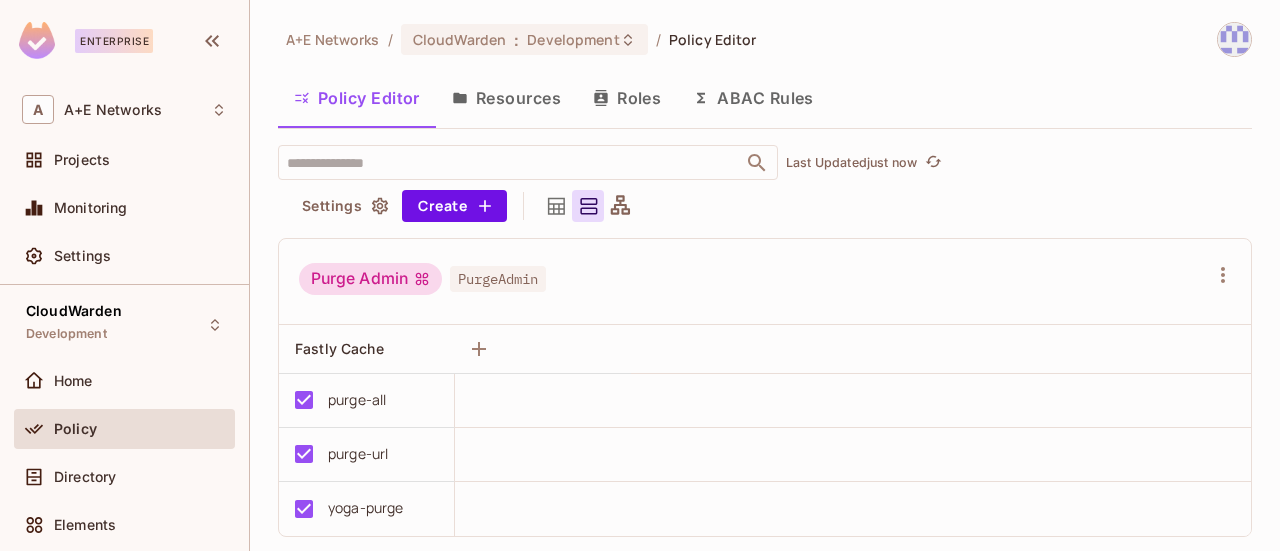 click on "Resources" at bounding box center [506, 98] 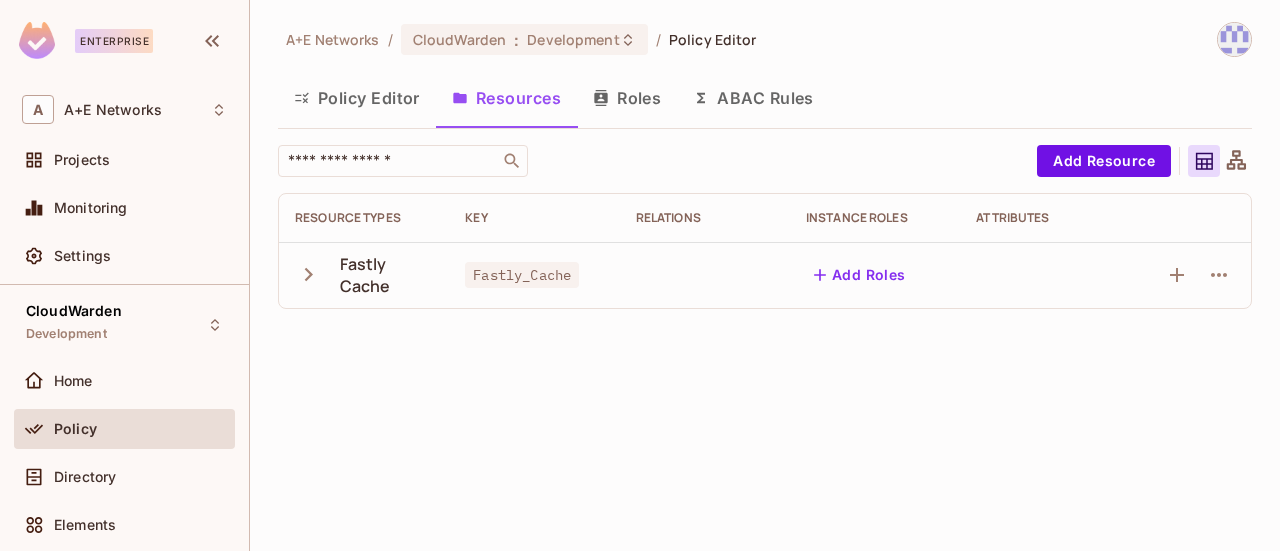 click 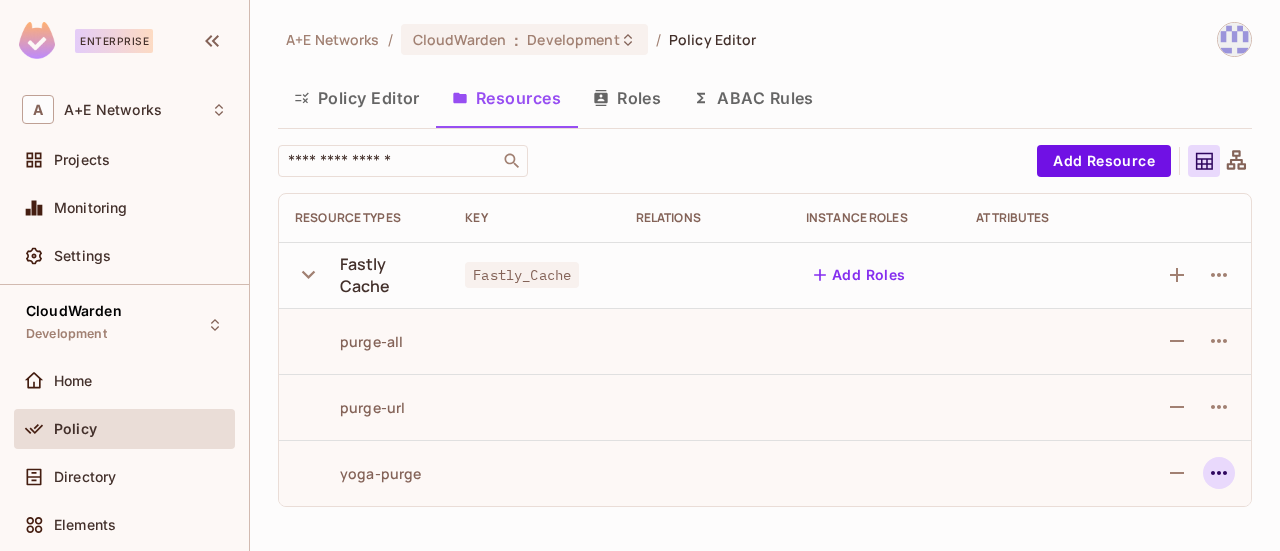 click at bounding box center [1219, 473] 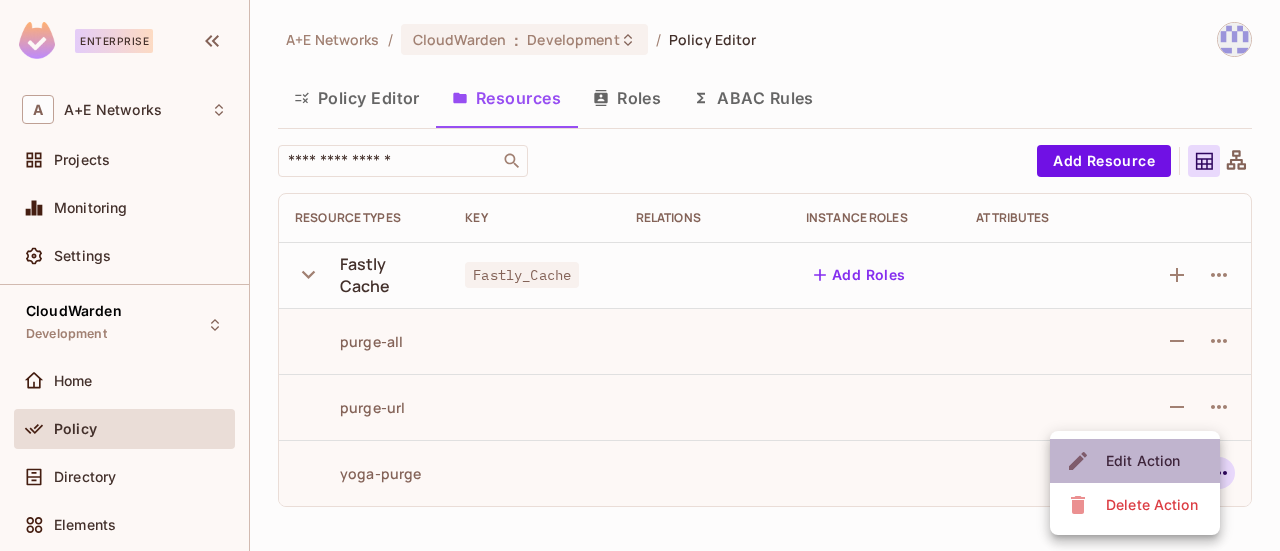 click on "Edit Action" at bounding box center (1143, 461) 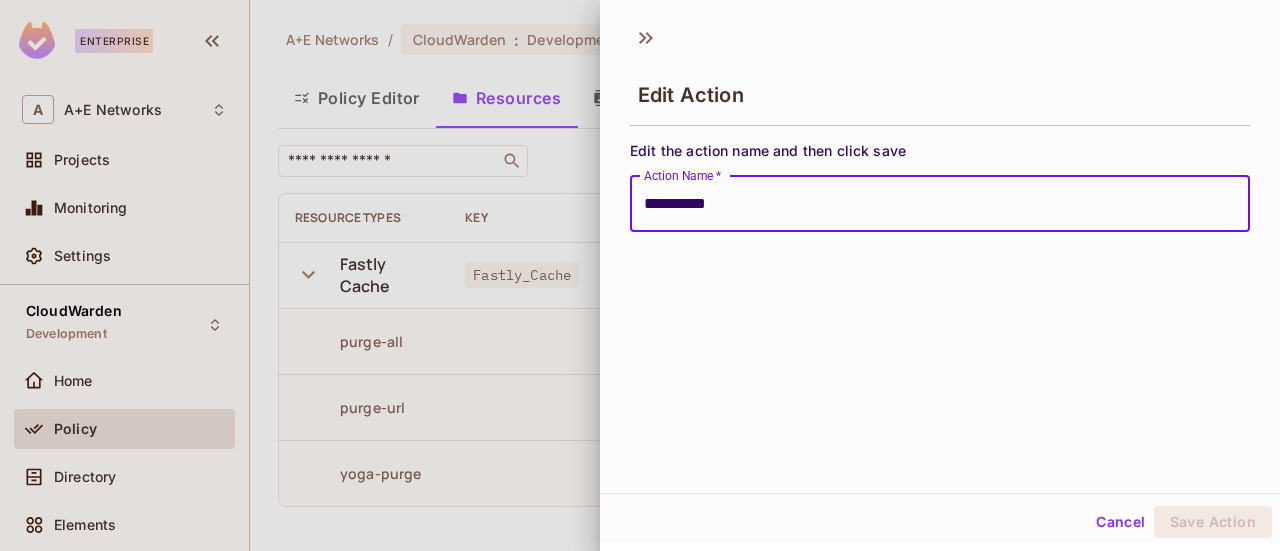 drag, startPoint x: 752, startPoint y: 201, endPoint x: 630, endPoint y: 203, distance: 122.016396 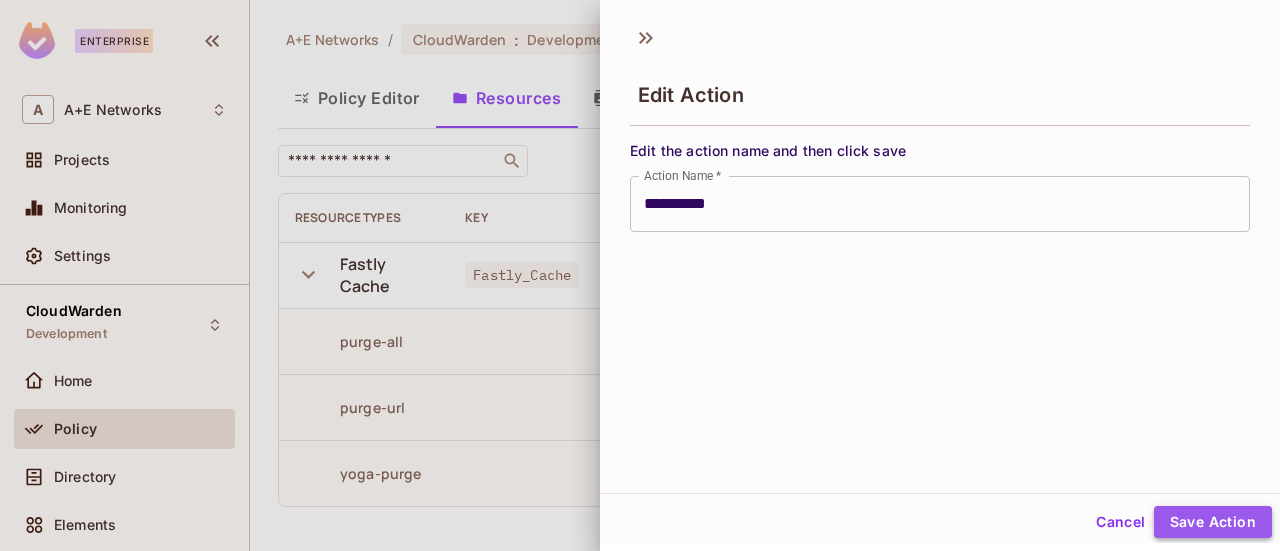 click on "Save Action" at bounding box center (1213, 522) 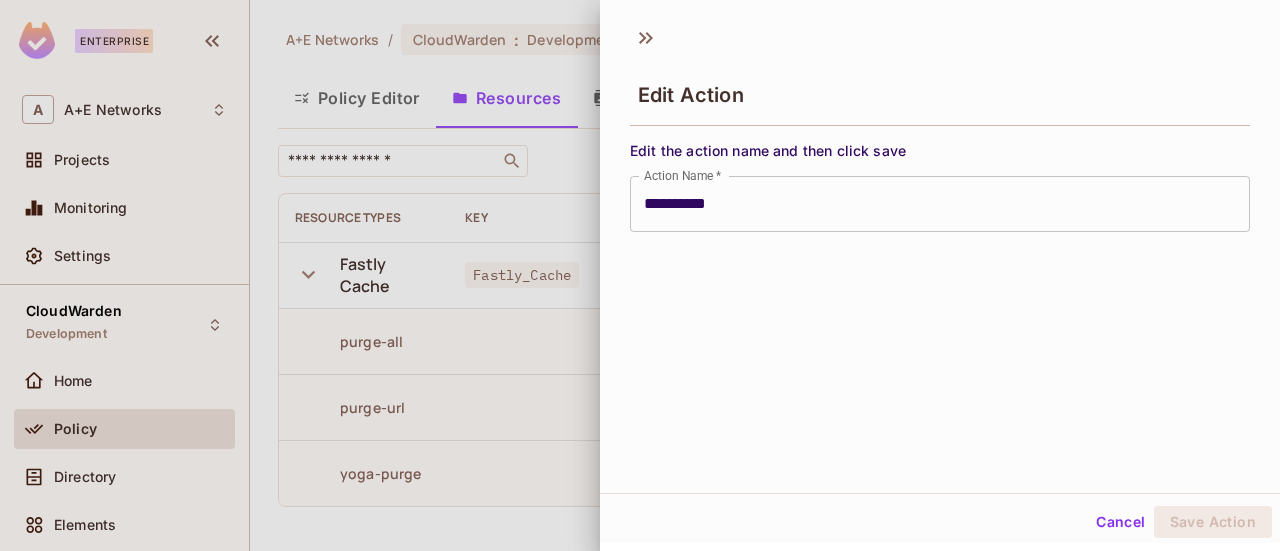 type on "**********" 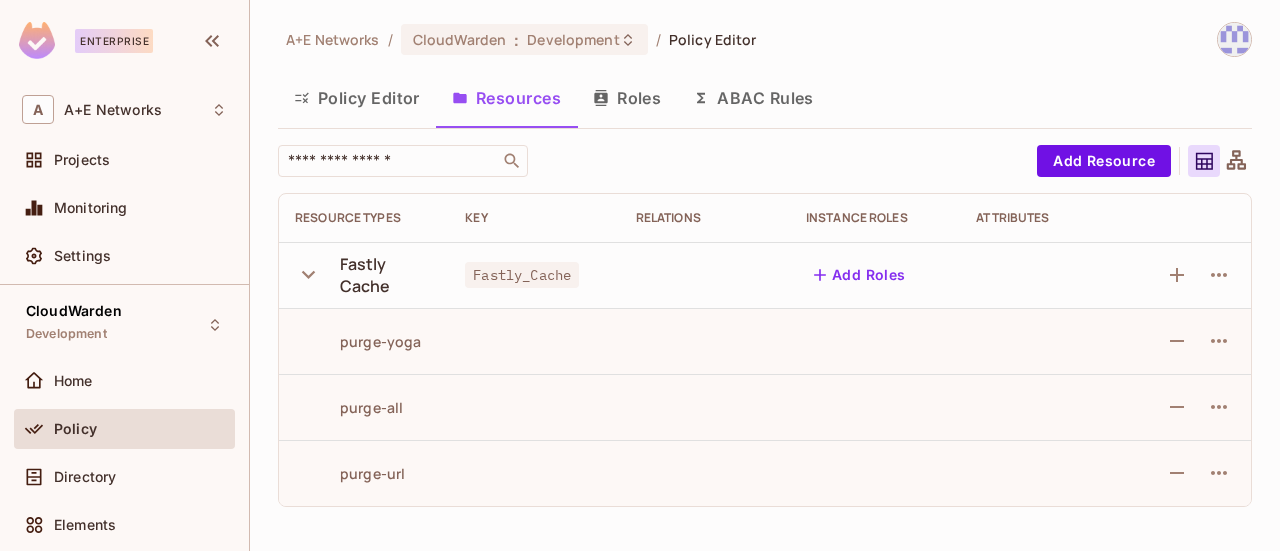 click on "Policy Editor" at bounding box center [357, 98] 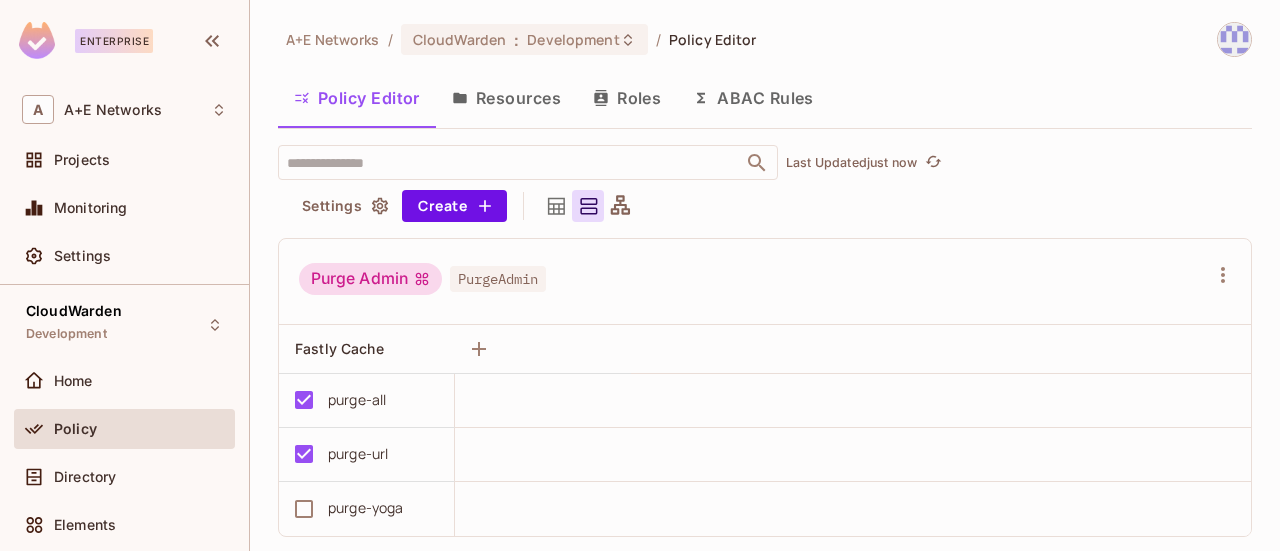 scroll, scrollTop: 42, scrollLeft: 0, axis: vertical 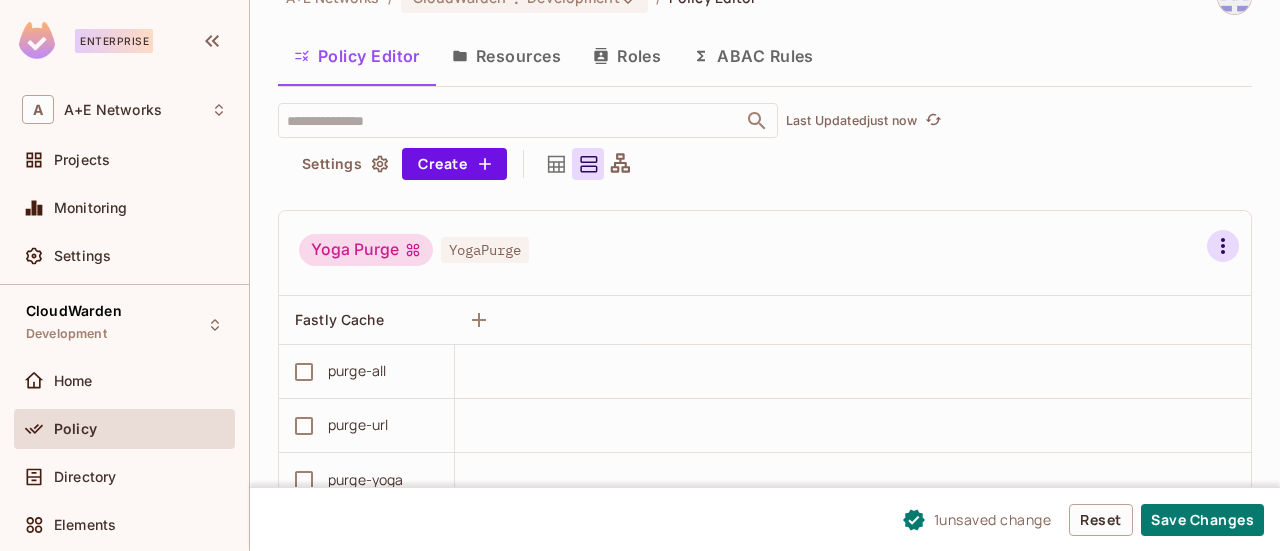 click 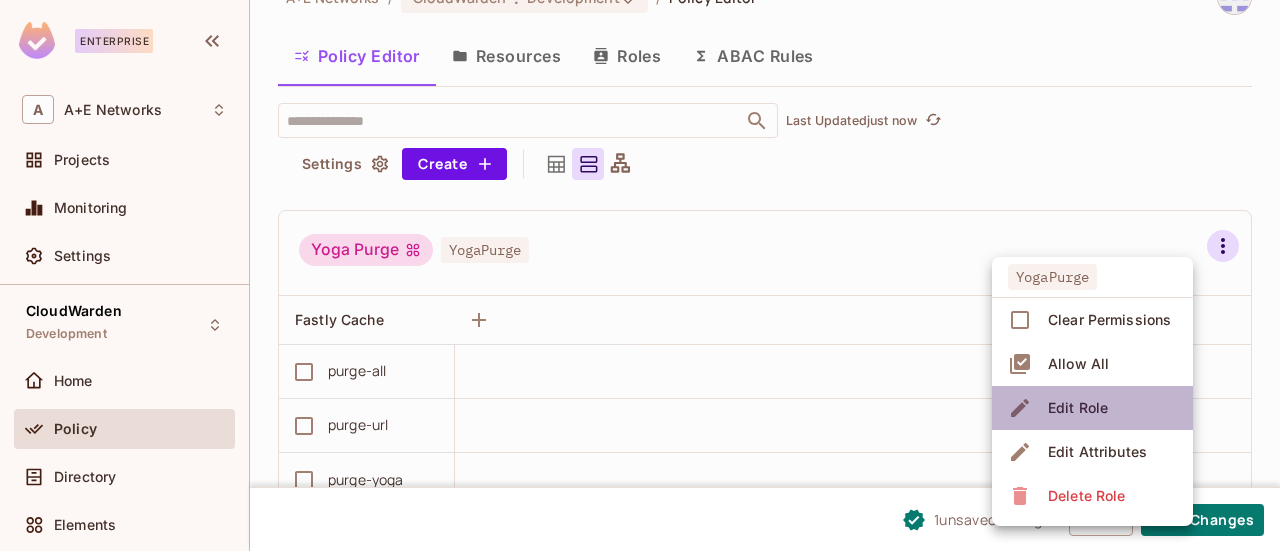 click on "Edit Role" at bounding box center [1078, 408] 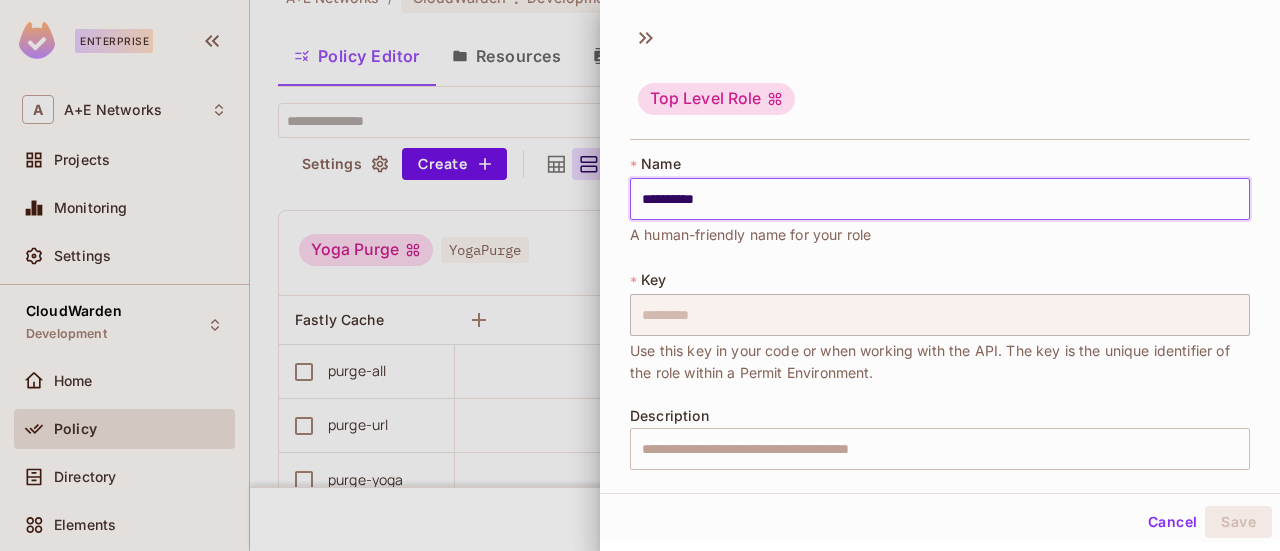 drag, startPoint x: 680, startPoint y: 192, endPoint x: 622, endPoint y: 206, distance: 59.665737 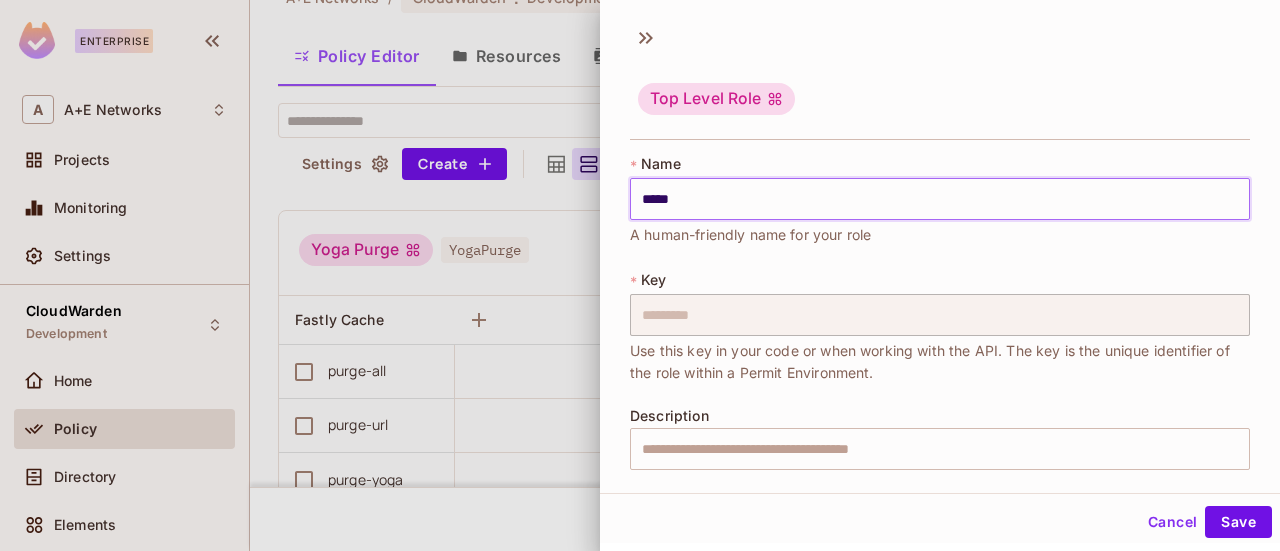 click on "*****" at bounding box center [940, 199] 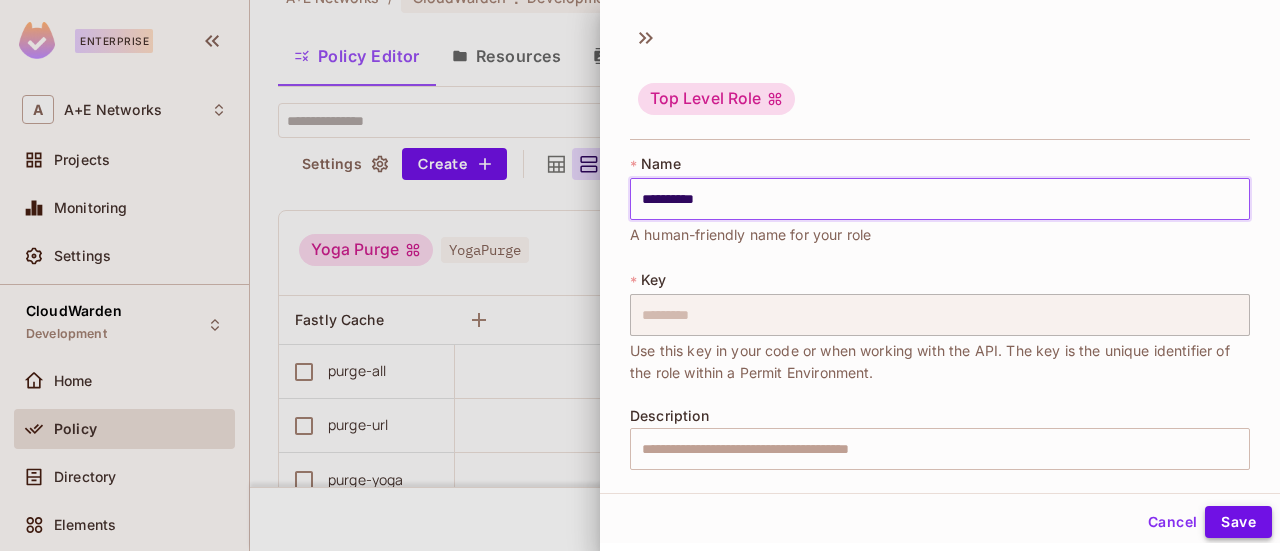 type on "**********" 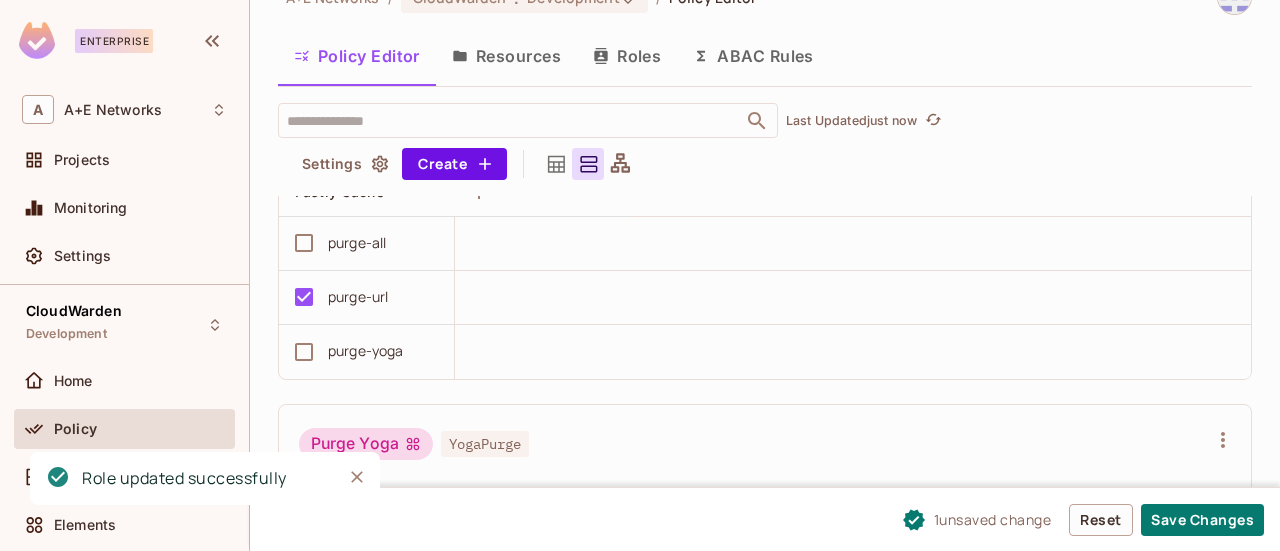 scroll, scrollTop: 954, scrollLeft: 0, axis: vertical 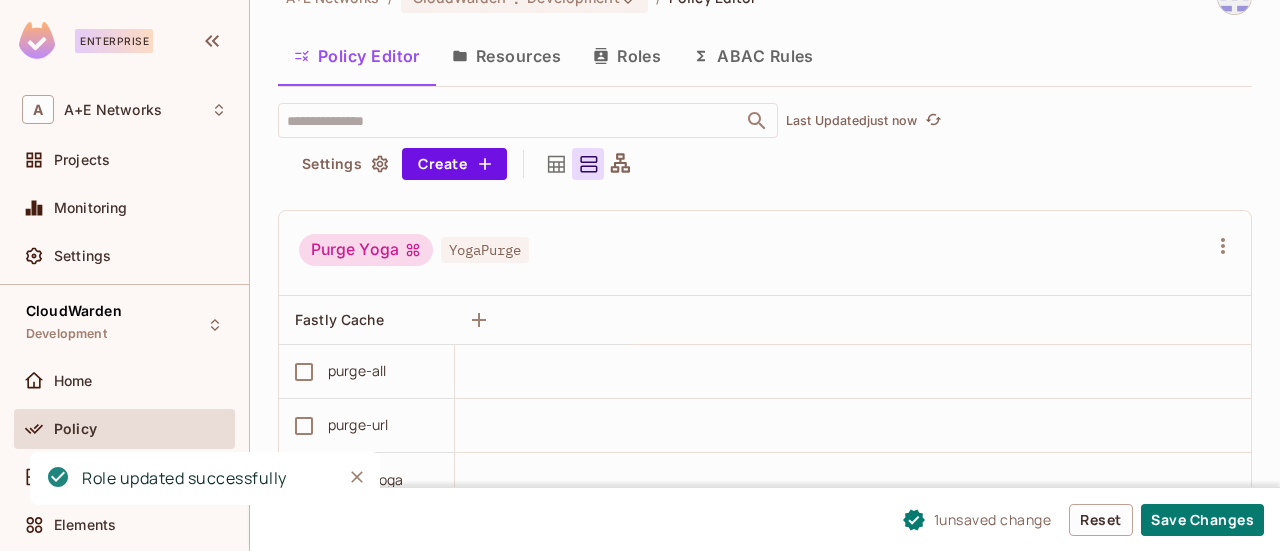 click 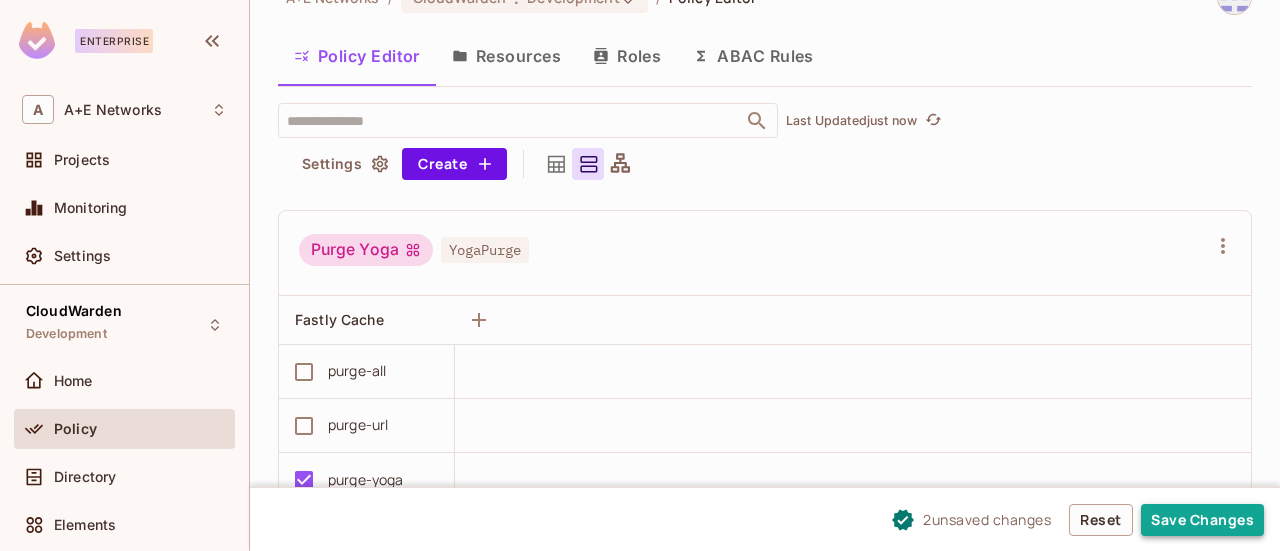 click on "Save Changes" at bounding box center (1202, 520) 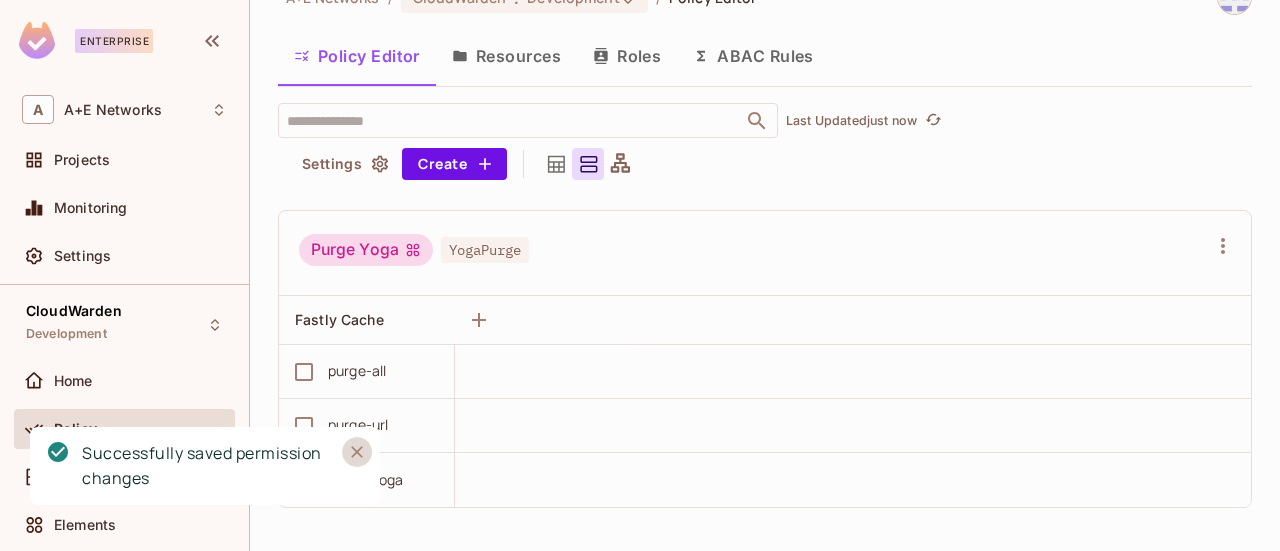 click 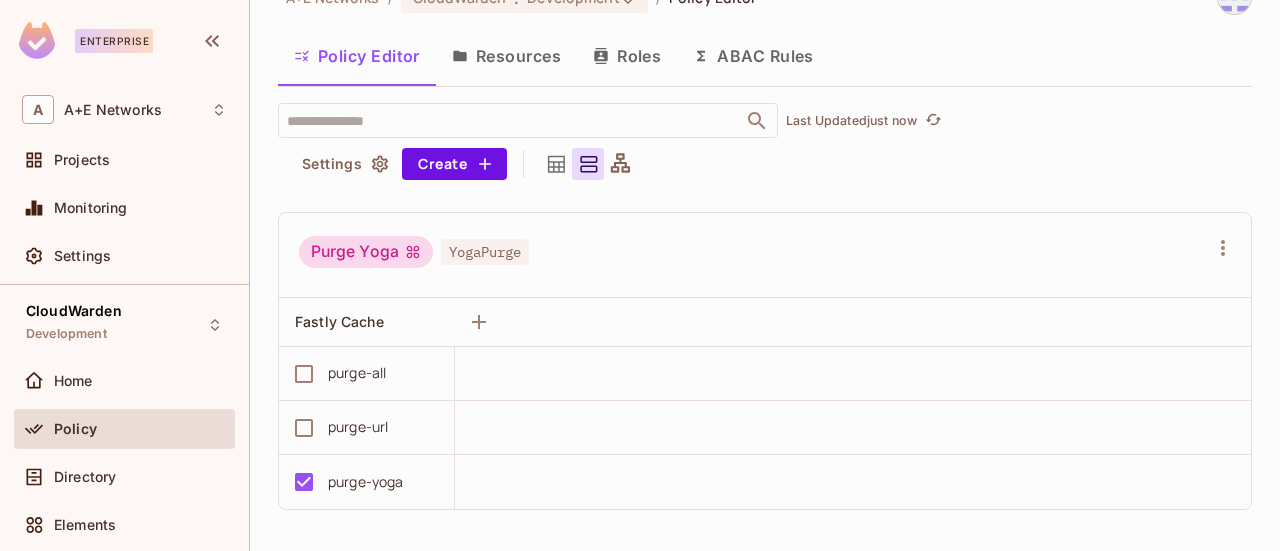 scroll, scrollTop: 954, scrollLeft: 0, axis: vertical 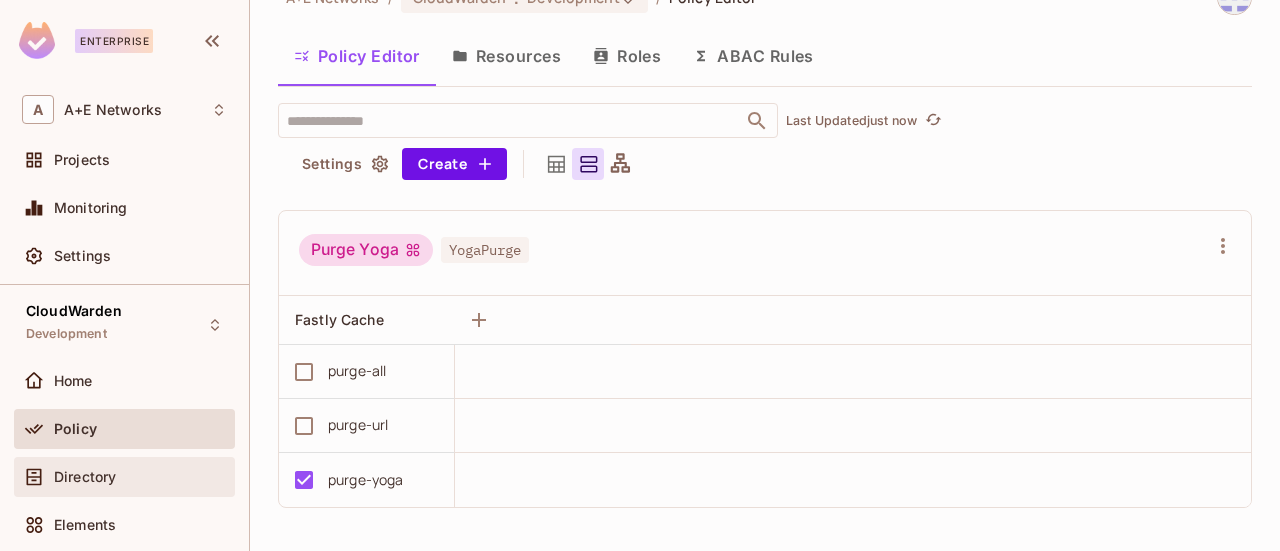 click on "Directory" at bounding box center (85, 477) 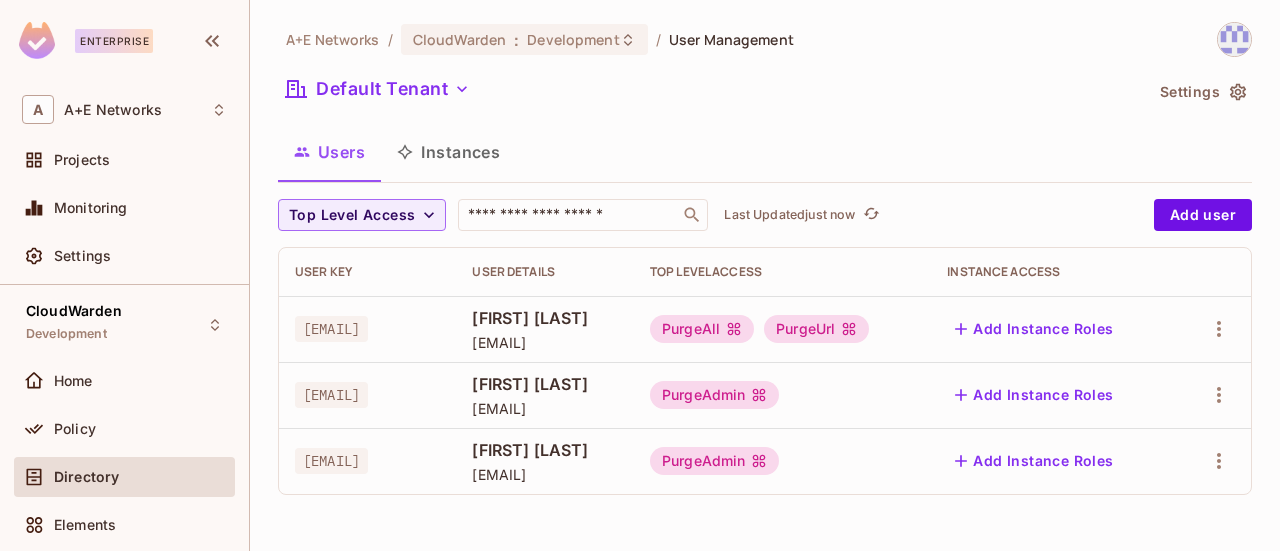 scroll, scrollTop: 0, scrollLeft: 160, axis: horizontal 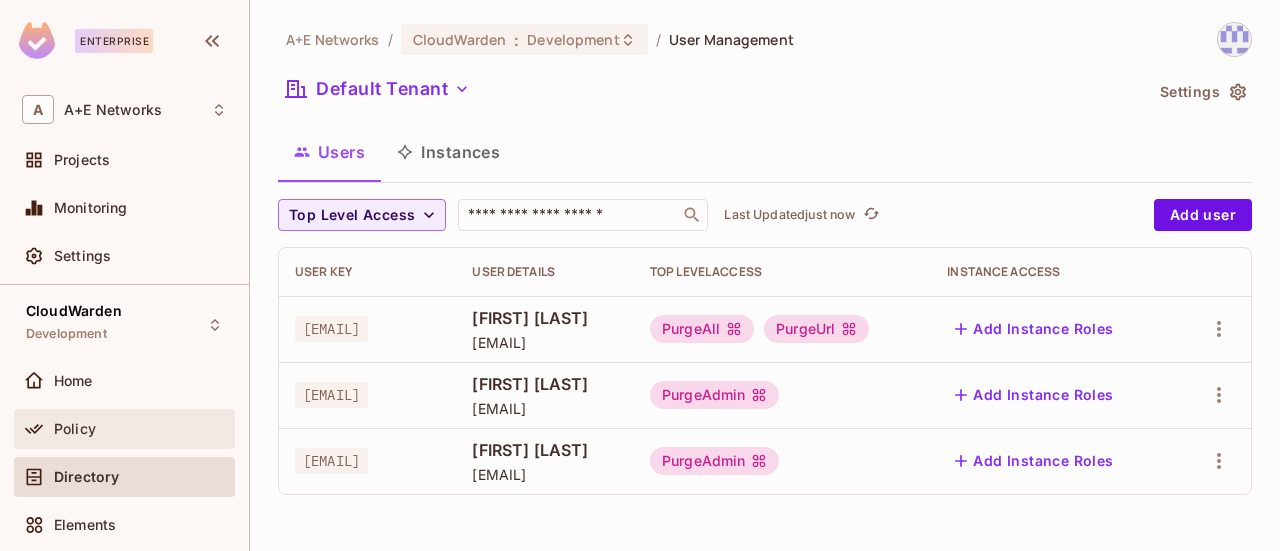 click on "Policy" at bounding box center [75, 429] 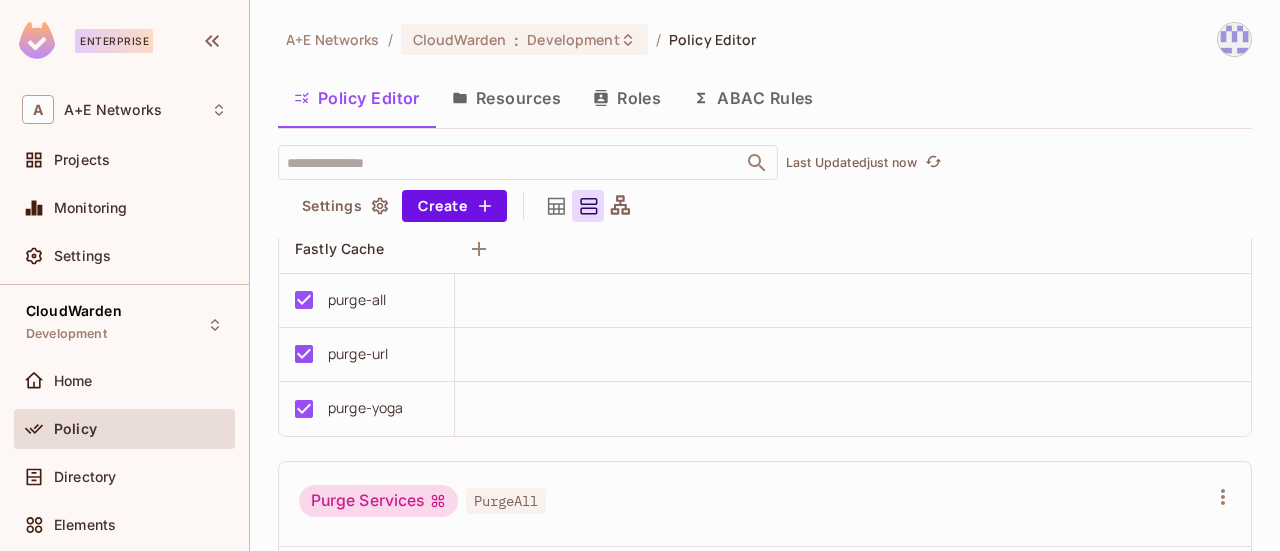 scroll, scrollTop: 0, scrollLeft: 0, axis: both 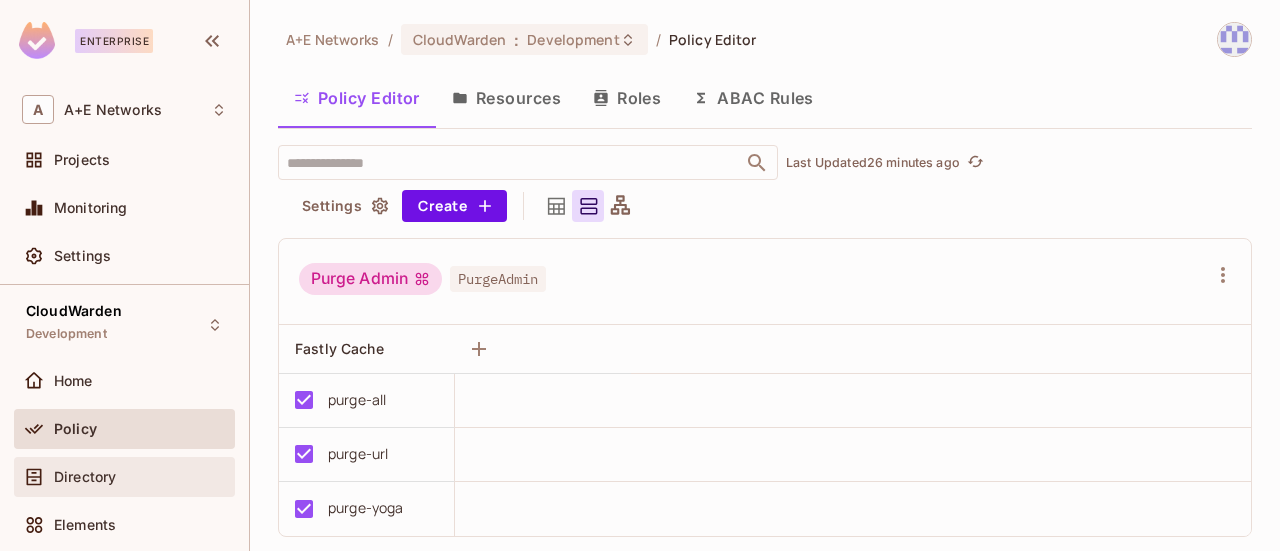 click on "Directory" at bounding box center [85, 477] 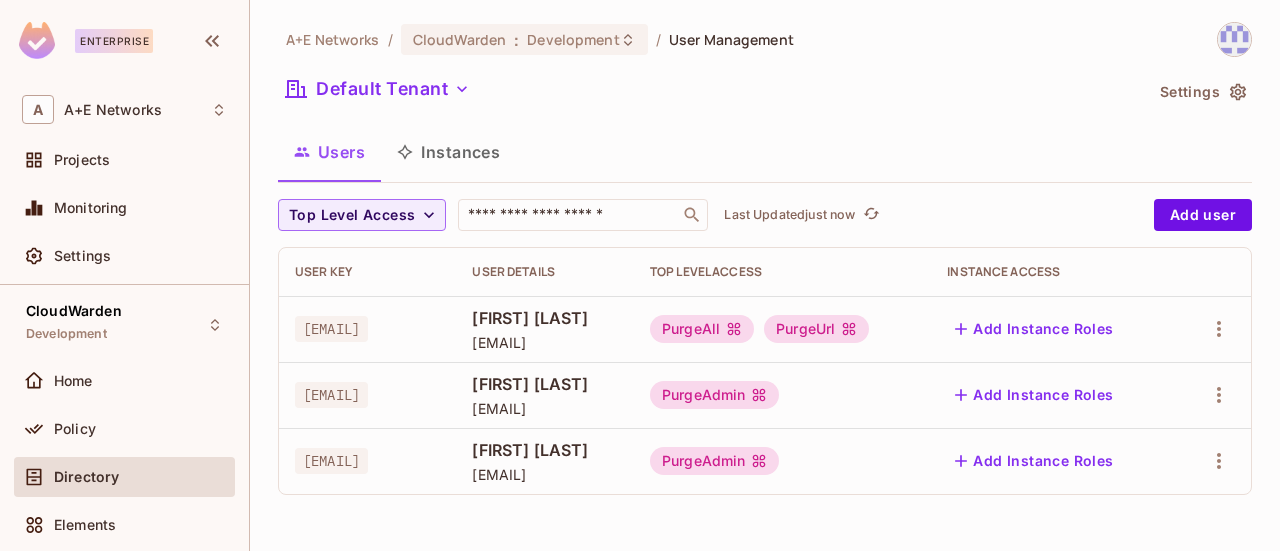 scroll, scrollTop: 0, scrollLeft: 160, axis: horizontal 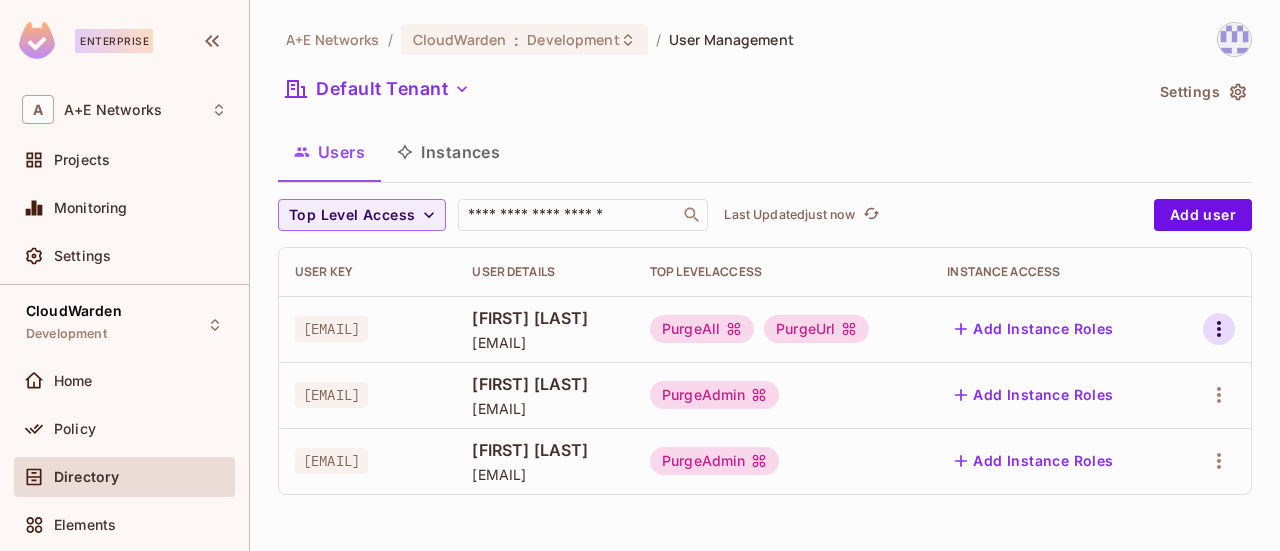 click 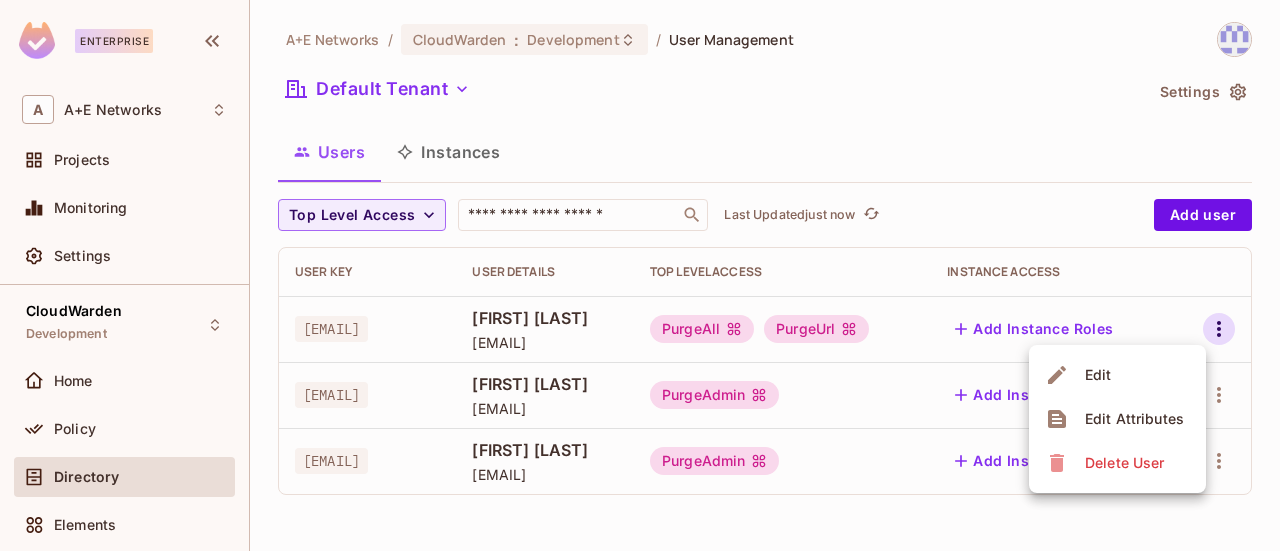 click on "Edit" at bounding box center [1098, 375] 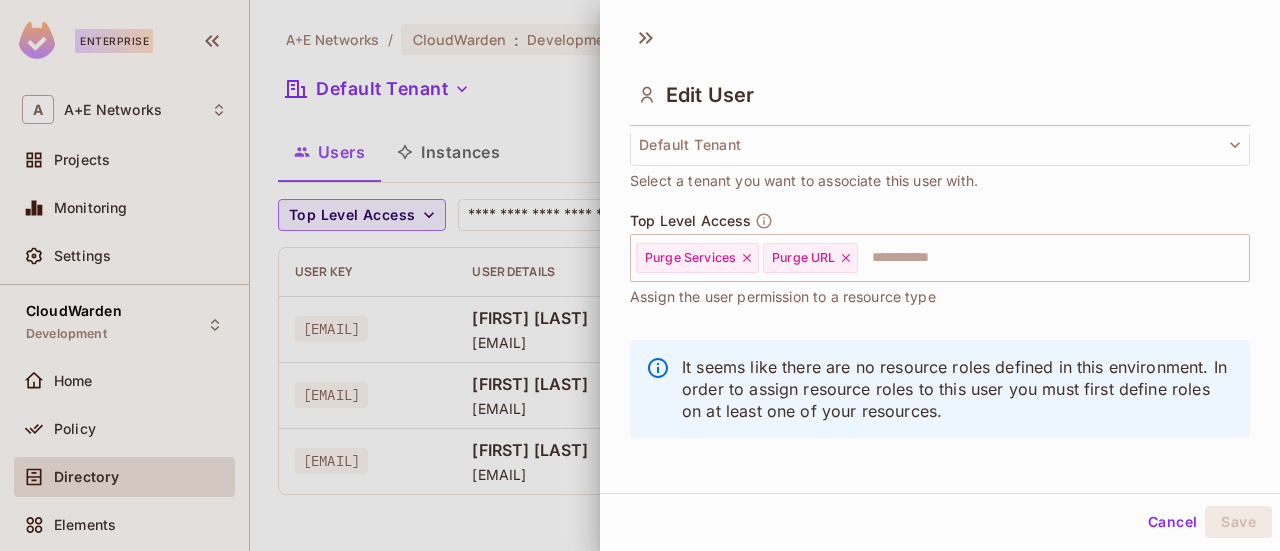 scroll, scrollTop: 528, scrollLeft: 0, axis: vertical 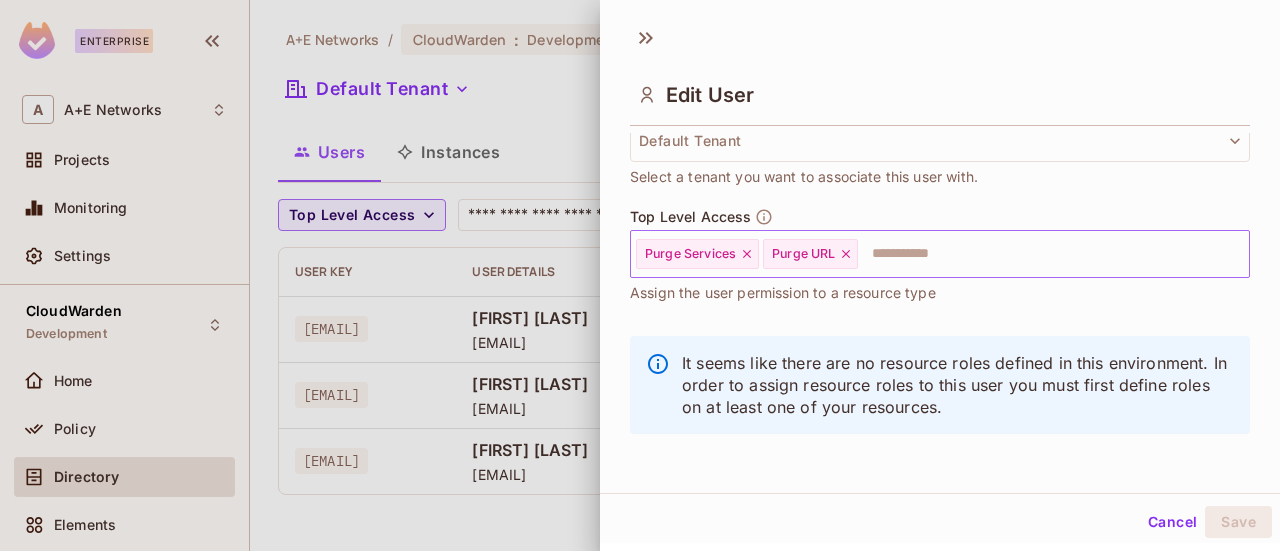 click 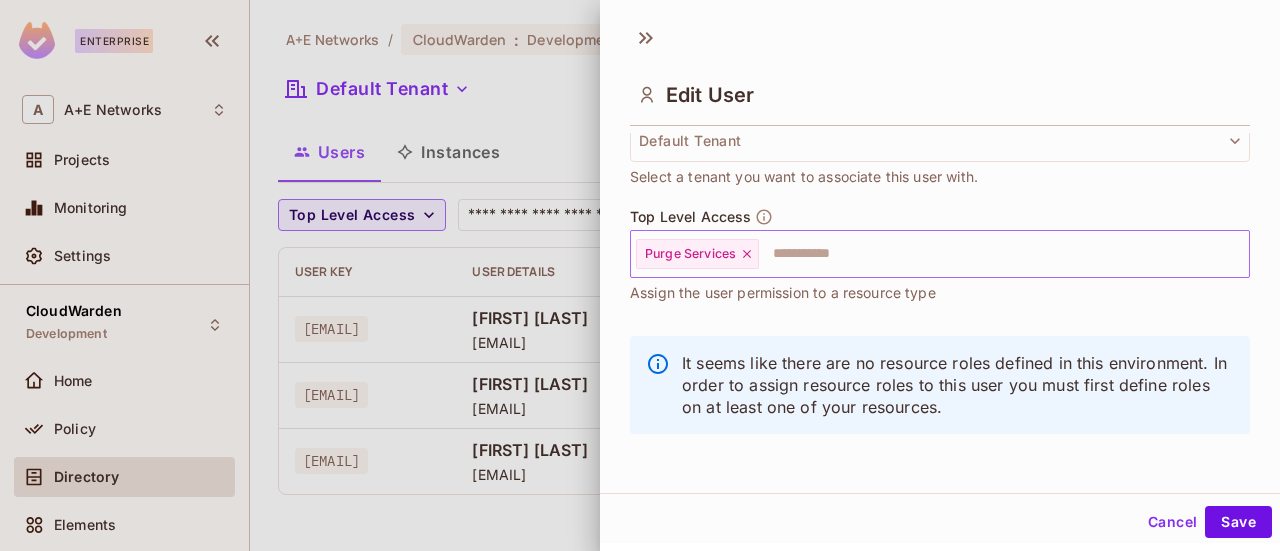 click 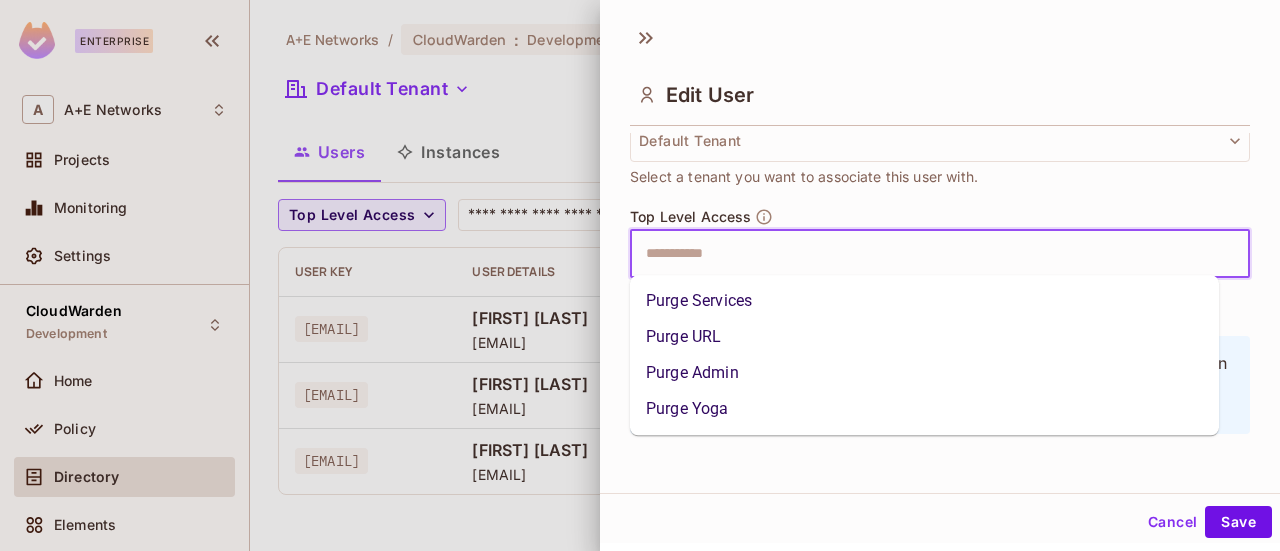 click at bounding box center (922, 254) 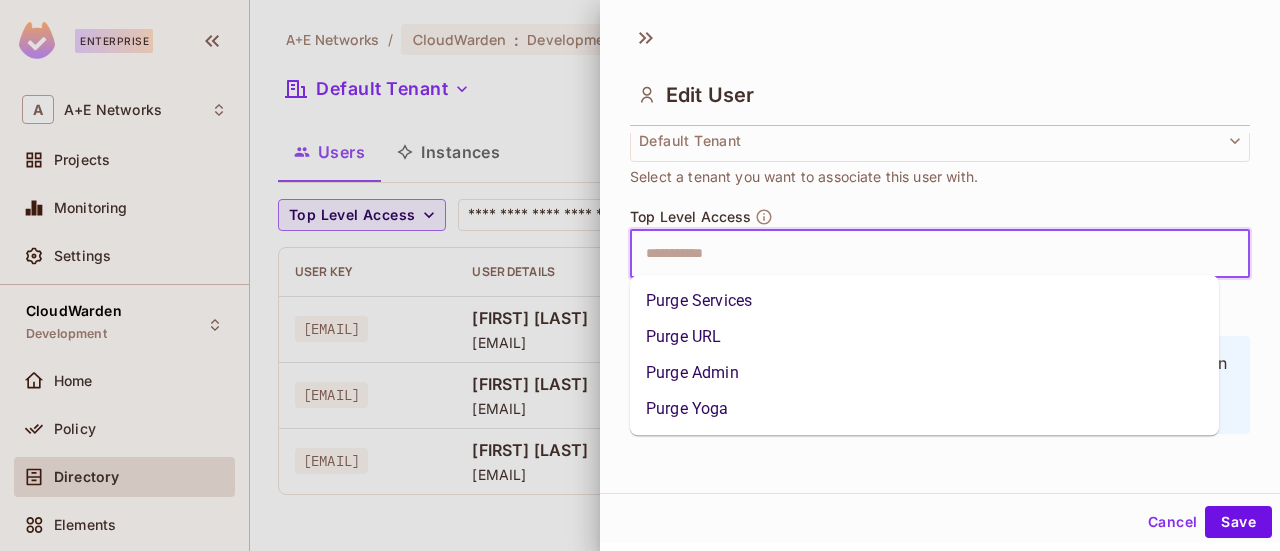 click on "Purge Admin" at bounding box center [924, 373] 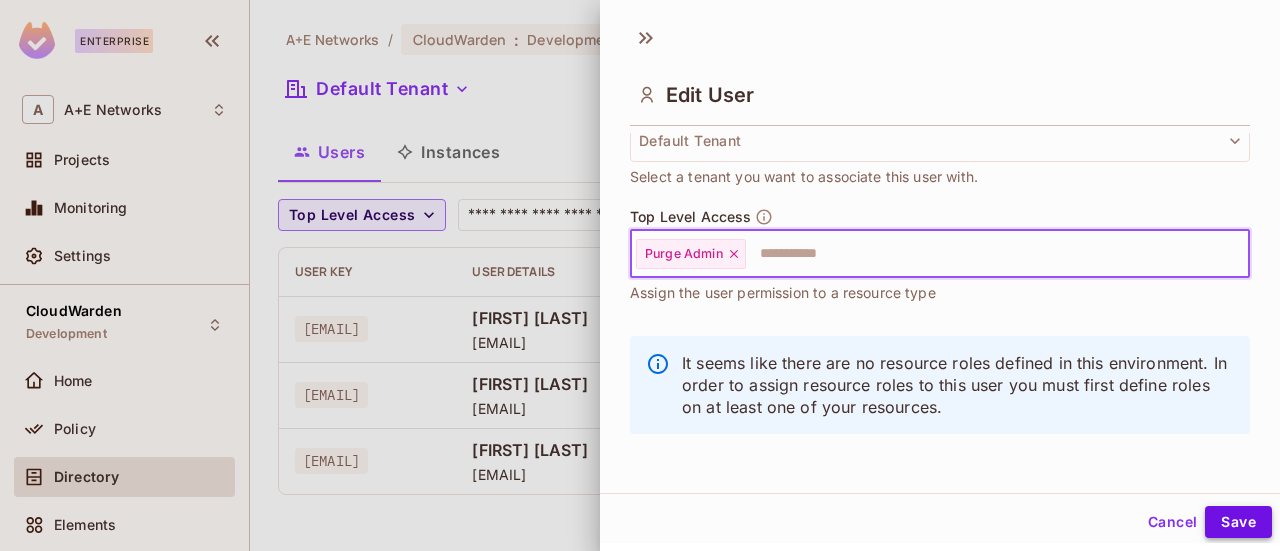 click on "Save" at bounding box center (1238, 522) 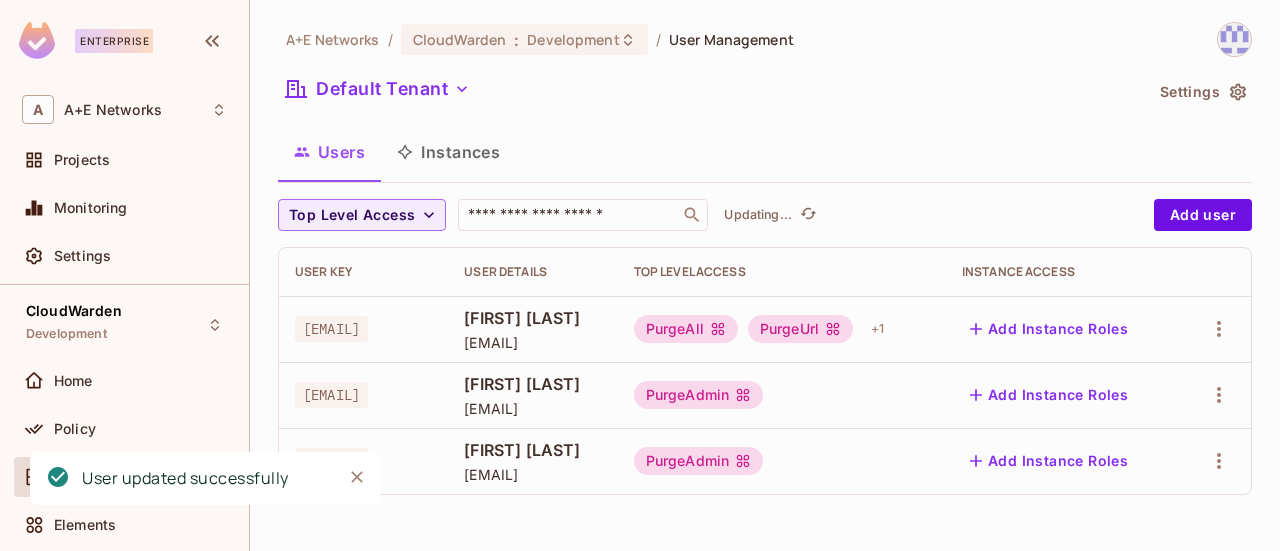 scroll, scrollTop: 0, scrollLeft: 70, axis: horizontal 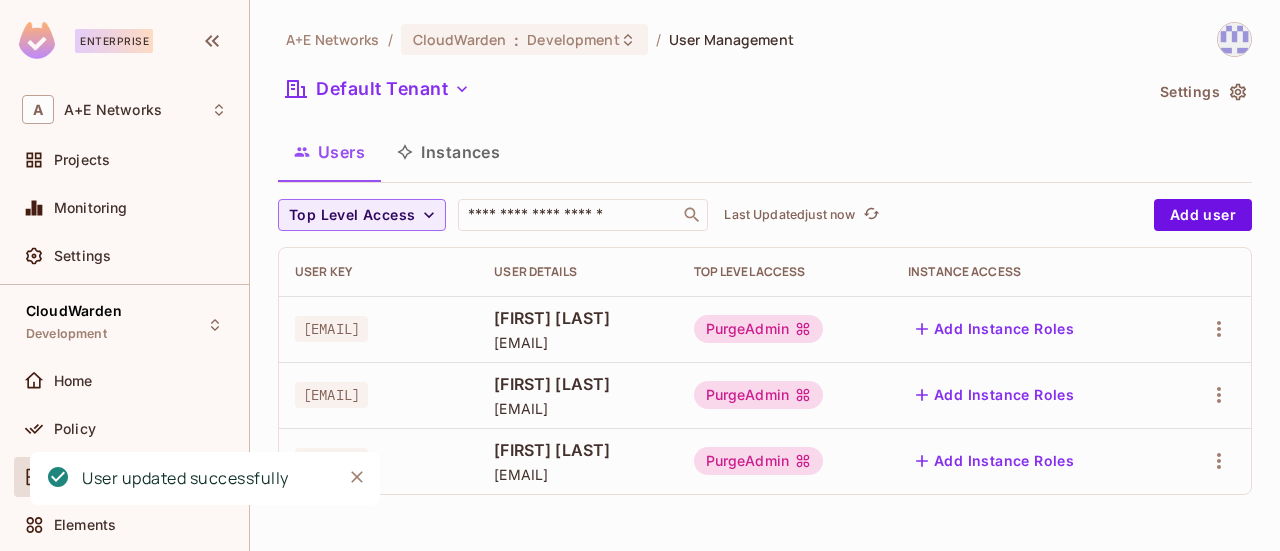 type 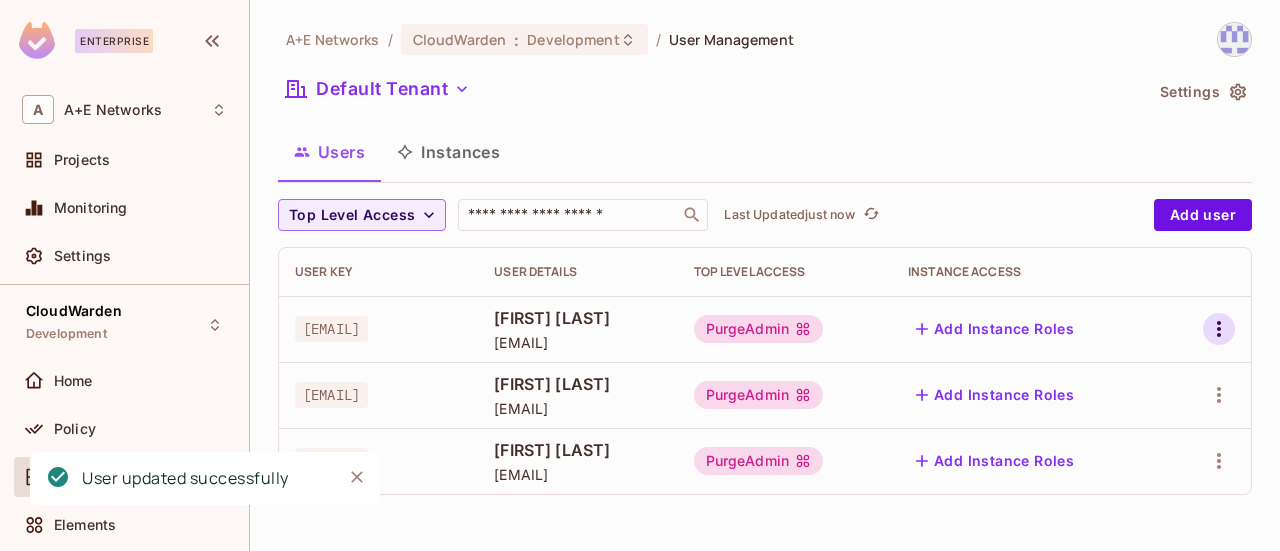 click 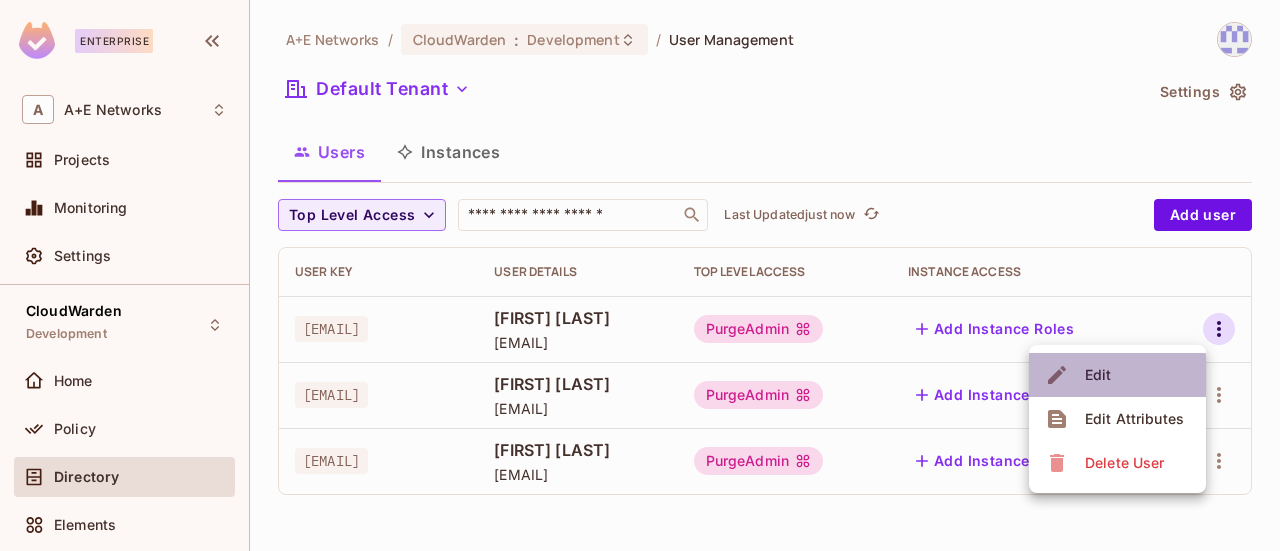 click on "Edit" at bounding box center [1098, 375] 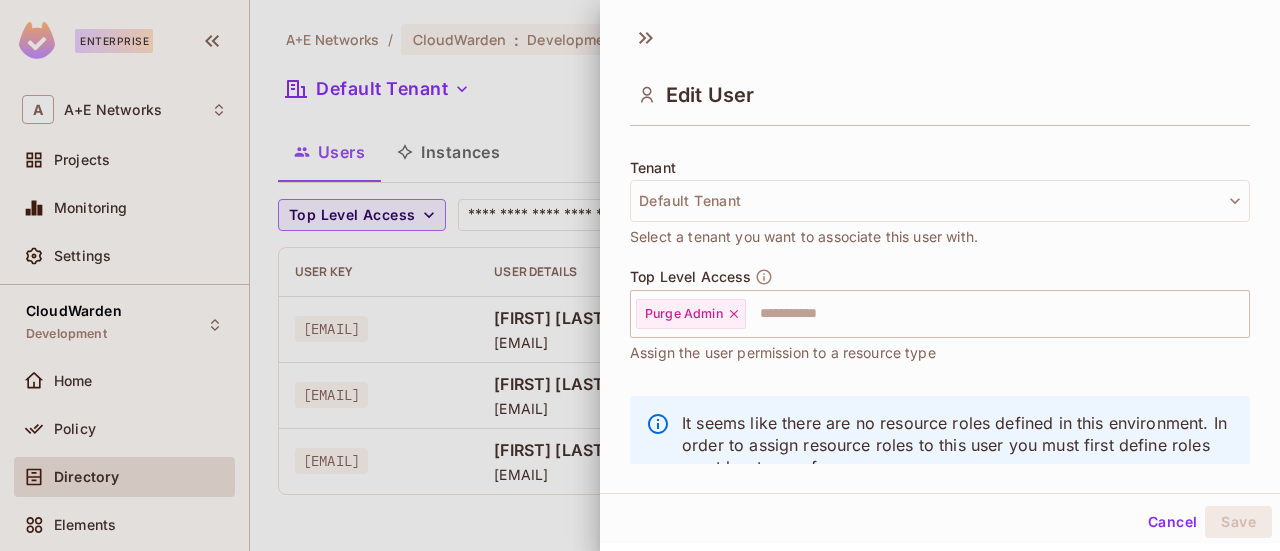 scroll, scrollTop: 500, scrollLeft: 0, axis: vertical 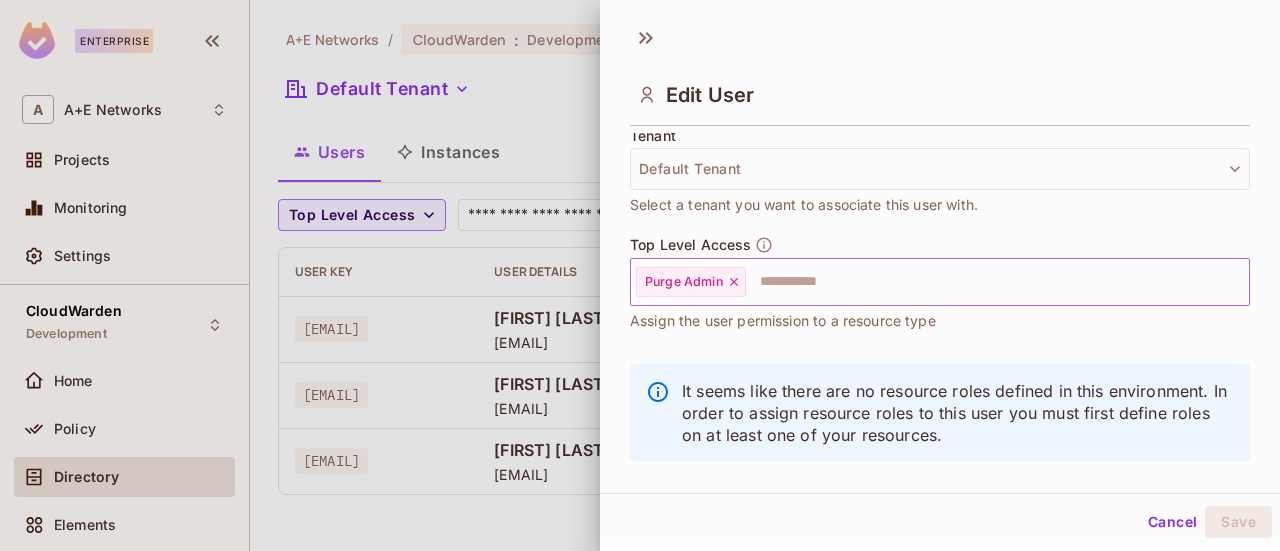 click 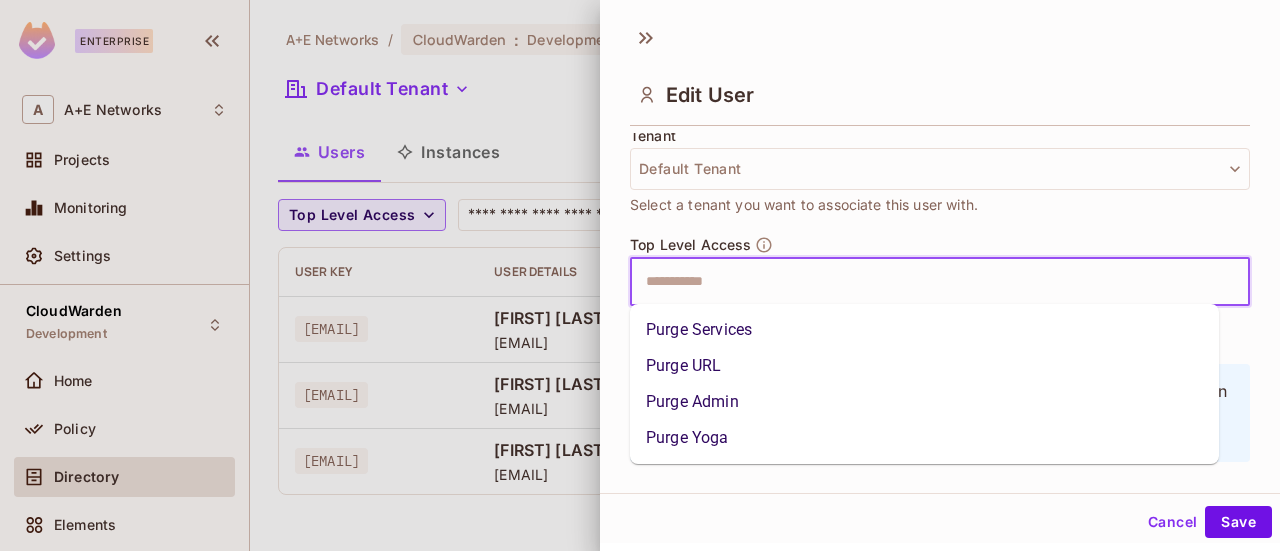 click at bounding box center (922, 282) 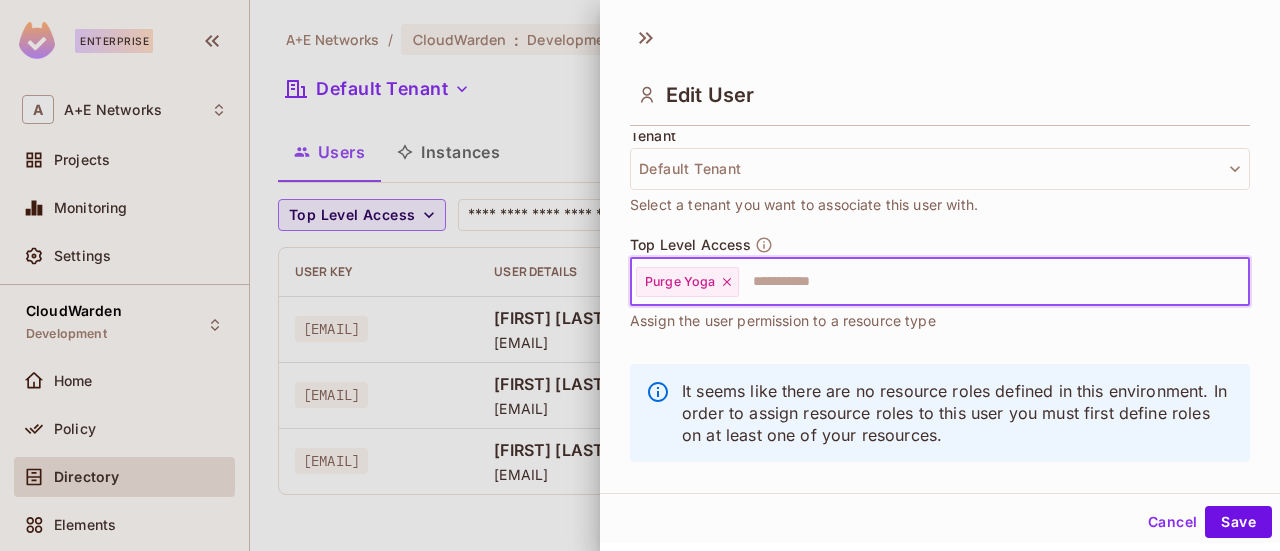 click at bounding box center [976, 282] 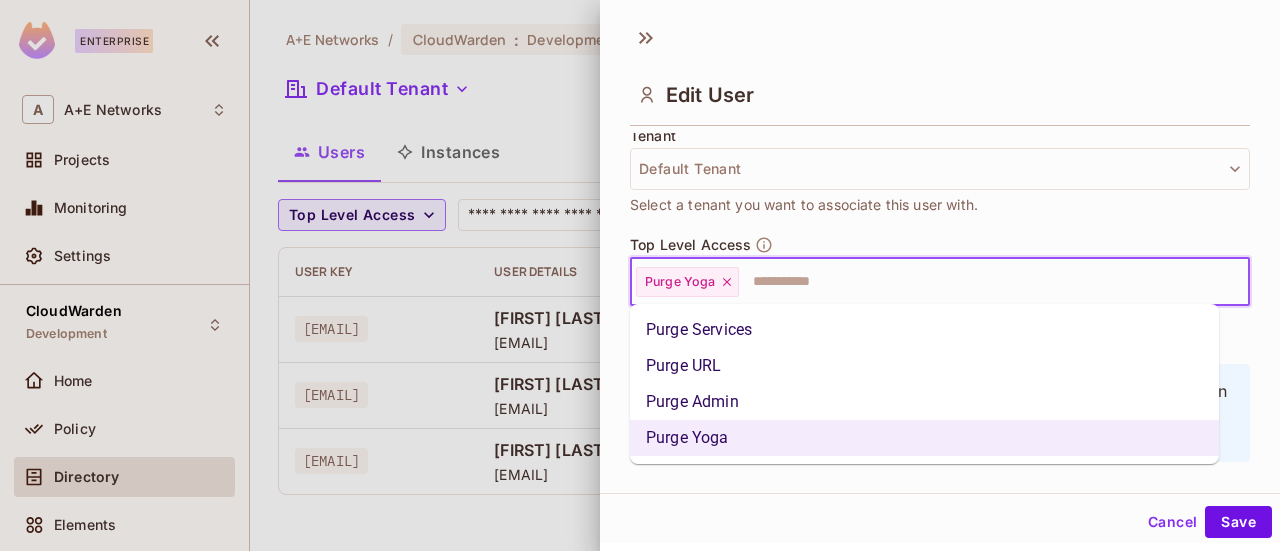 click on "Purge URL" at bounding box center [924, 366] 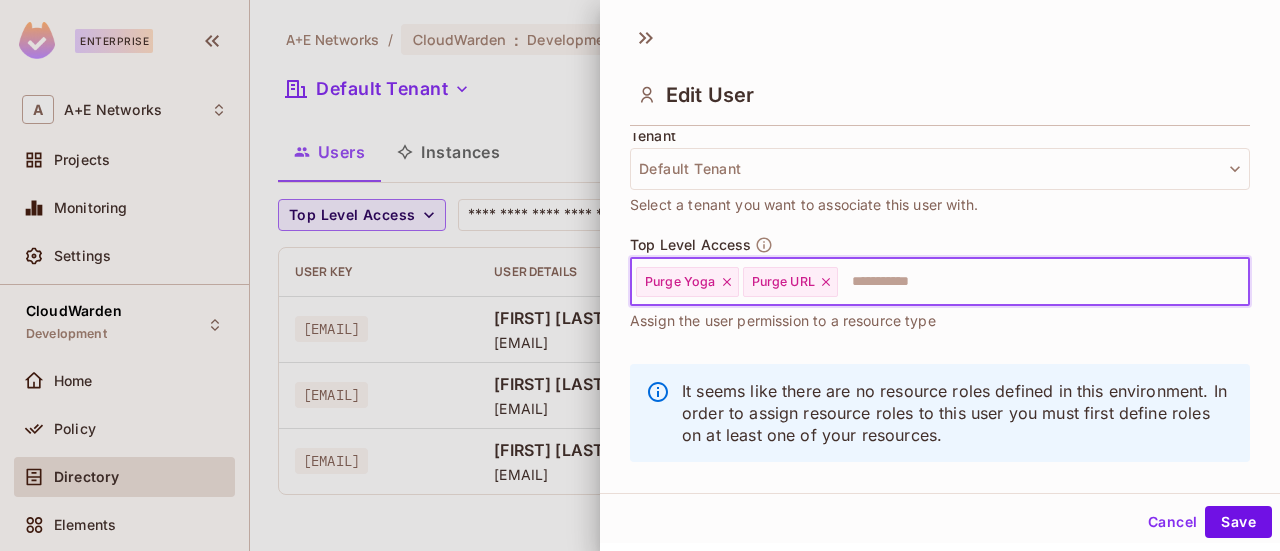 click at bounding box center (1025, 282) 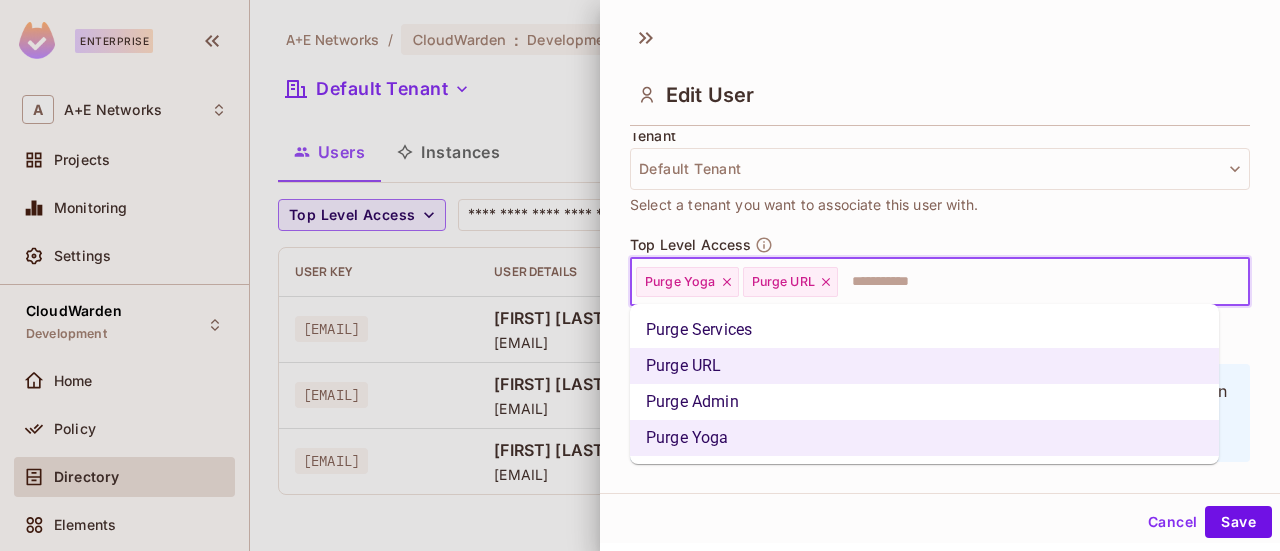 click on "Purge Services" at bounding box center [924, 330] 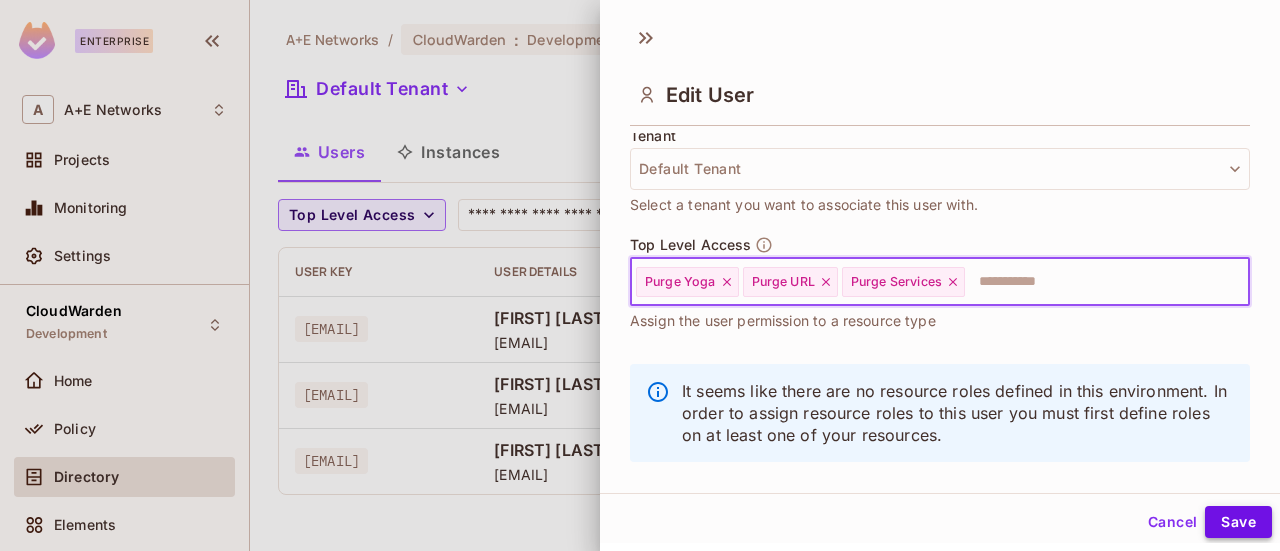 click on "Save" at bounding box center (1238, 522) 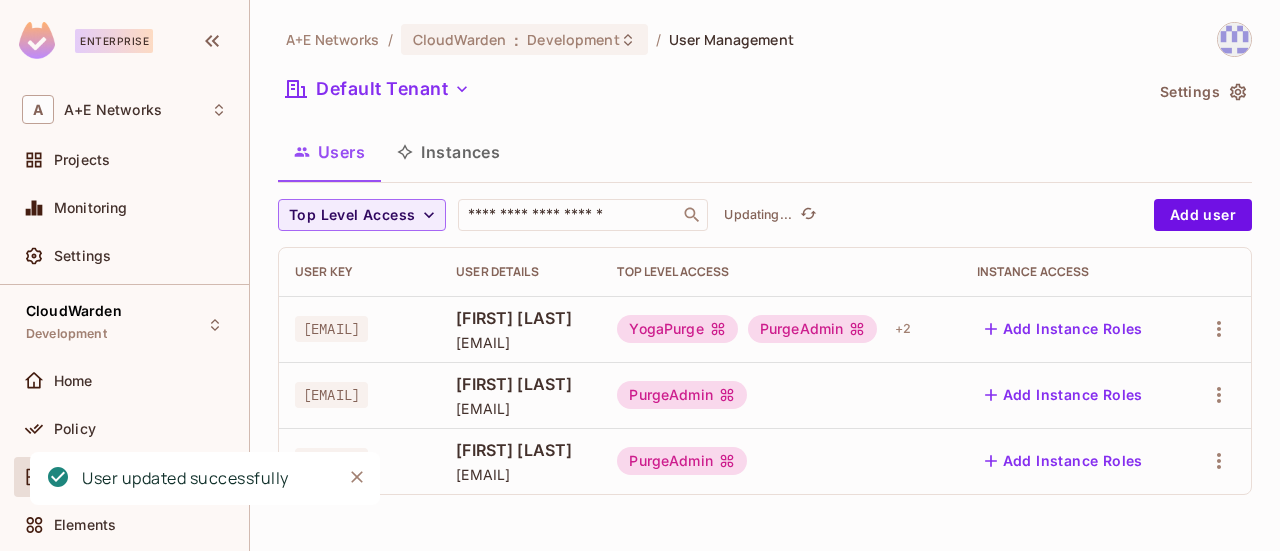 scroll, scrollTop: 0, scrollLeft: 214, axis: horizontal 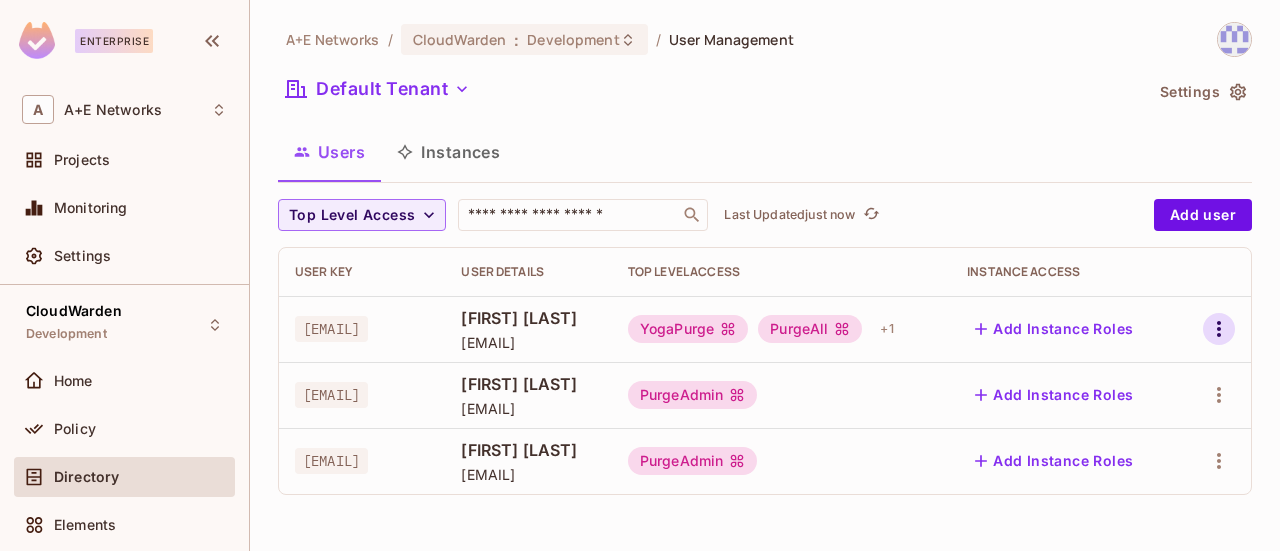 click 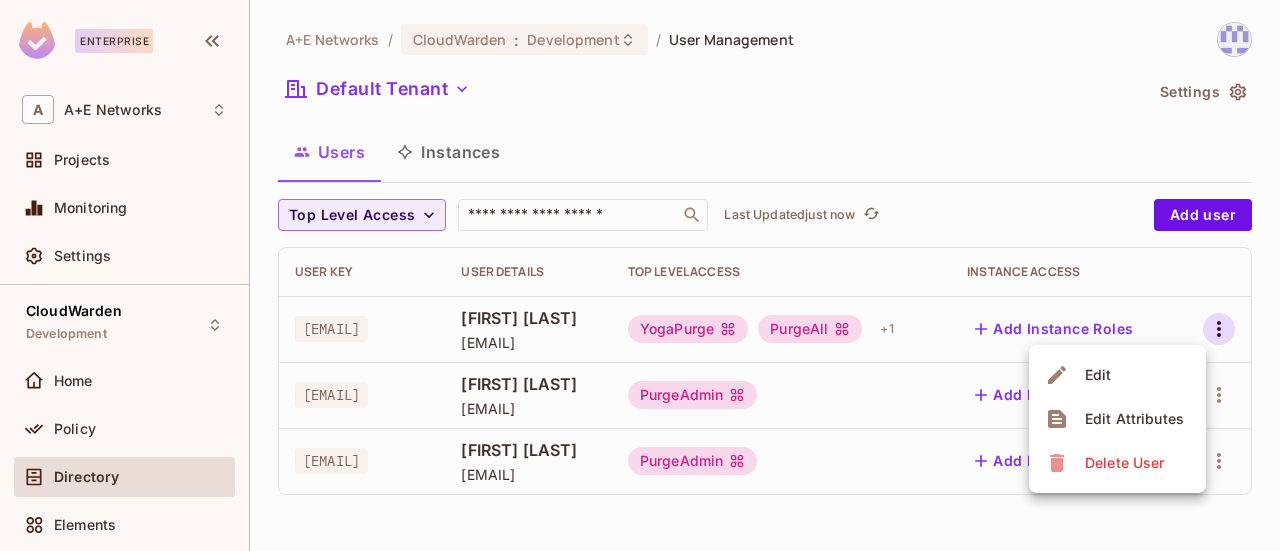 click on "Edit" at bounding box center [1098, 375] 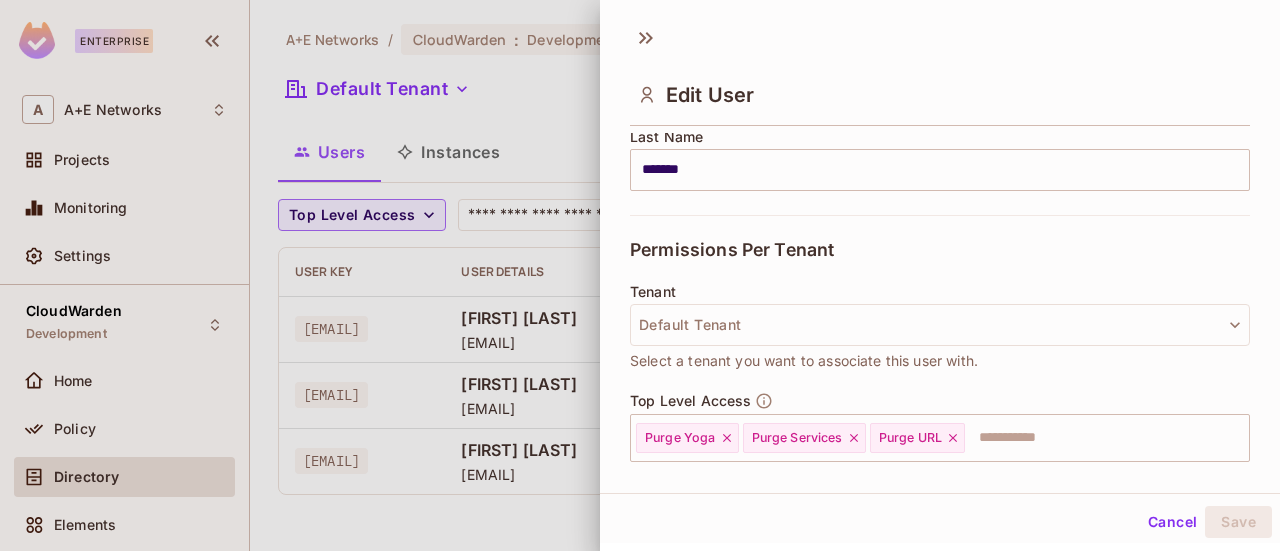 scroll, scrollTop: 400, scrollLeft: 0, axis: vertical 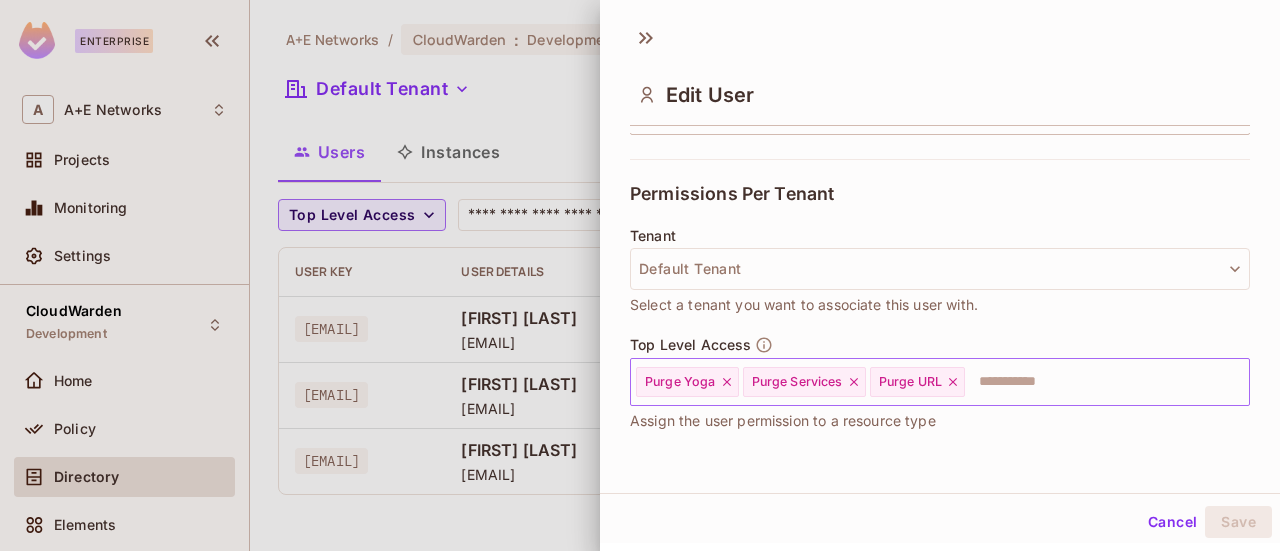 click 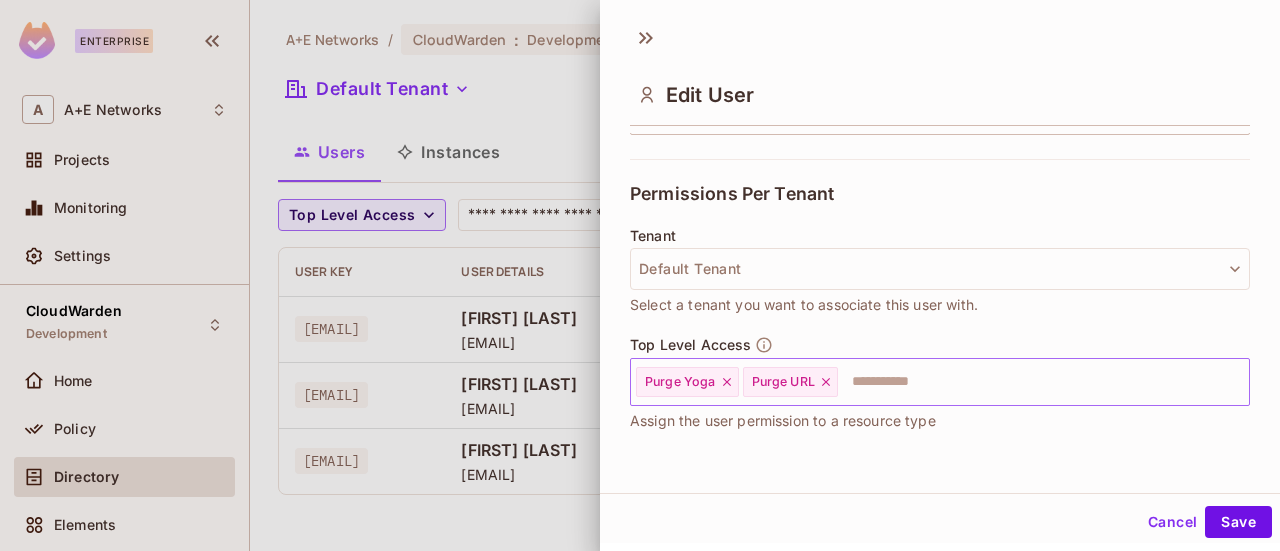 click 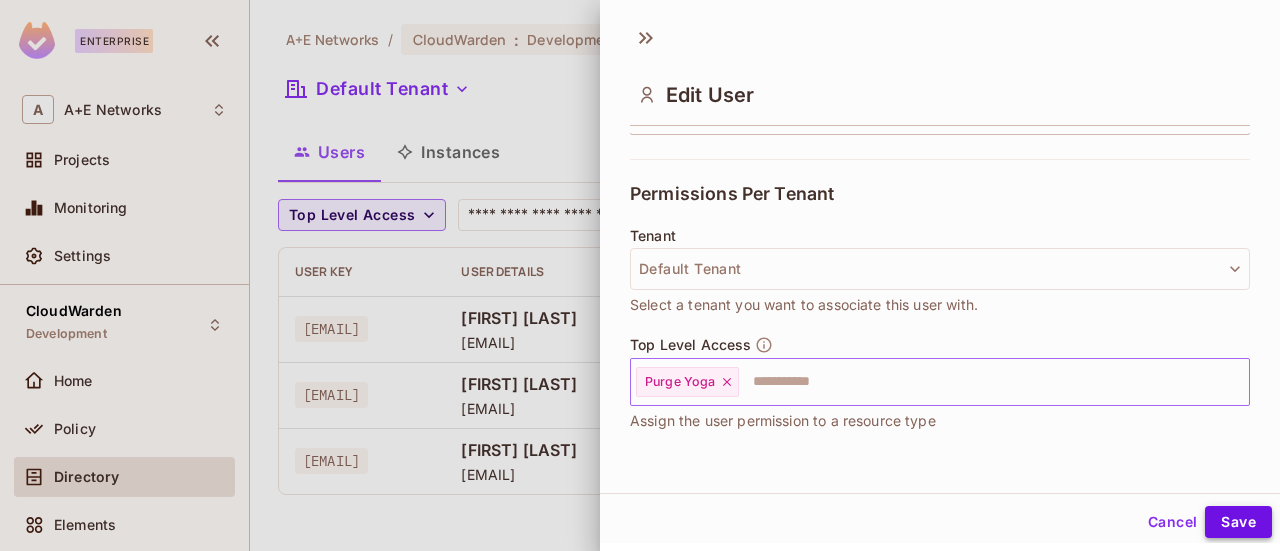 click on "Save" at bounding box center (1238, 522) 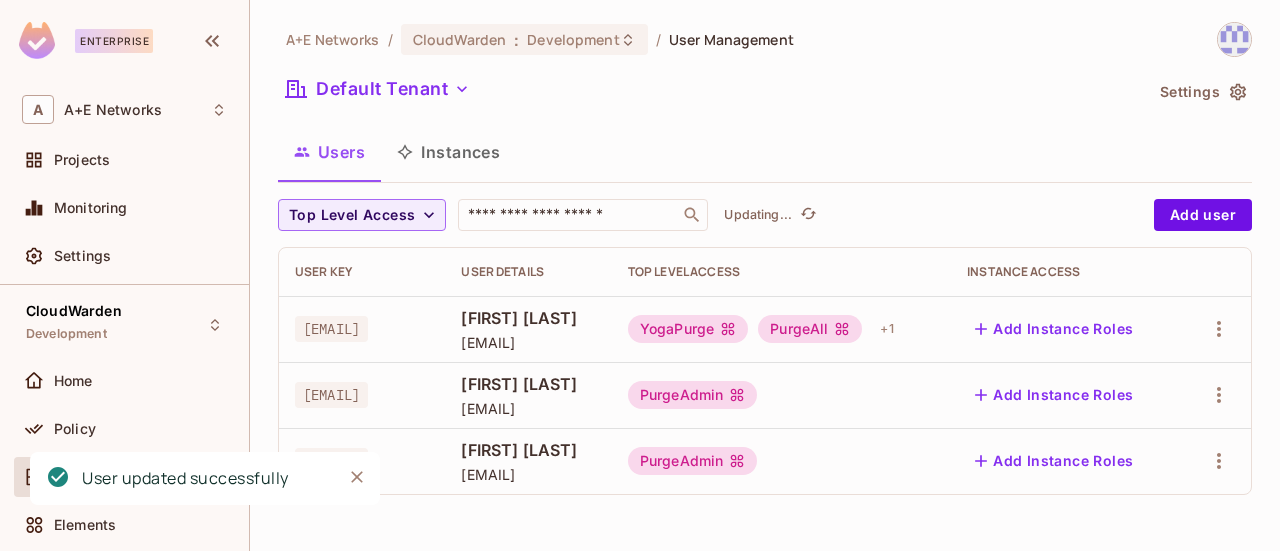 scroll, scrollTop: 0, scrollLeft: 70, axis: horizontal 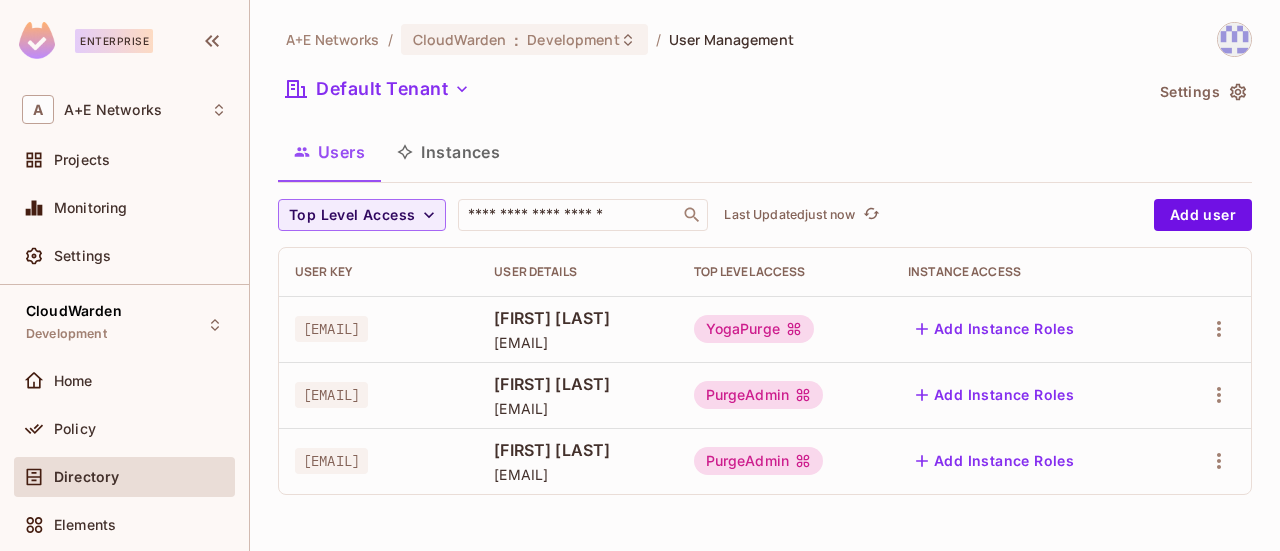 click 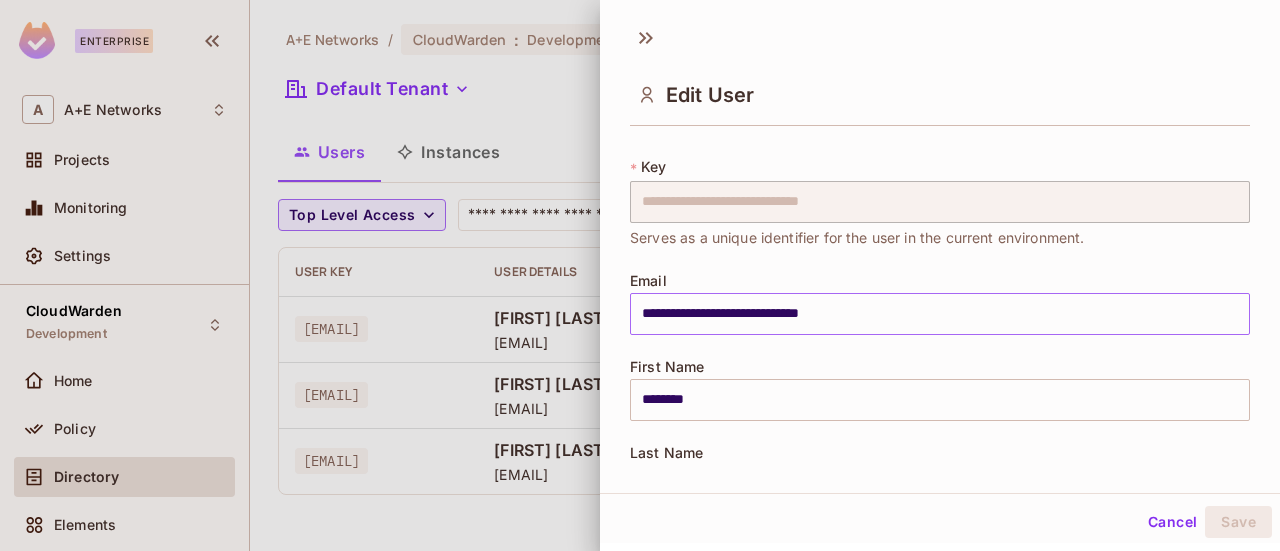 scroll, scrollTop: 0, scrollLeft: 0, axis: both 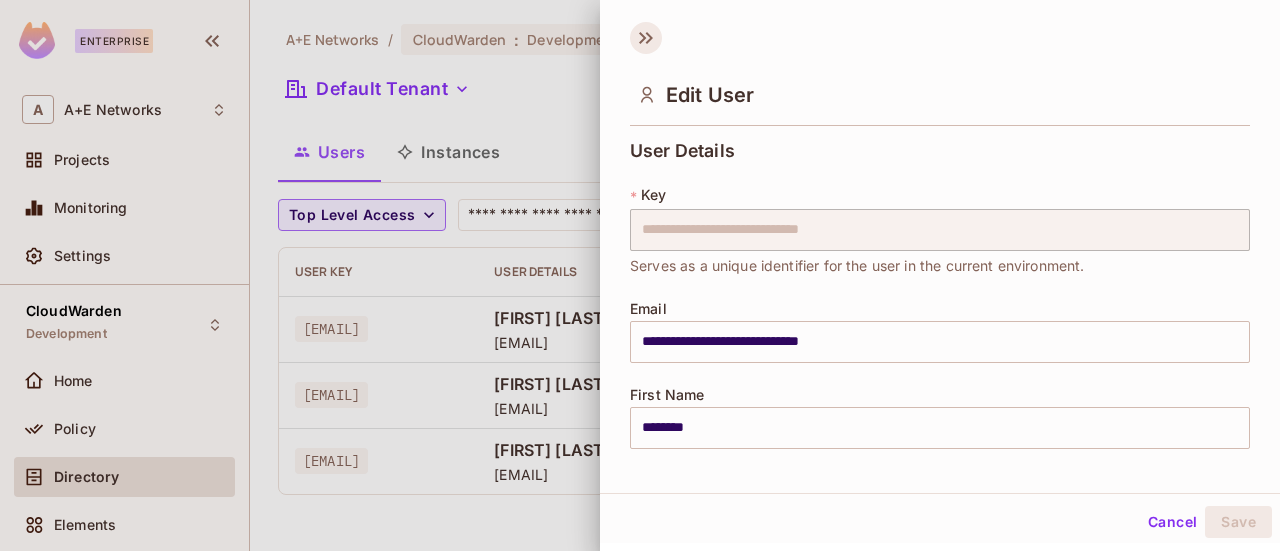 click 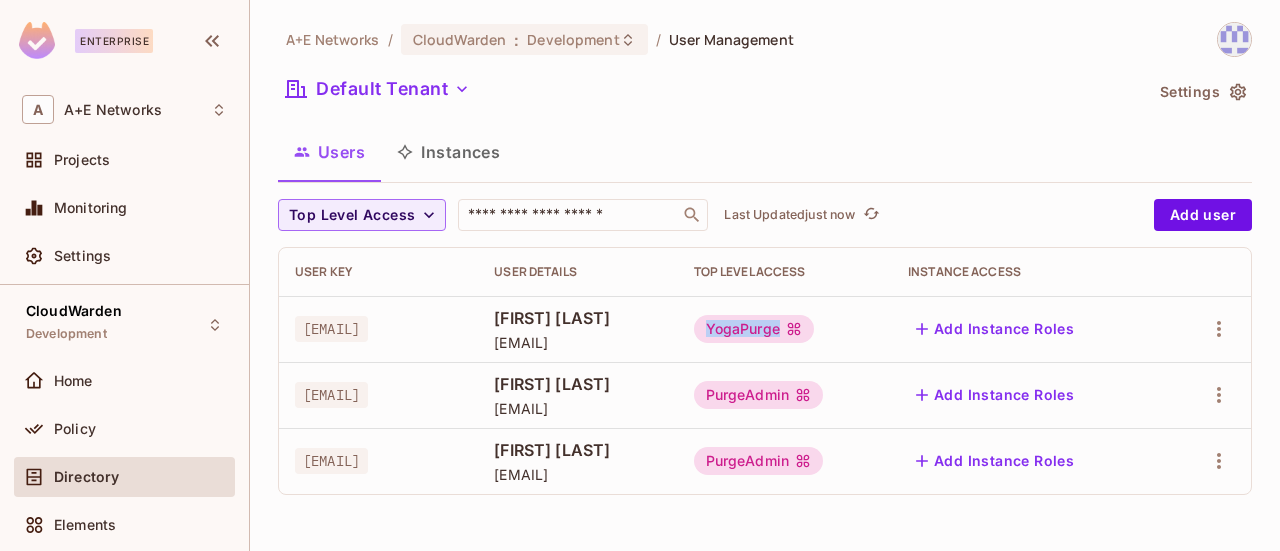 drag, startPoint x: 908, startPoint y: 329, endPoint x: 1012, endPoint y: 334, distance: 104.120125 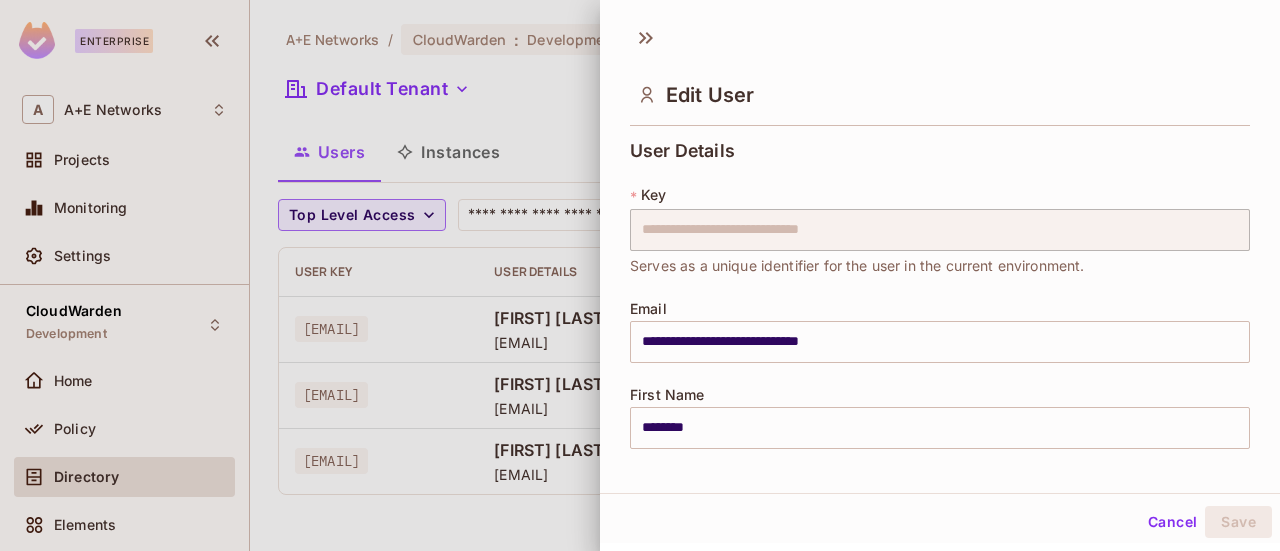 click on "Edit User" at bounding box center [940, 77] 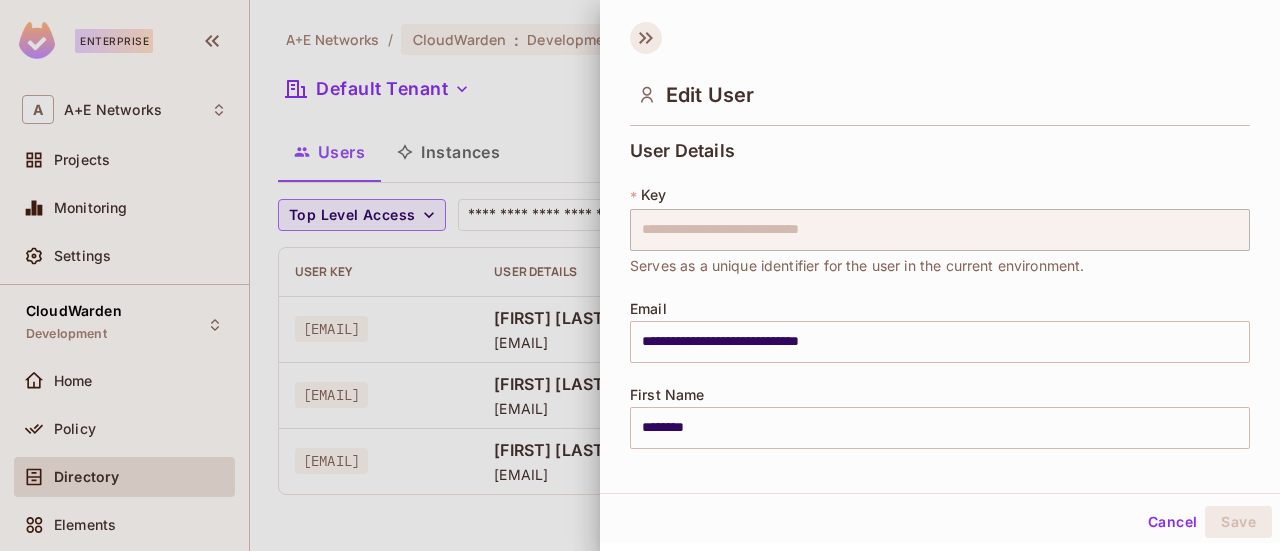 click 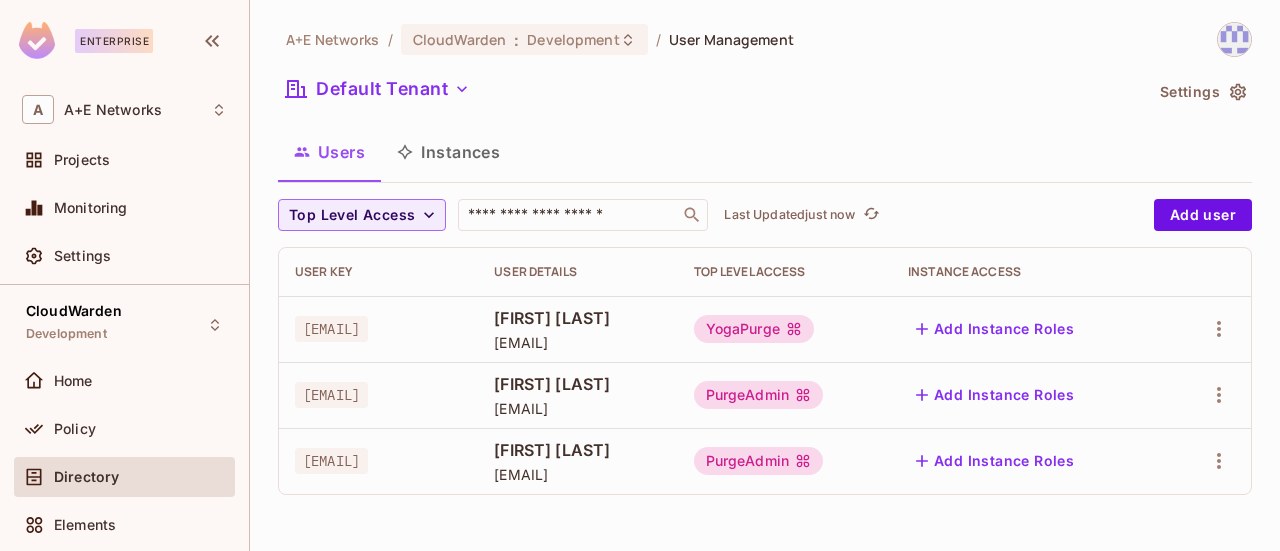 scroll, scrollTop: 0, scrollLeft: 0, axis: both 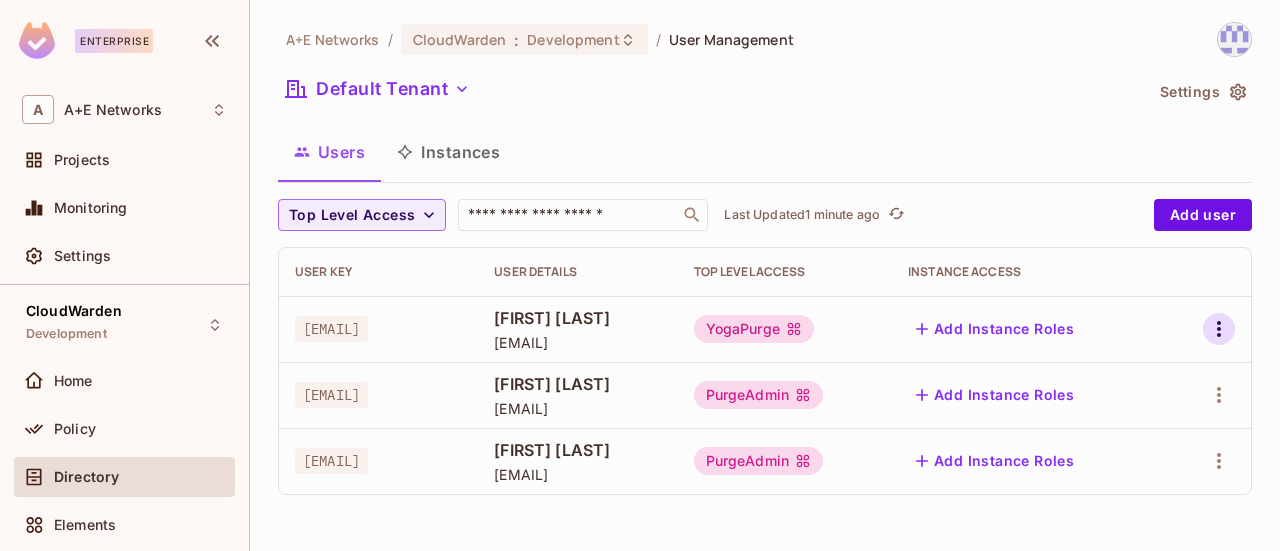 click 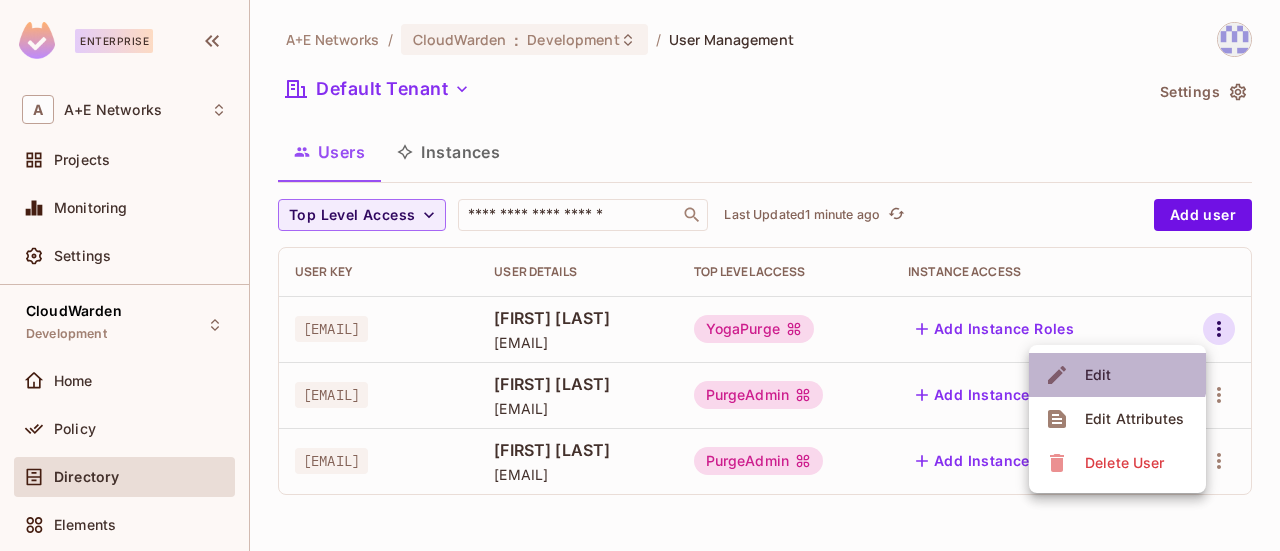 click on "Edit" at bounding box center [1098, 375] 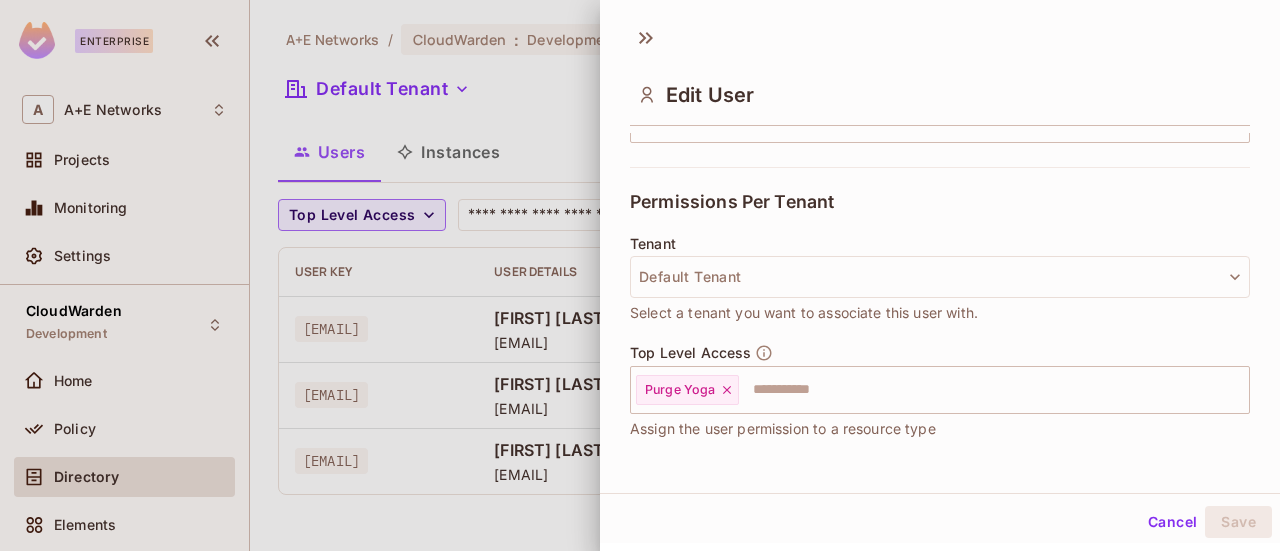 scroll, scrollTop: 400, scrollLeft: 0, axis: vertical 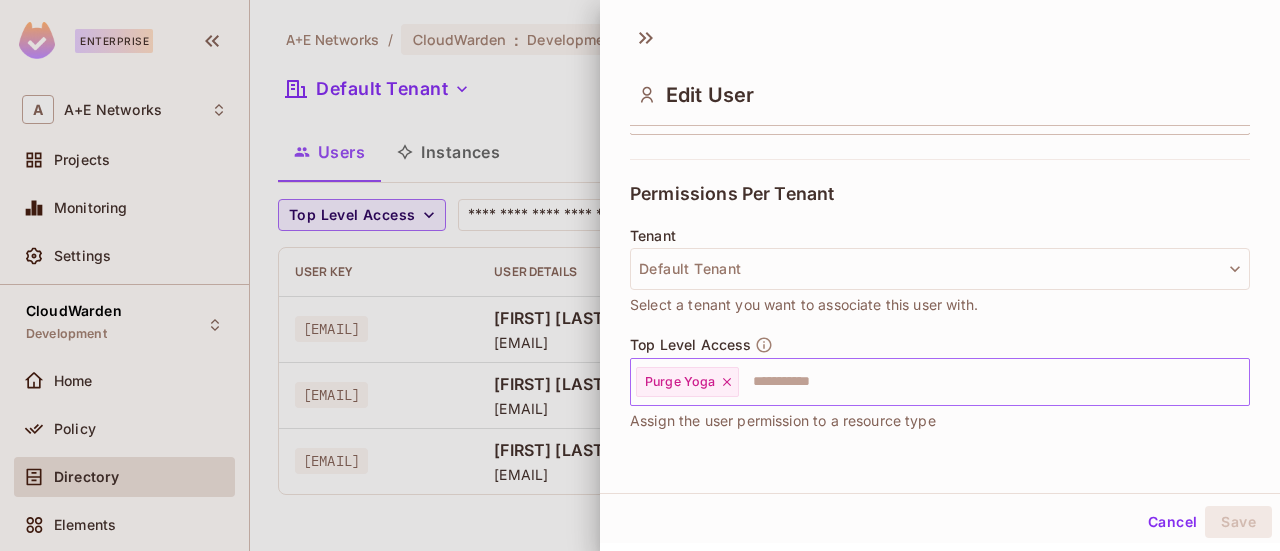 click on "Purge Yoga" at bounding box center [687, 382] 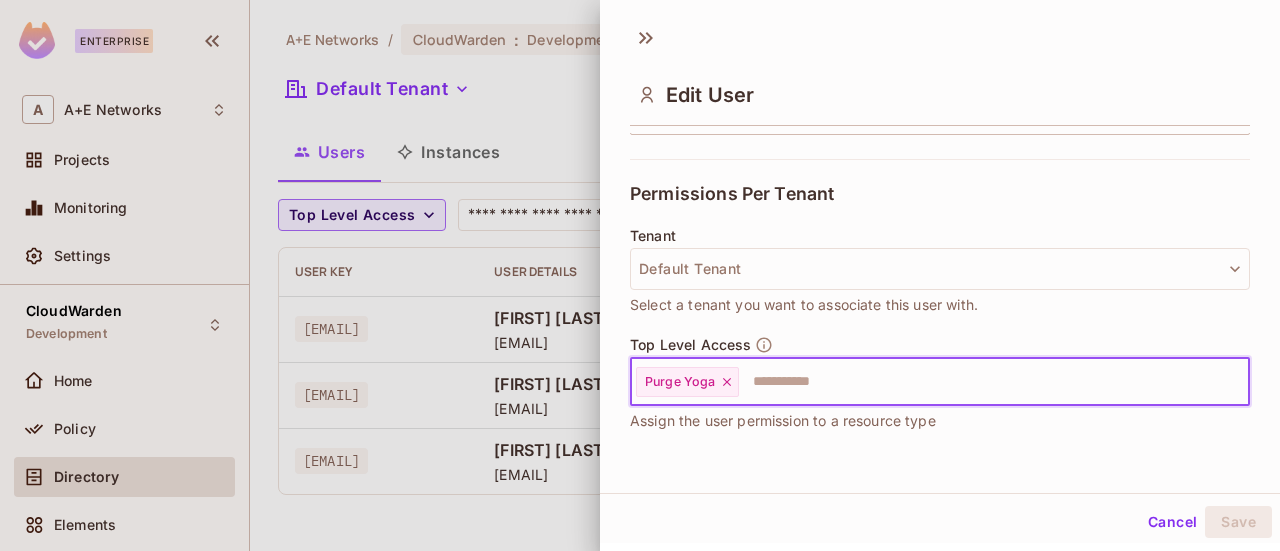 click 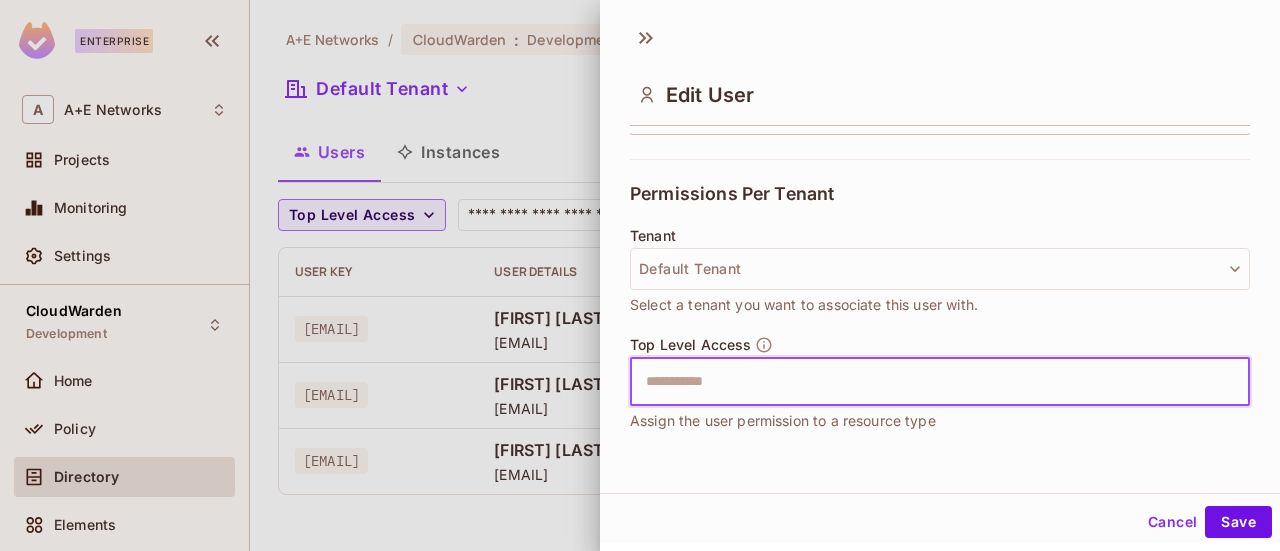 click at bounding box center (922, 382) 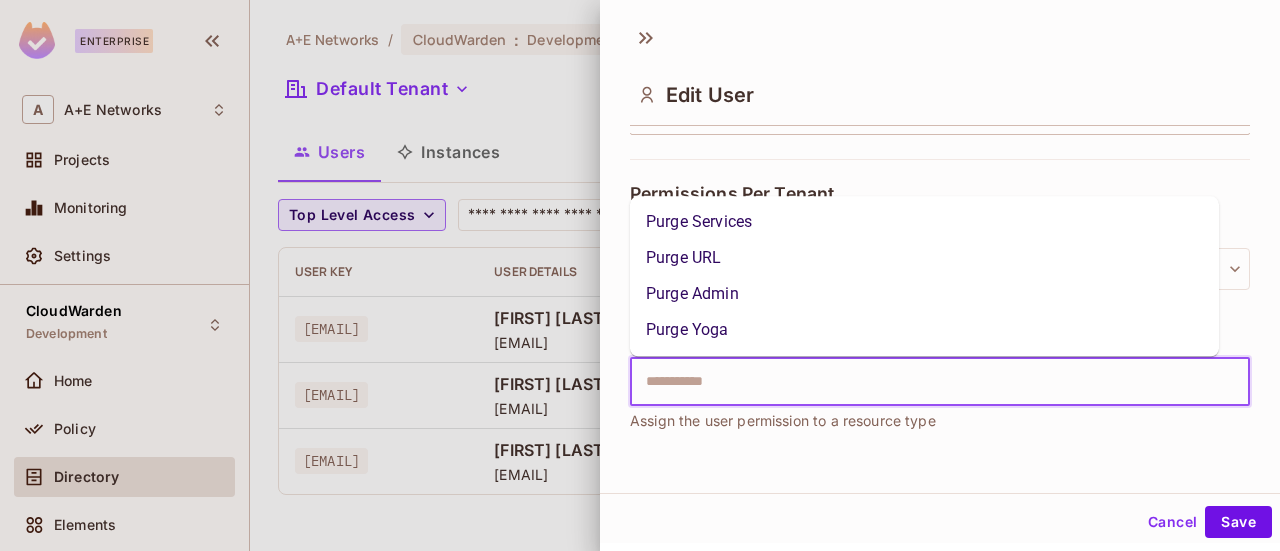 click on "Purge Admin" at bounding box center (924, 294) 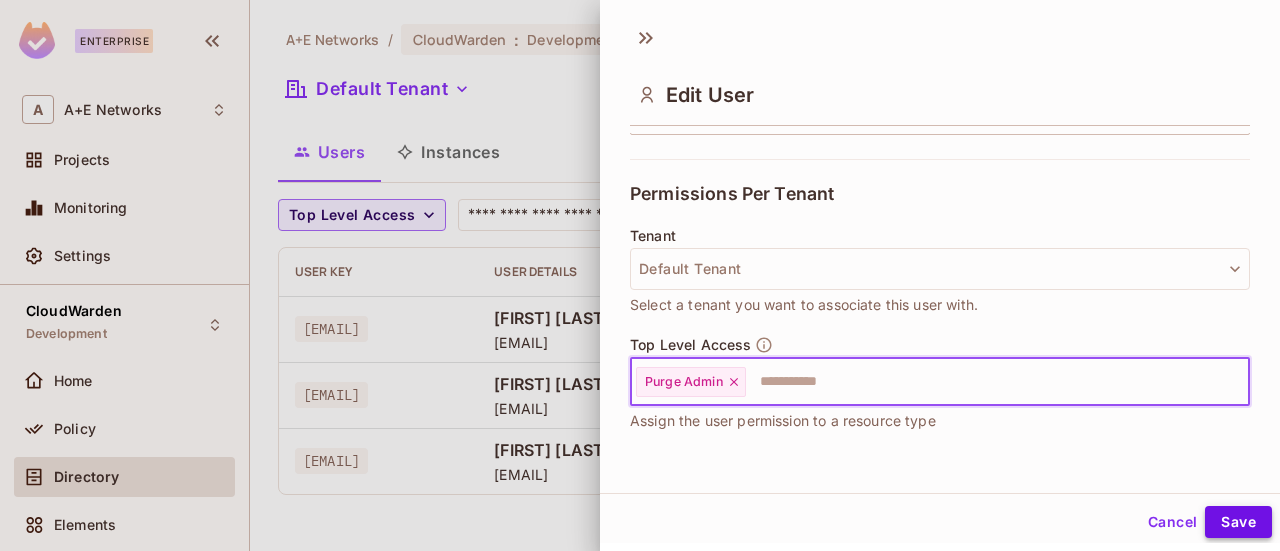 click on "Save" at bounding box center (1238, 522) 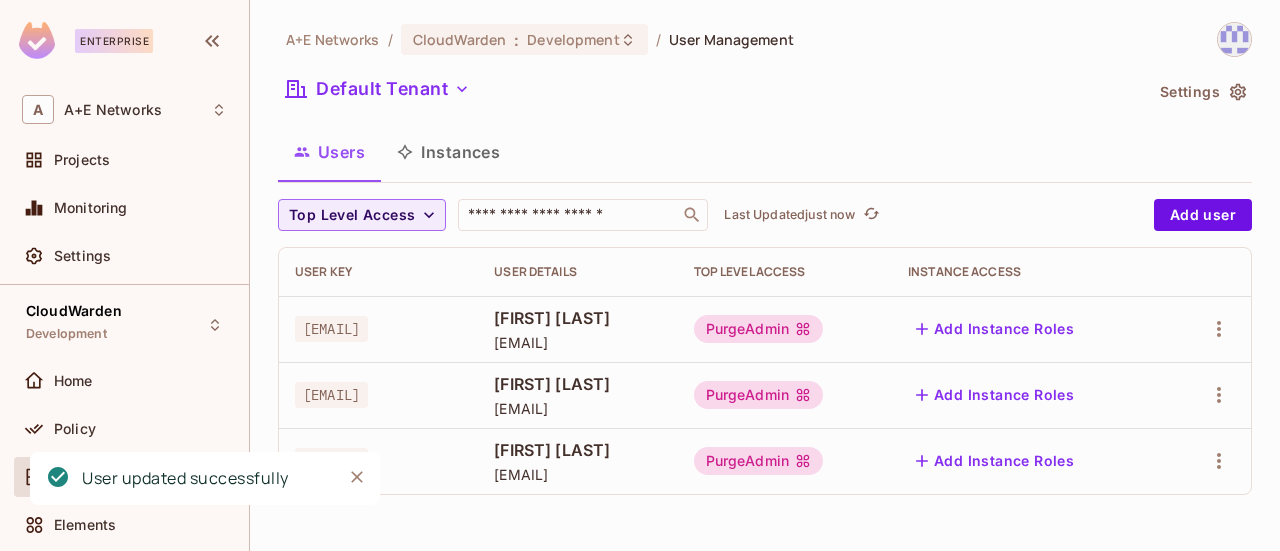 scroll, scrollTop: 0, scrollLeft: 70, axis: horizontal 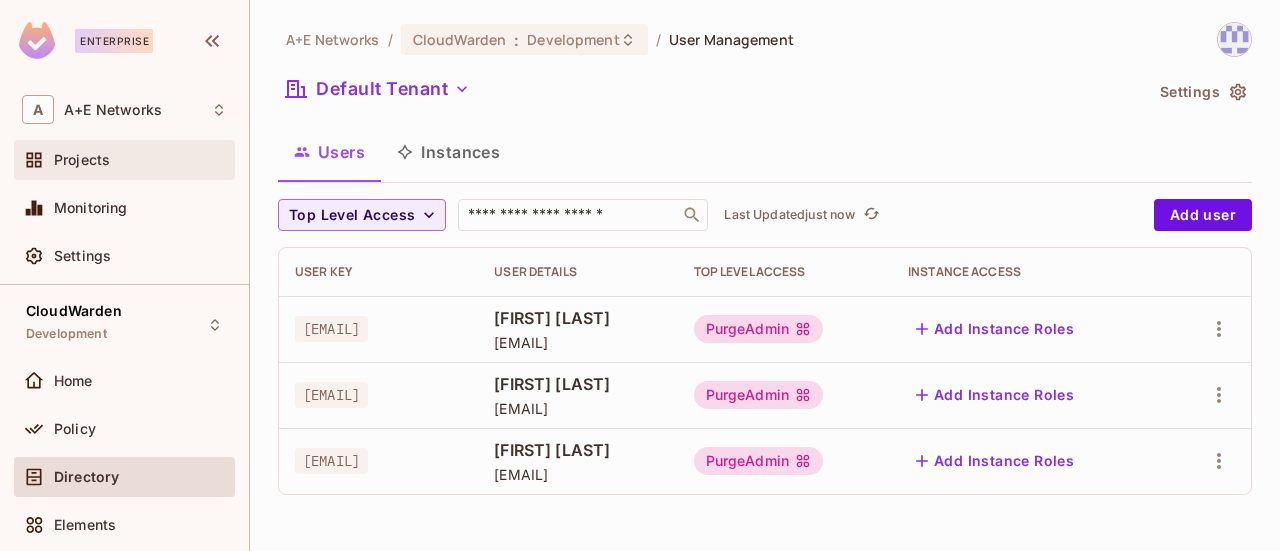 click on "Projects" at bounding box center [82, 160] 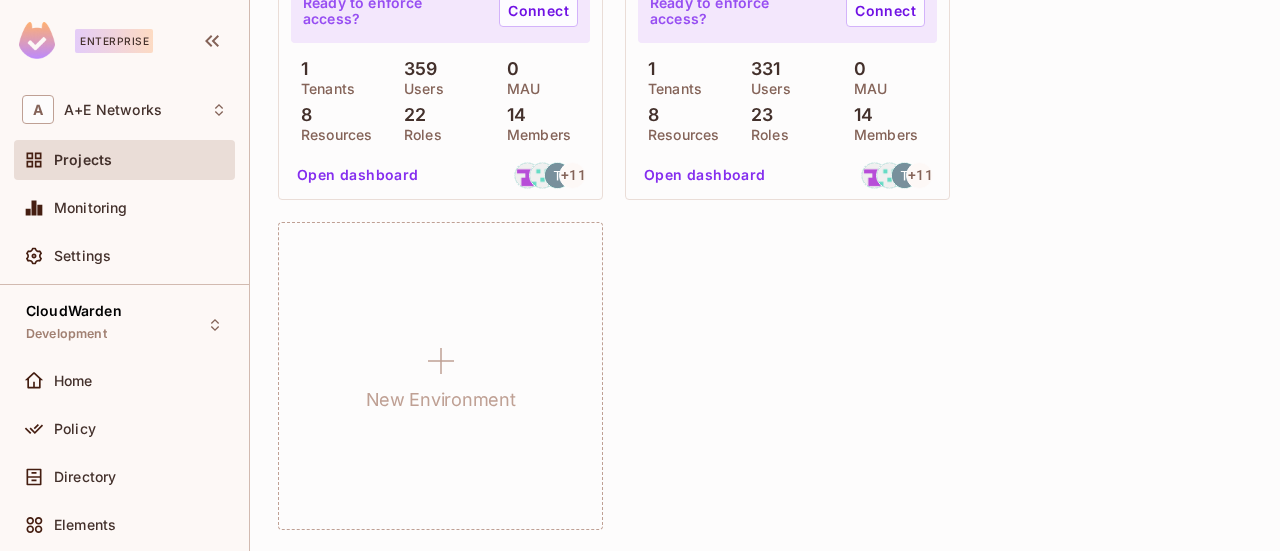 scroll, scrollTop: 811, scrollLeft: 0, axis: vertical 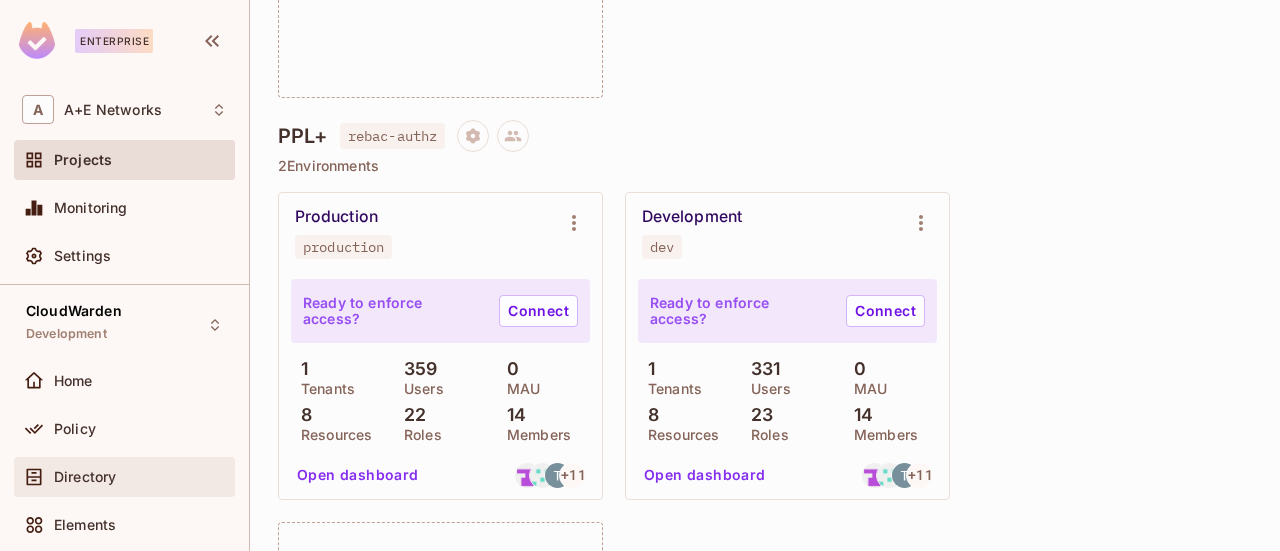 click on "Directory" at bounding box center (124, 477) 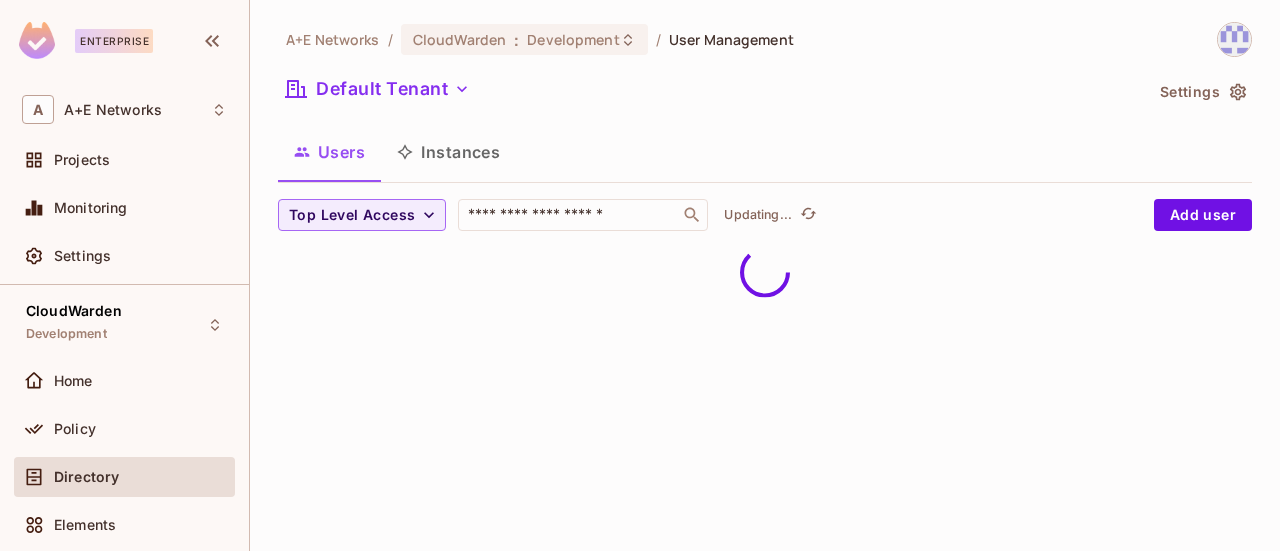 scroll, scrollTop: 0, scrollLeft: 0, axis: both 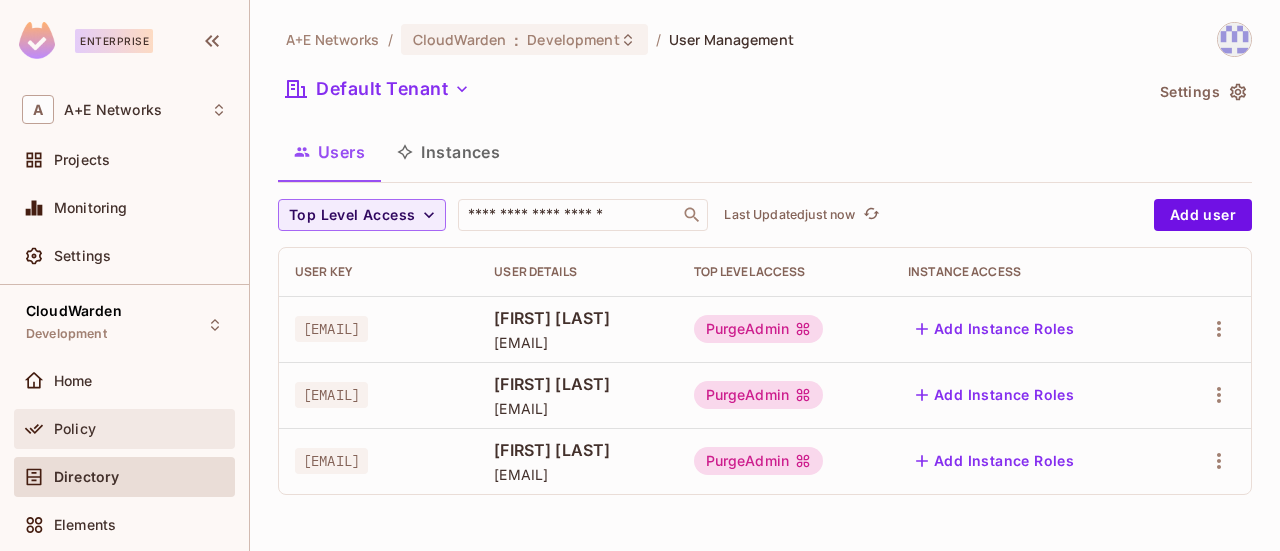 click on "Policy" at bounding box center (124, 429) 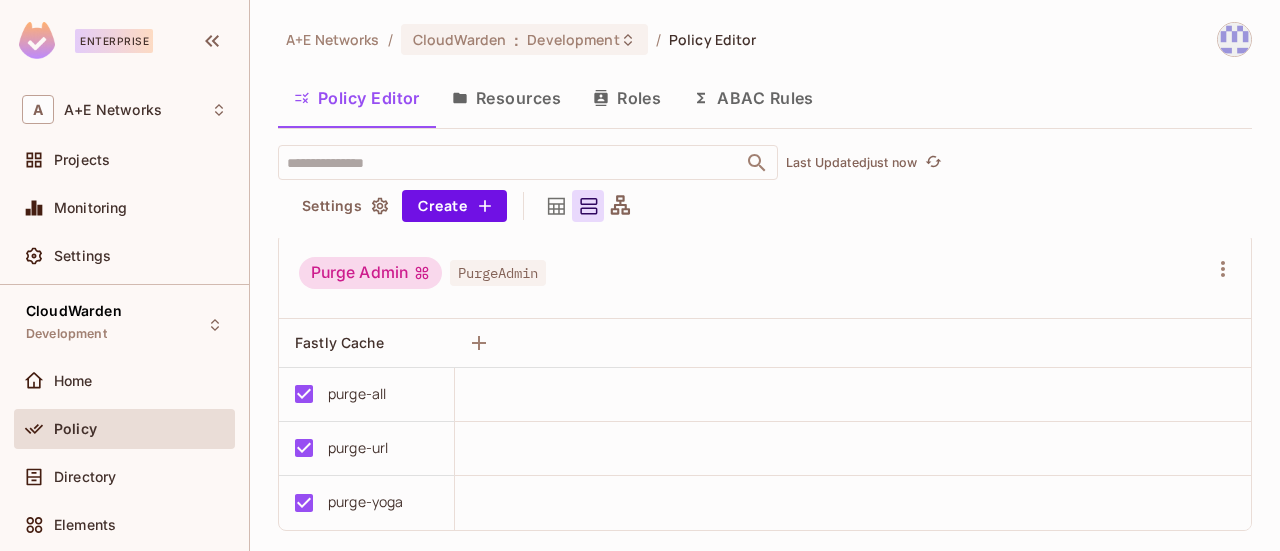 scroll, scrollTop: 0, scrollLeft: 0, axis: both 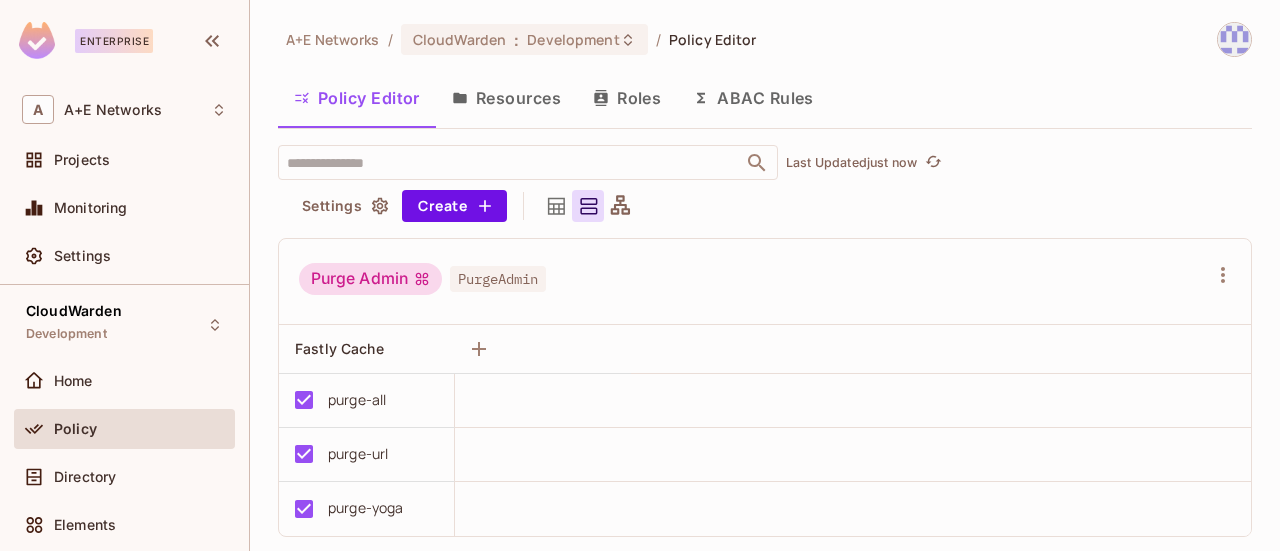 click on "Resources" at bounding box center (506, 98) 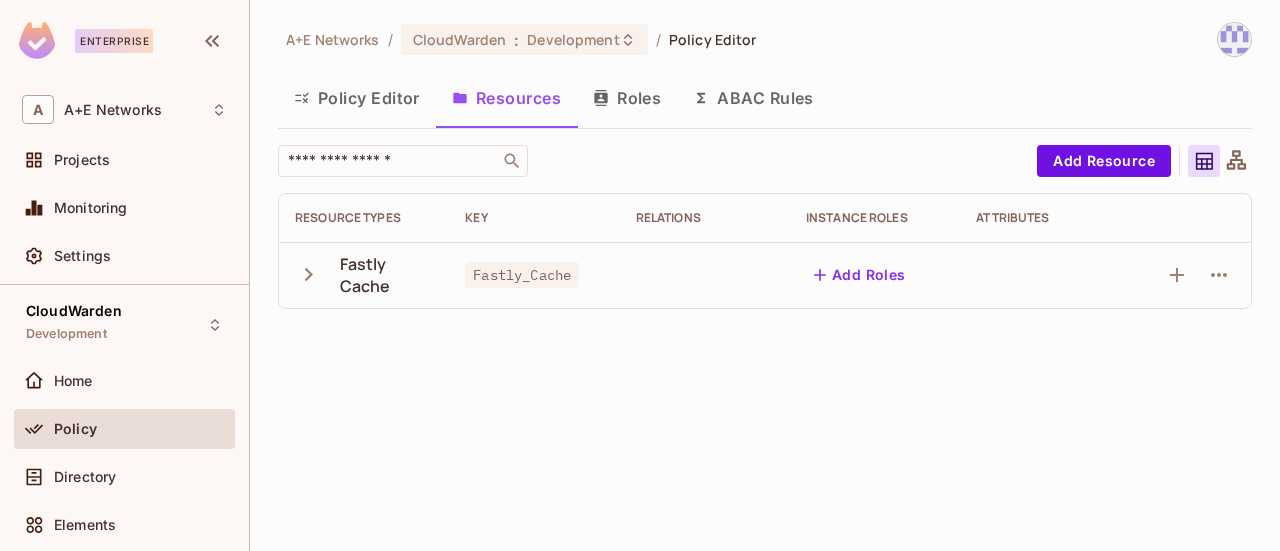 click 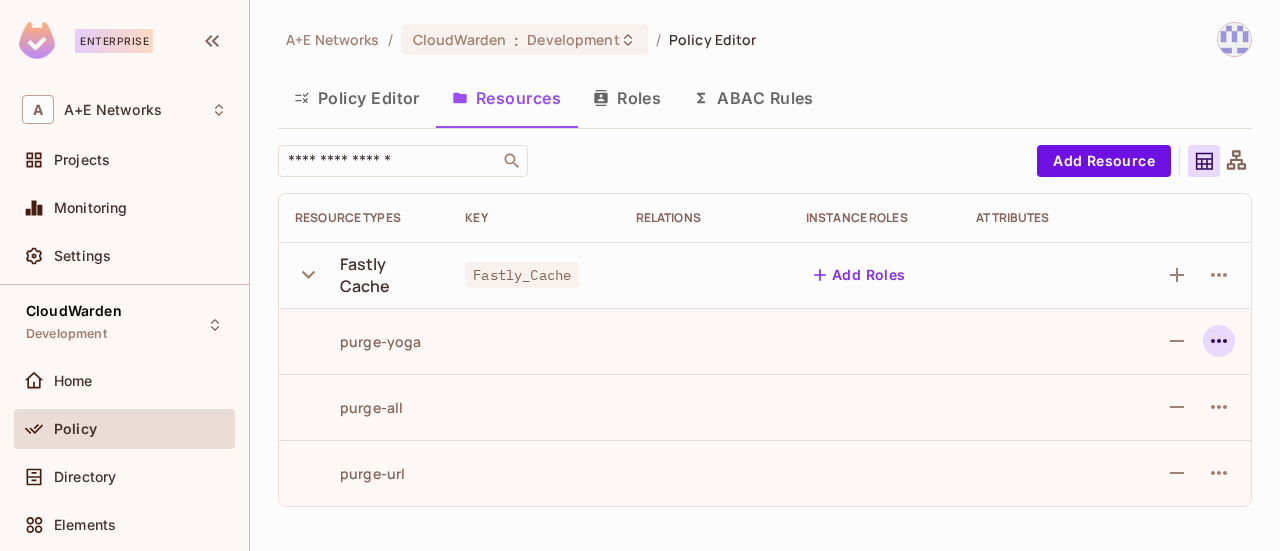 click 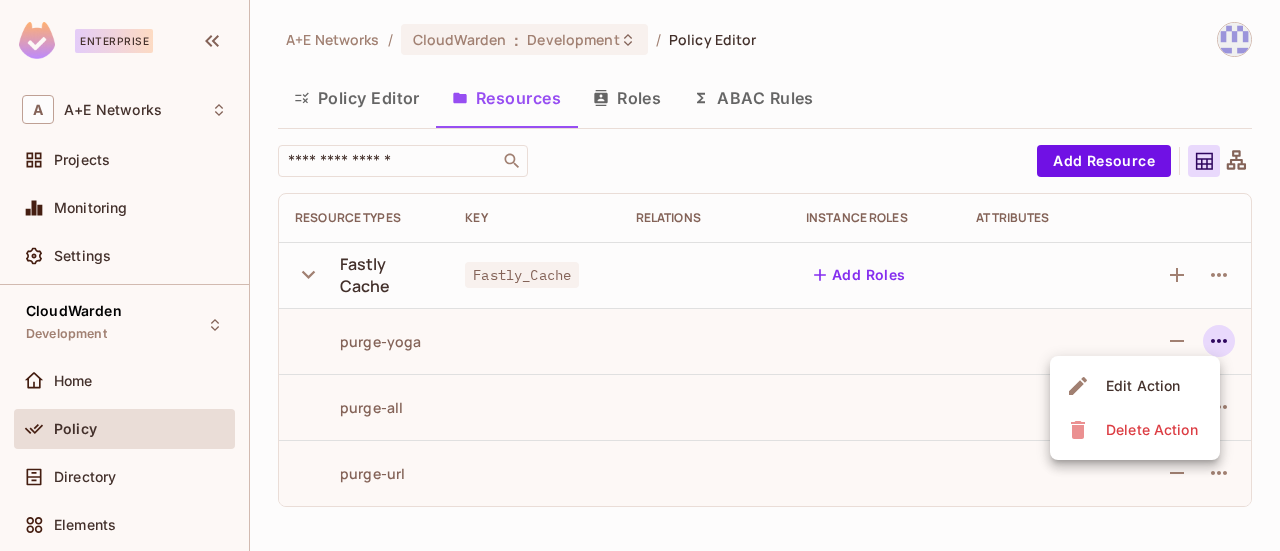 drag, startPoint x: 340, startPoint y: 336, endPoint x: 455, endPoint y: 335, distance: 115.00435 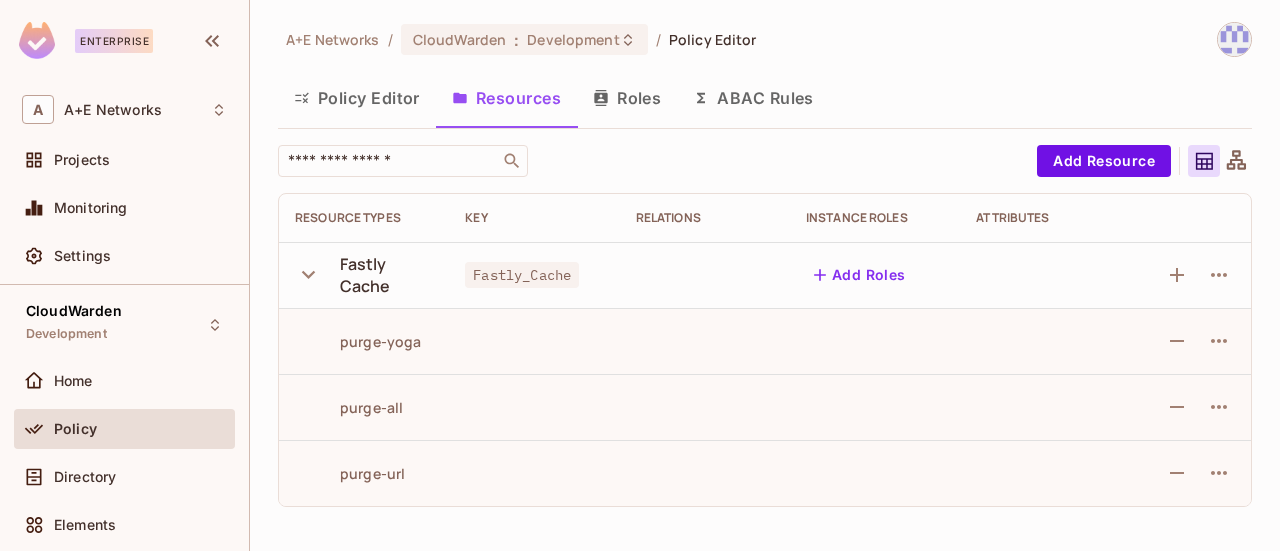 click on "purge-yoga" at bounding box center (364, 341) 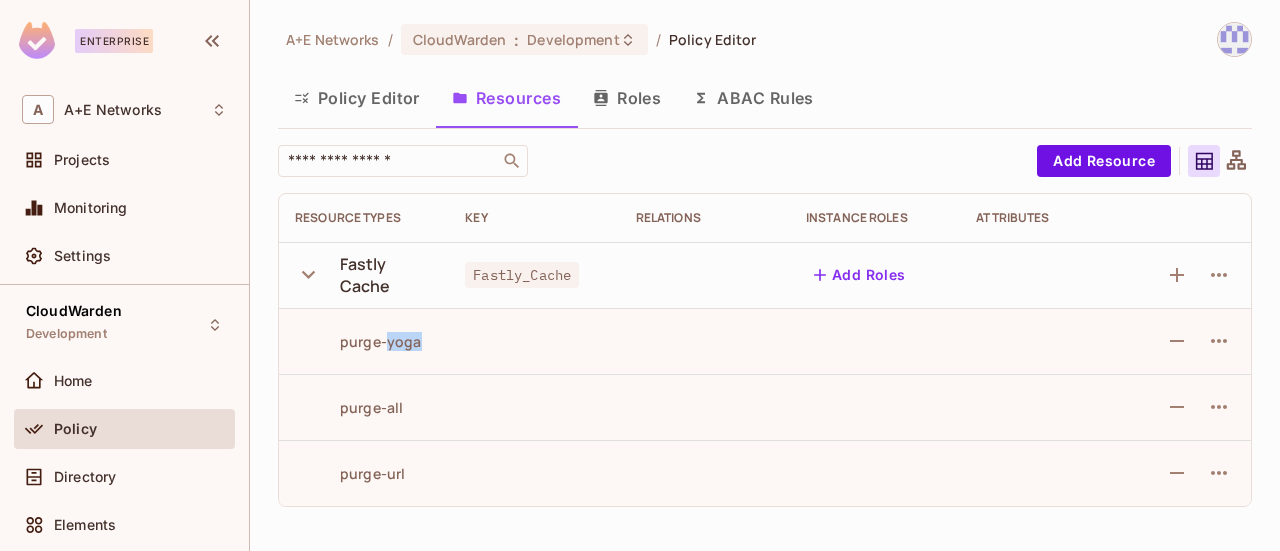 click on "purge-yoga" at bounding box center (364, 341) 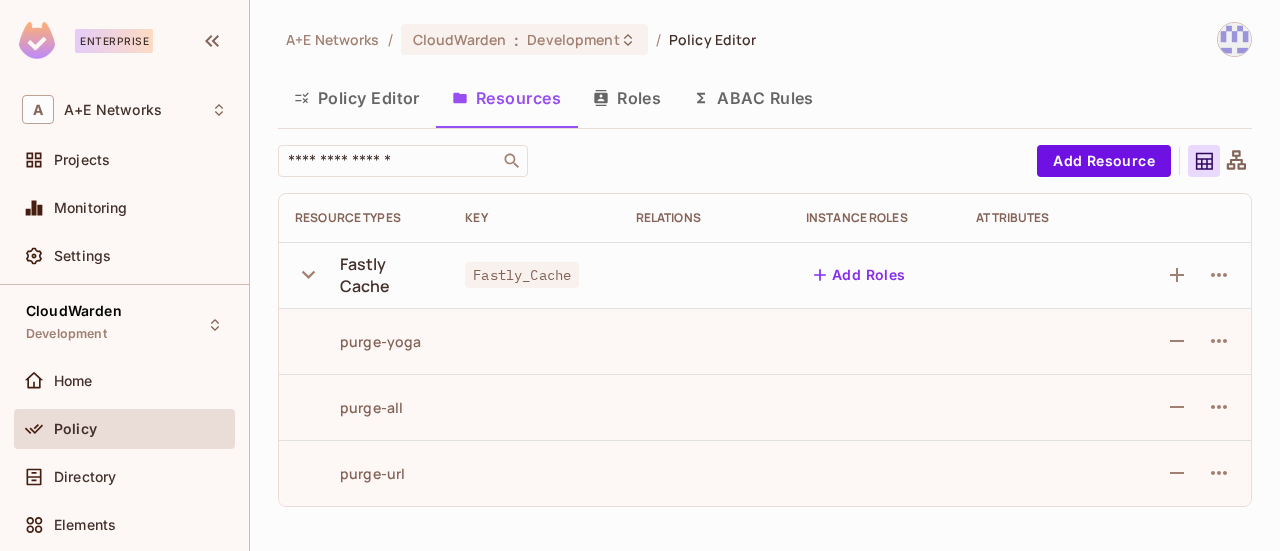 click on "purge-yoga" at bounding box center [358, 341] 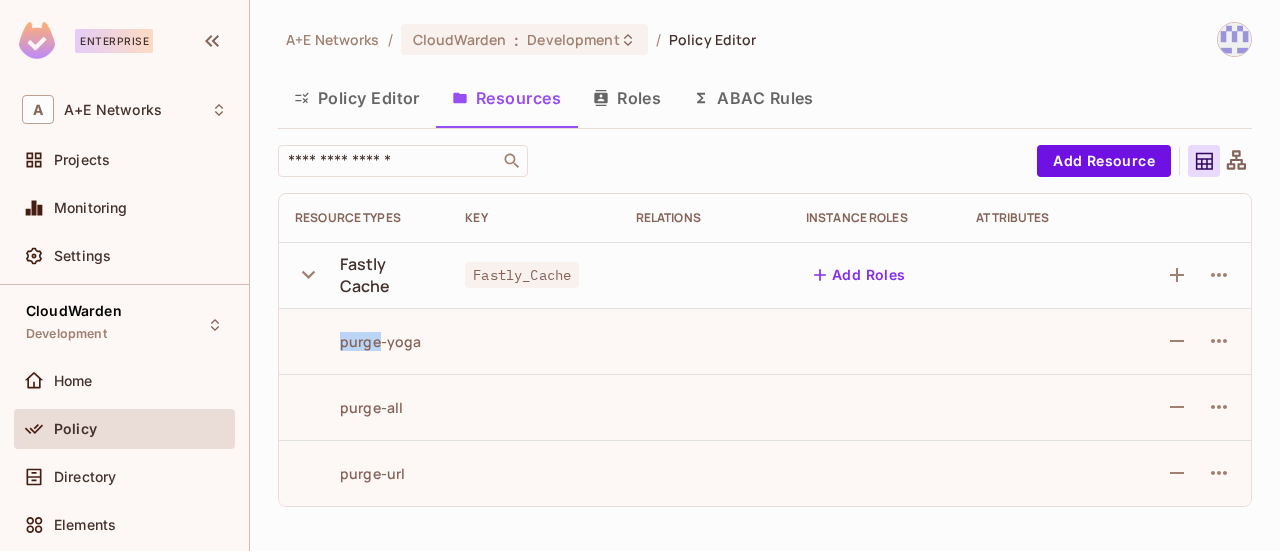 click on "purge-yoga" at bounding box center [358, 341] 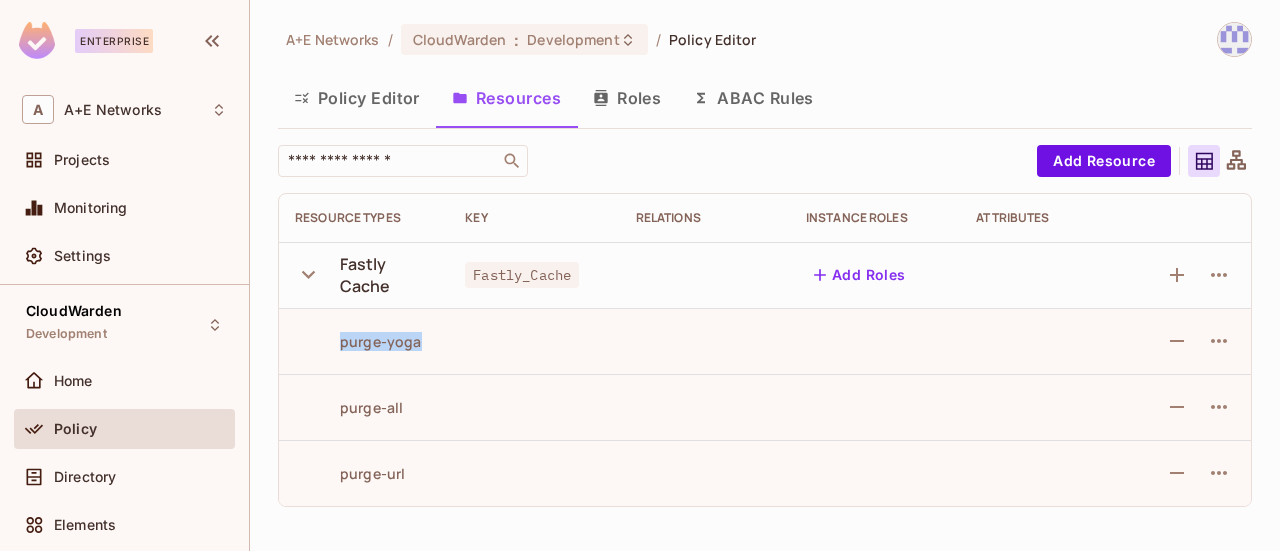 click on "purge-yoga" at bounding box center (358, 341) 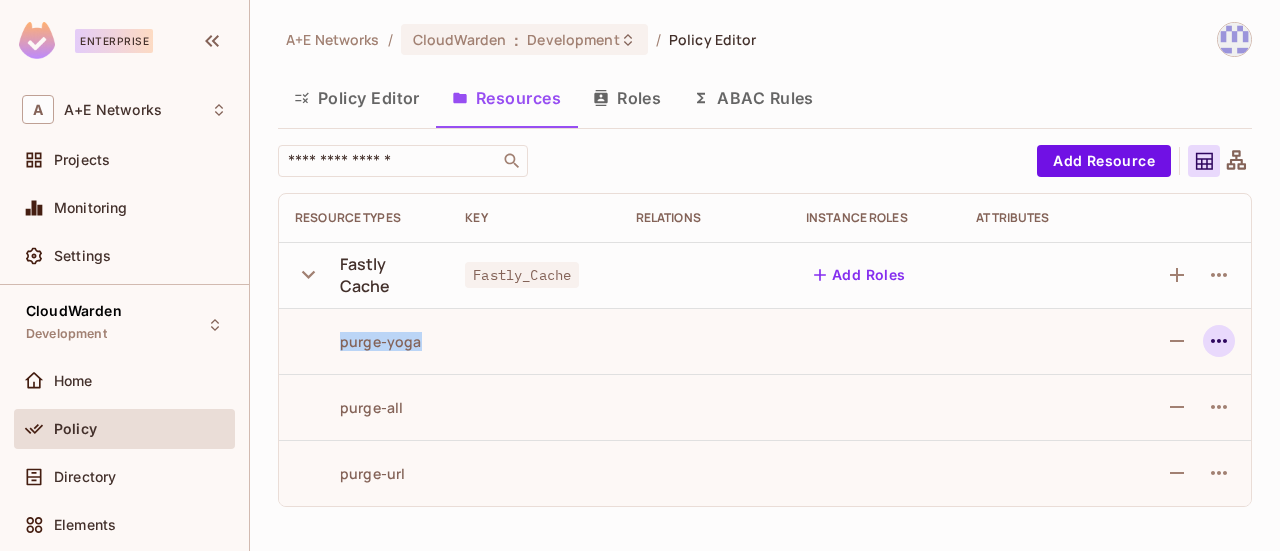 click 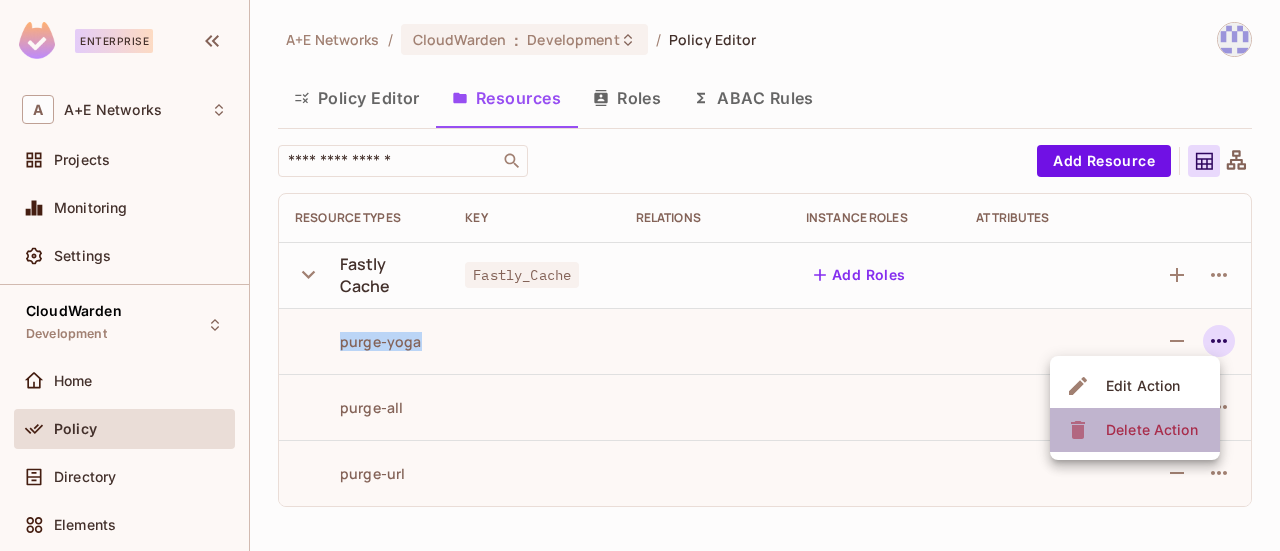 click on "Delete Action" at bounding box center [1152, 430] 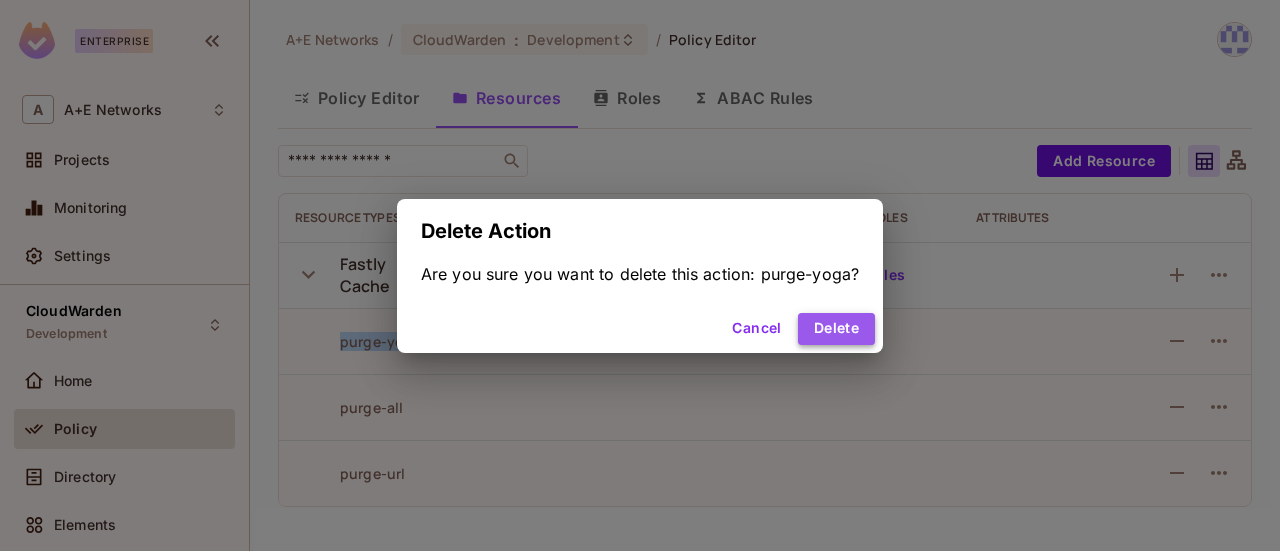 click on "Delete" at bounding box center (836, 329) 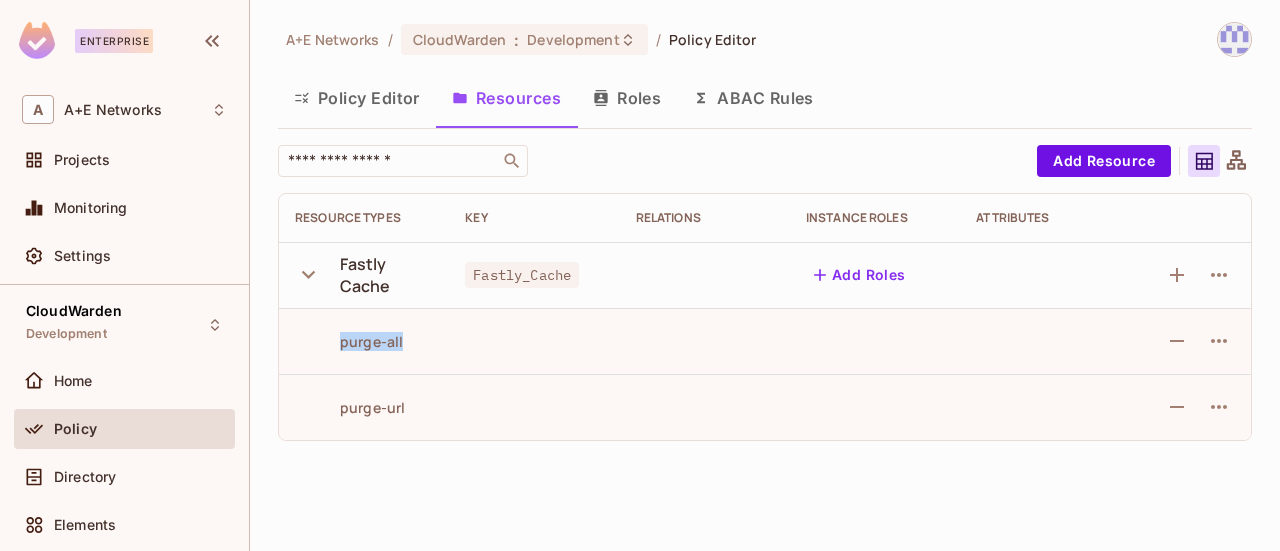 click on "Roles" at bounding box center (627, 98) 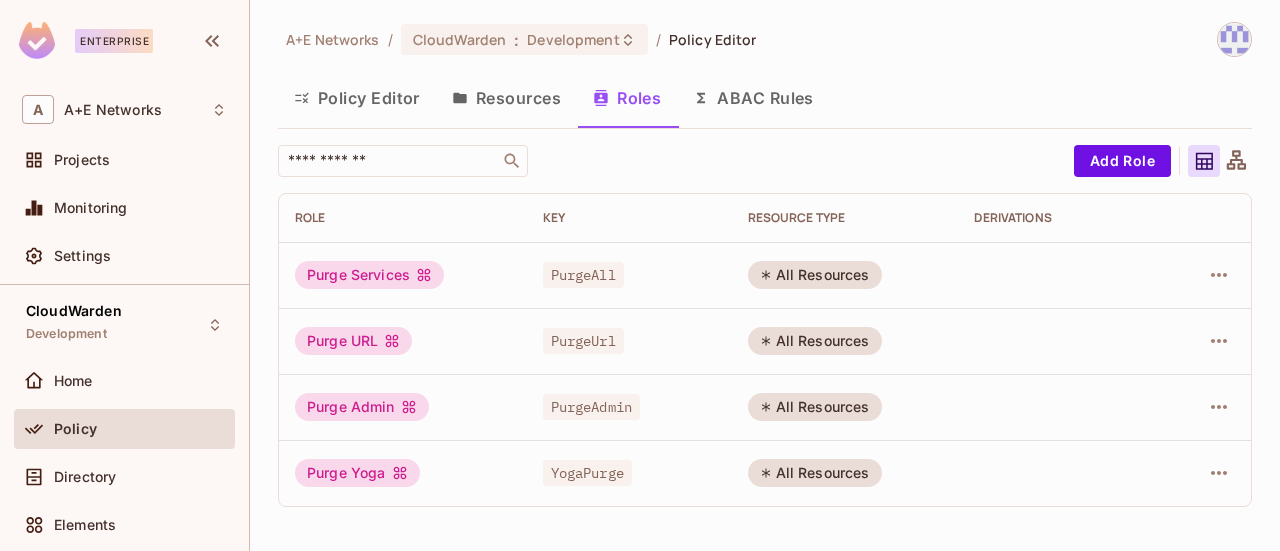 click on "Resources" at bounding box center (506, 98) 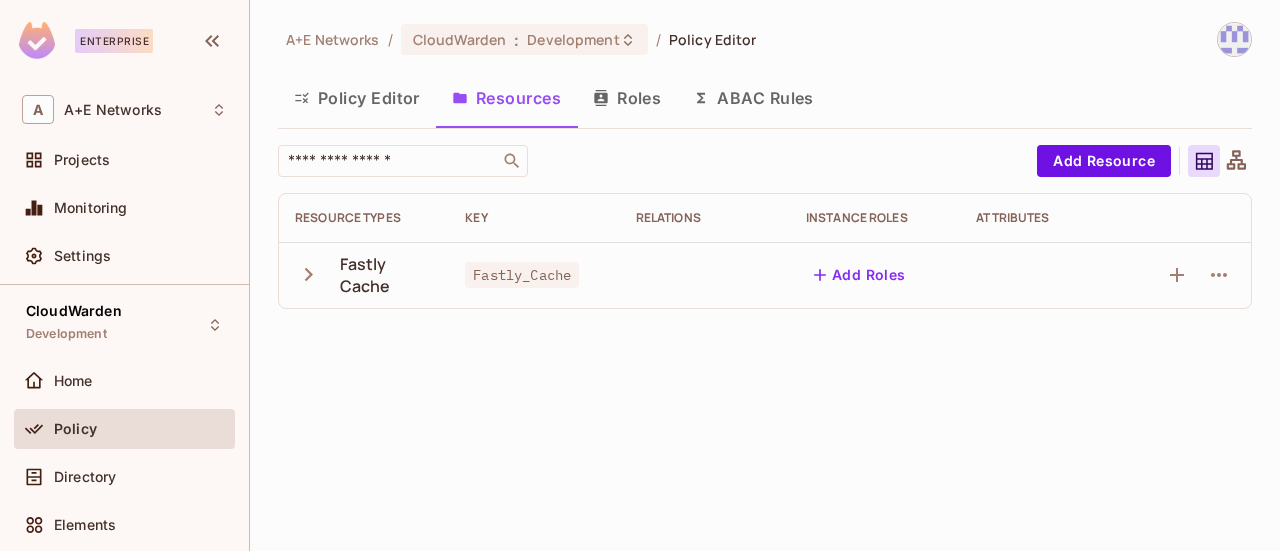 click at bounding box center [312, 274] 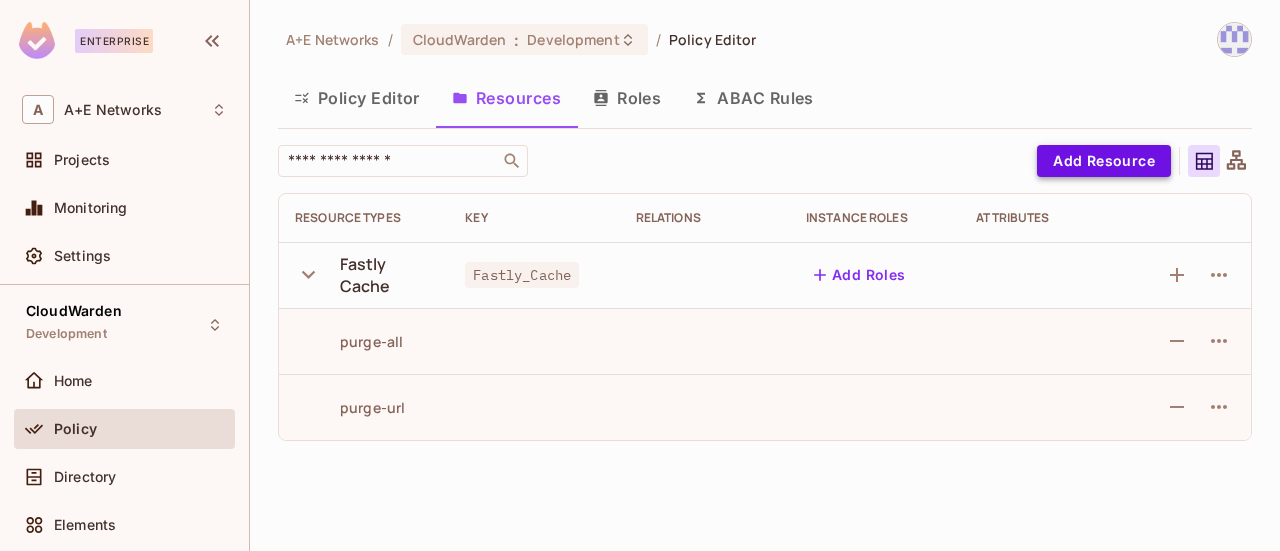click on "Add Resource" at bounding box center [1104, 161] 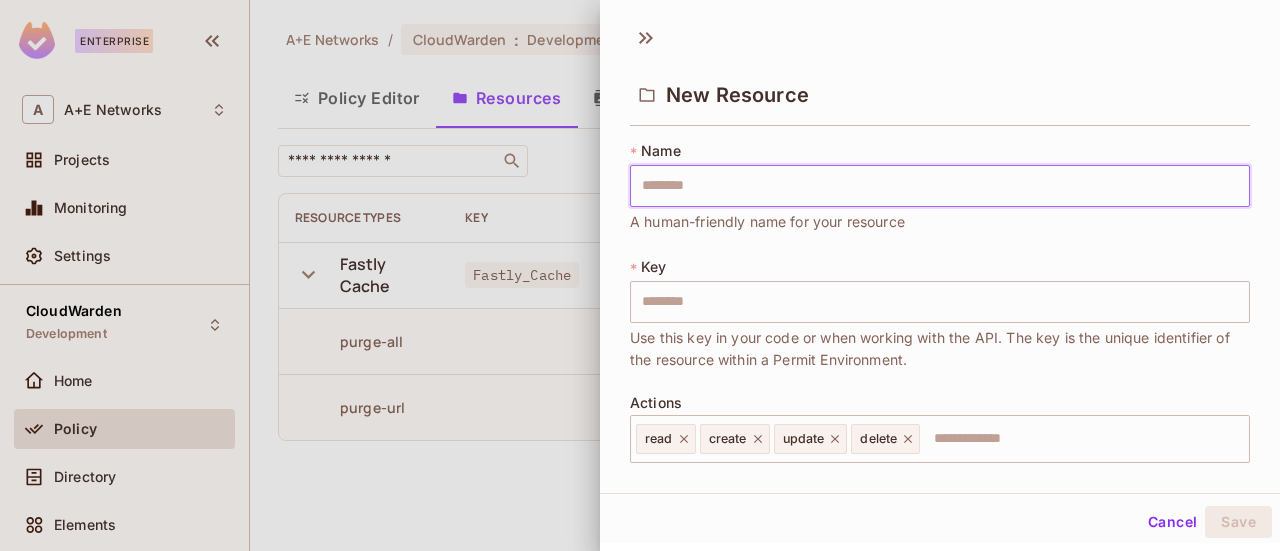 type on "**********" 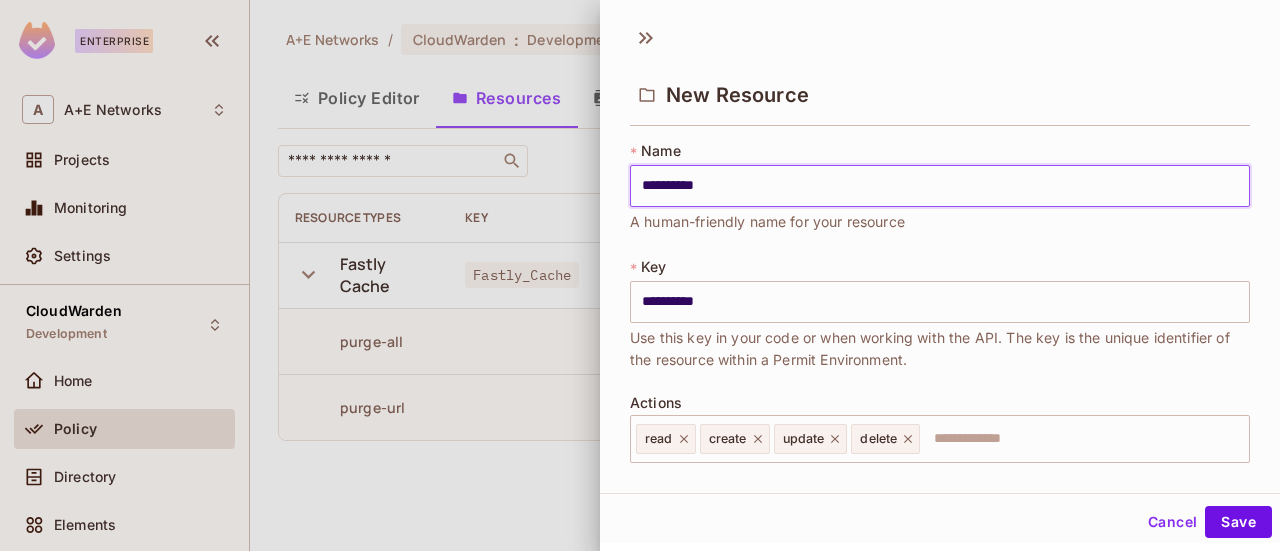 type on "**********" 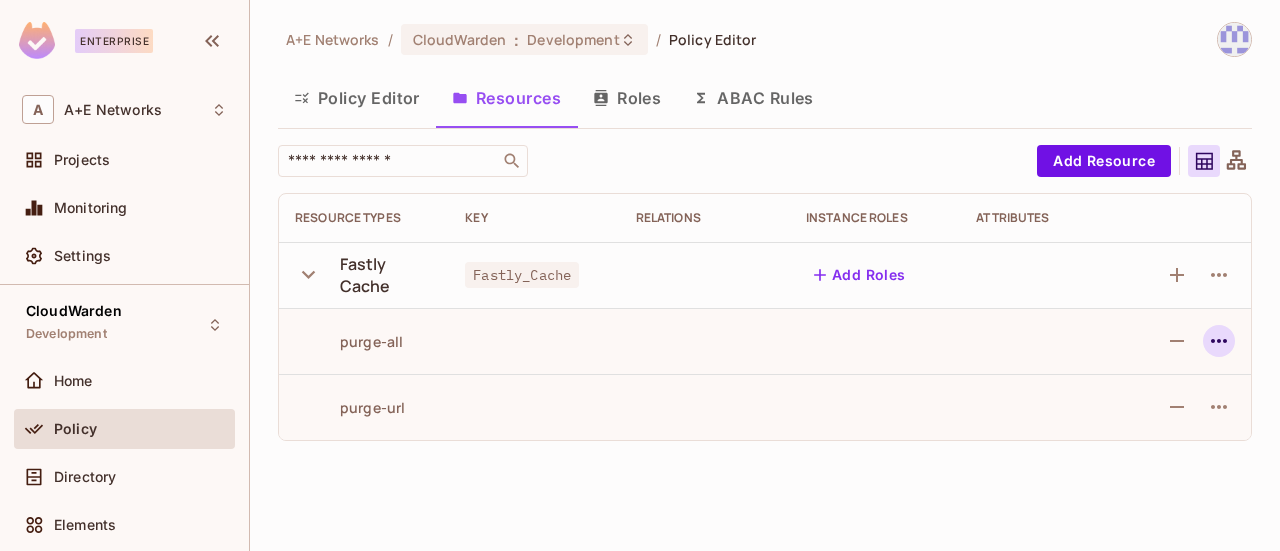 click 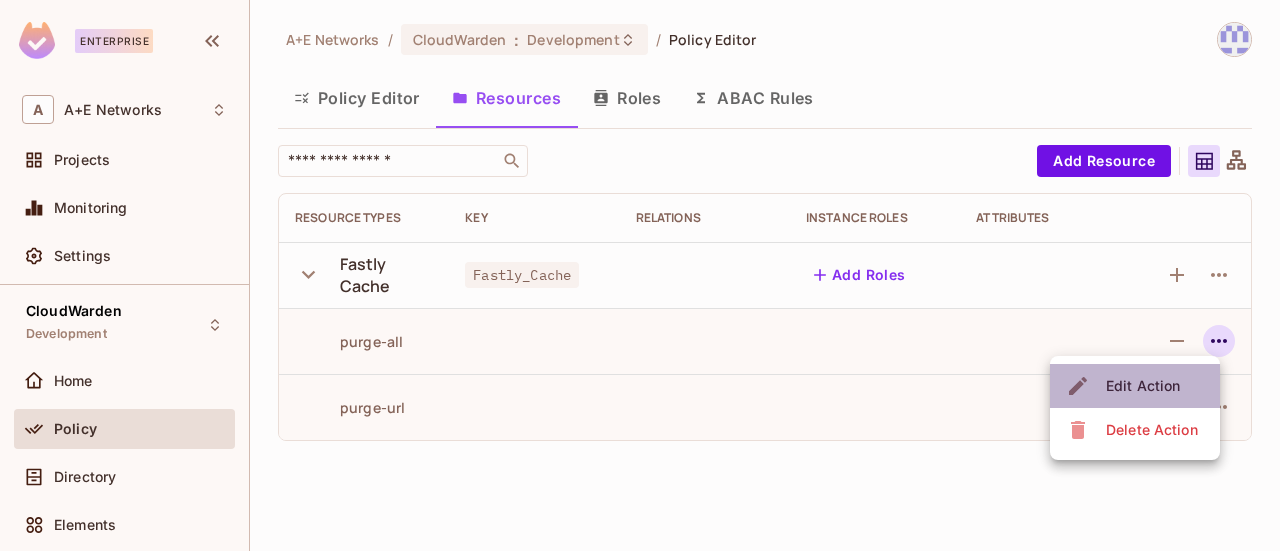 click on "Edit Action" at bounding box center [1143, 386] 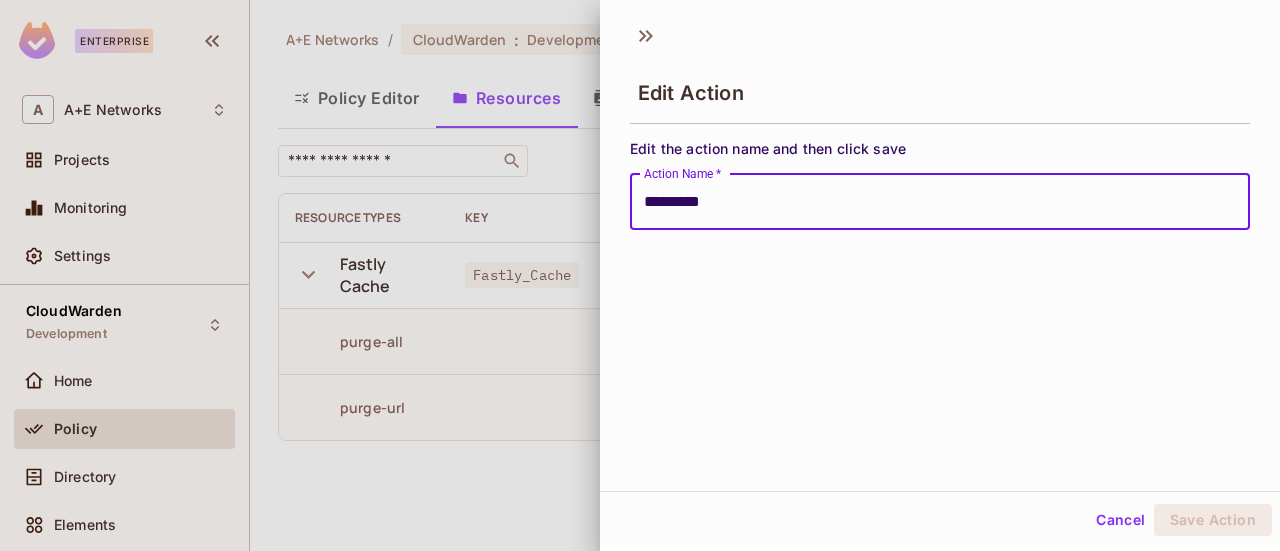 scroll, scrollTop: 0, scrollLeft: 0, axis: both 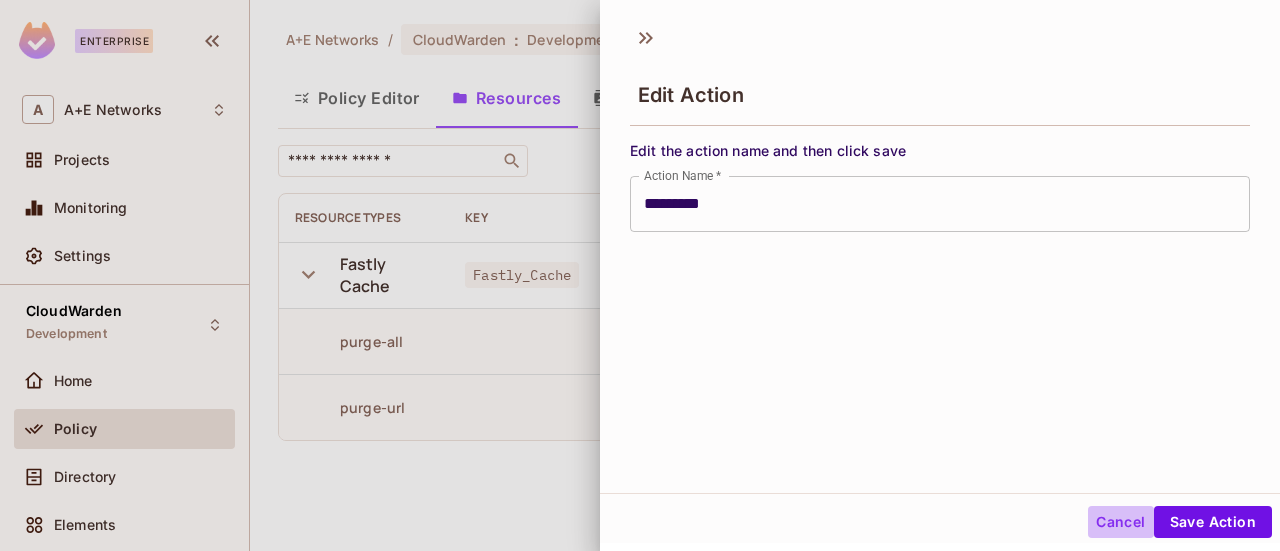 click on "Cancel" at bounding box center (1120, 522) 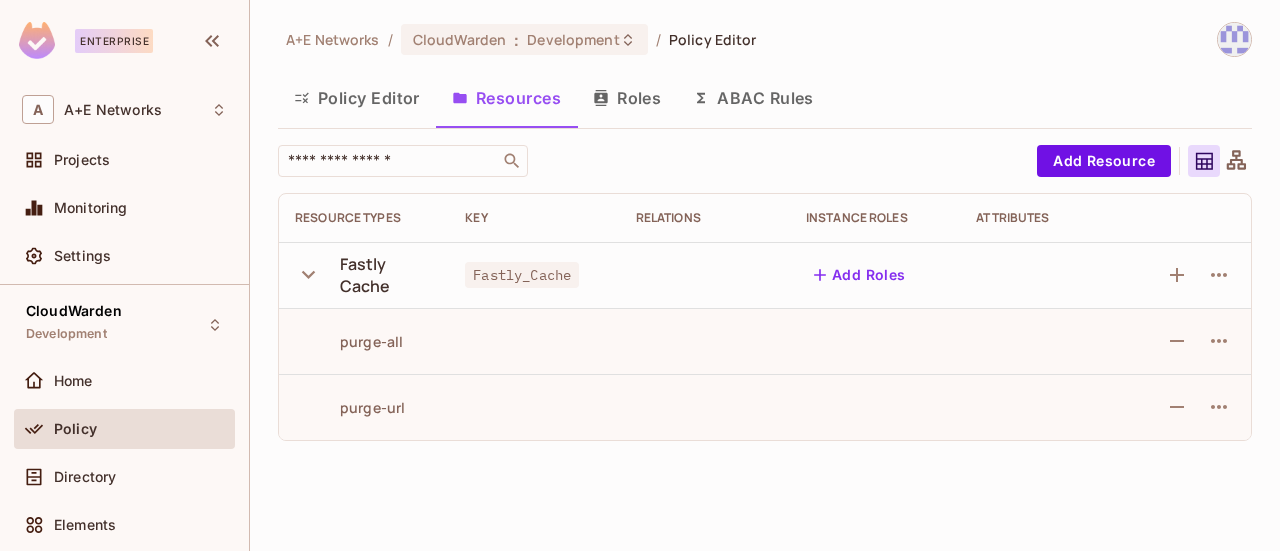 click at bounding box center [1191, 275] 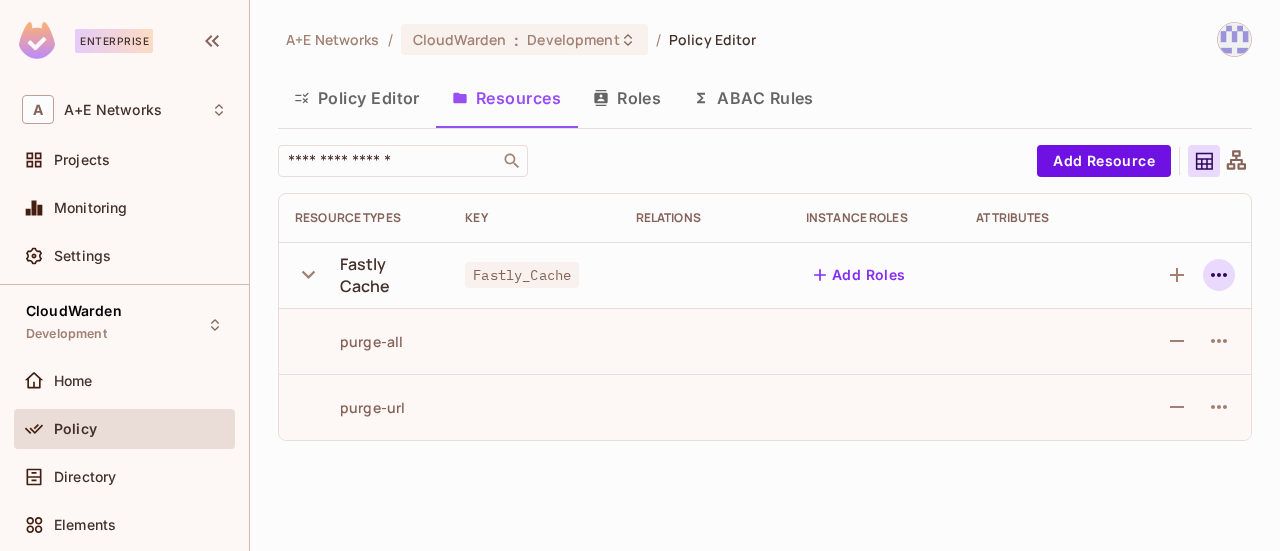 click 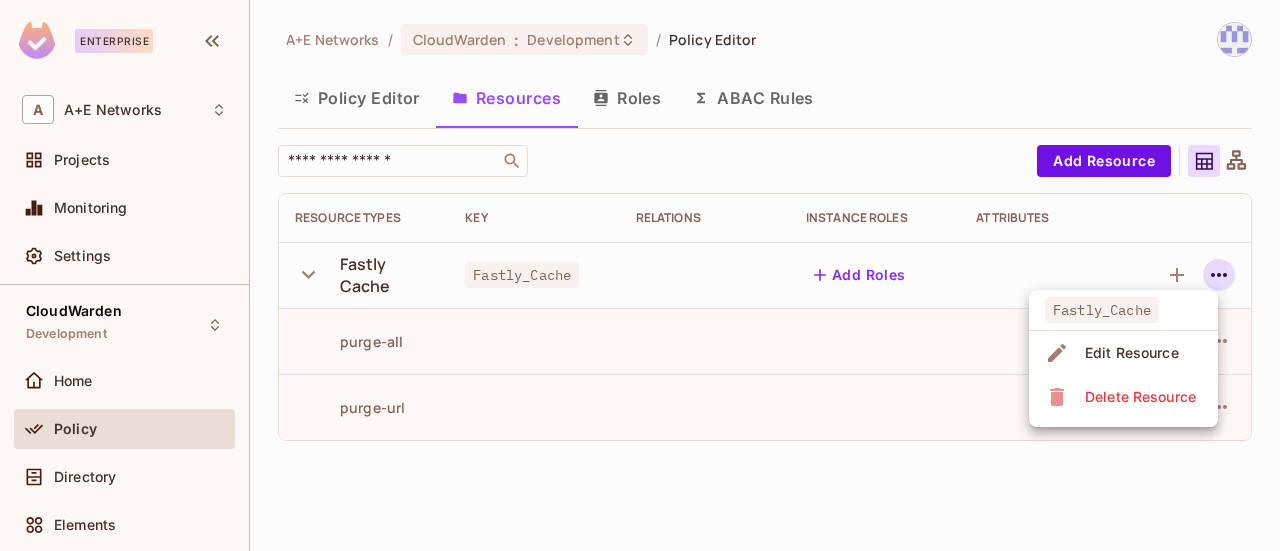 click at bounding box center [640, 275] 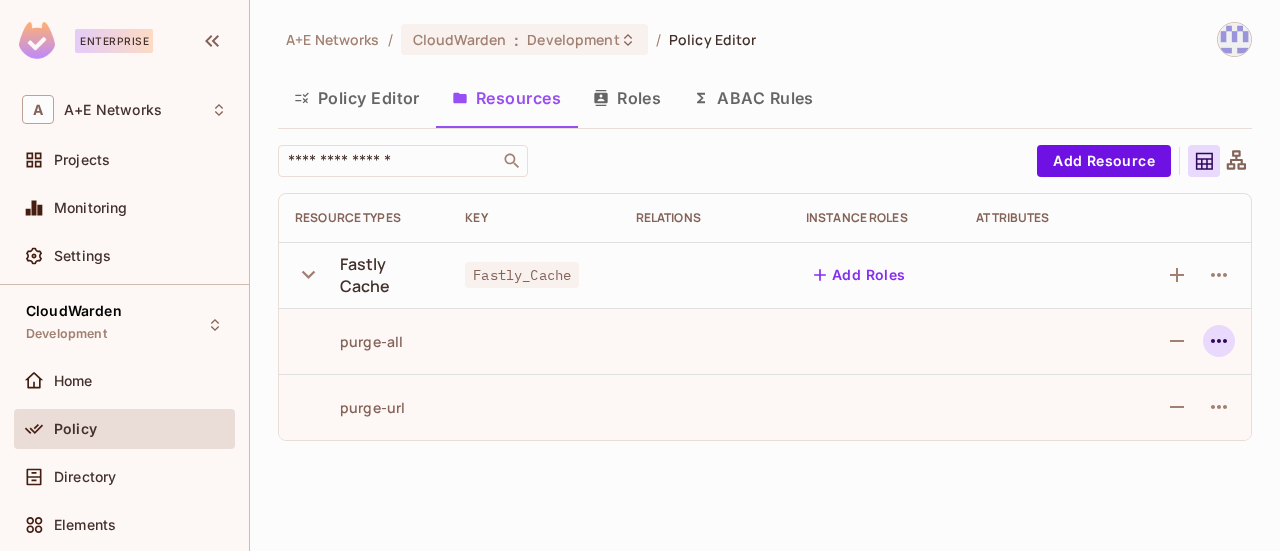 click at bounding box center (1219, 341) 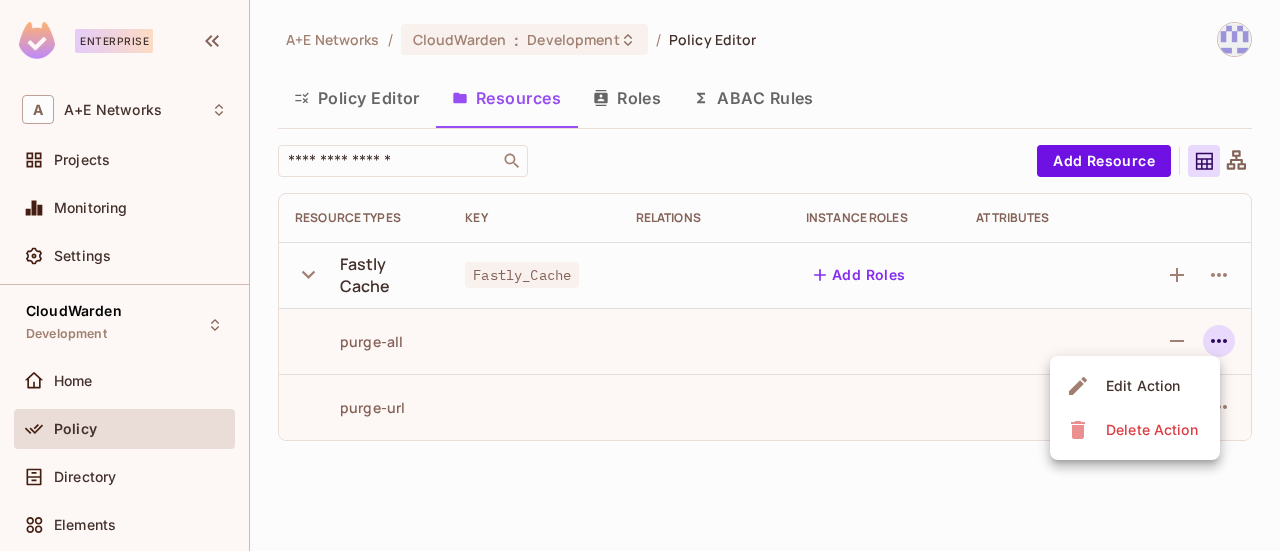 click at bounding box center [640, 275] 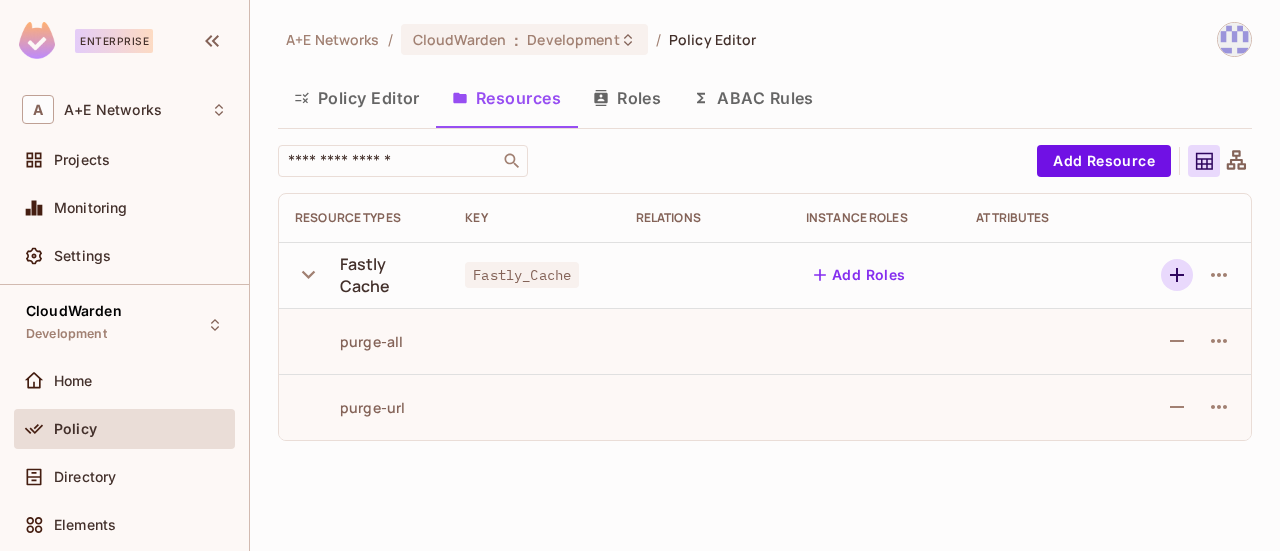 click 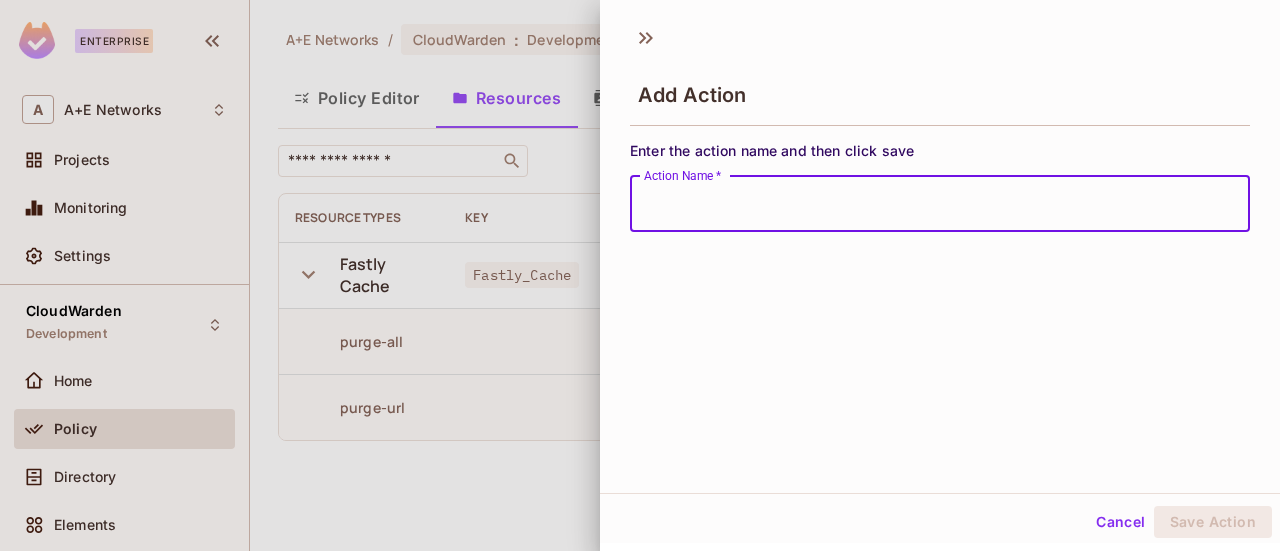 click on "Action Name   *" at bounding box center [940, 204] 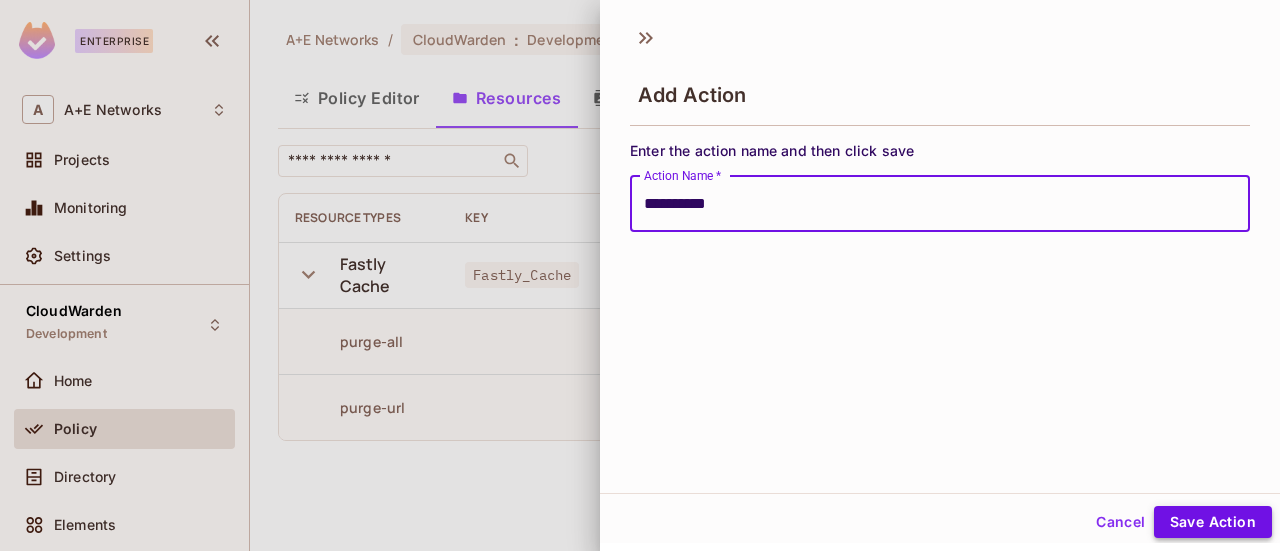 type on "**********" 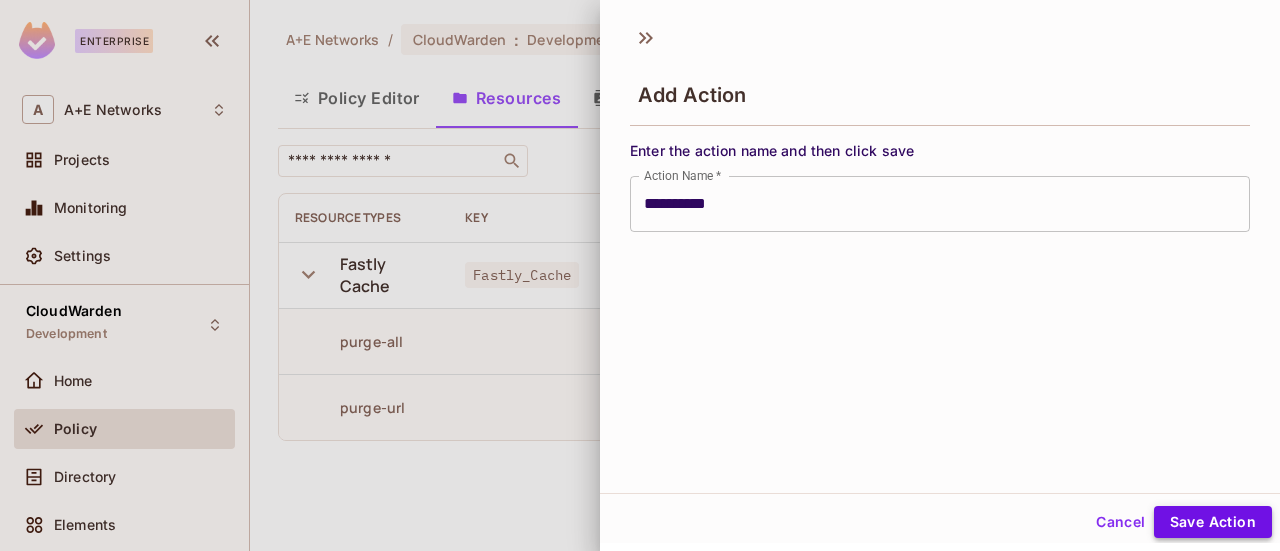 type 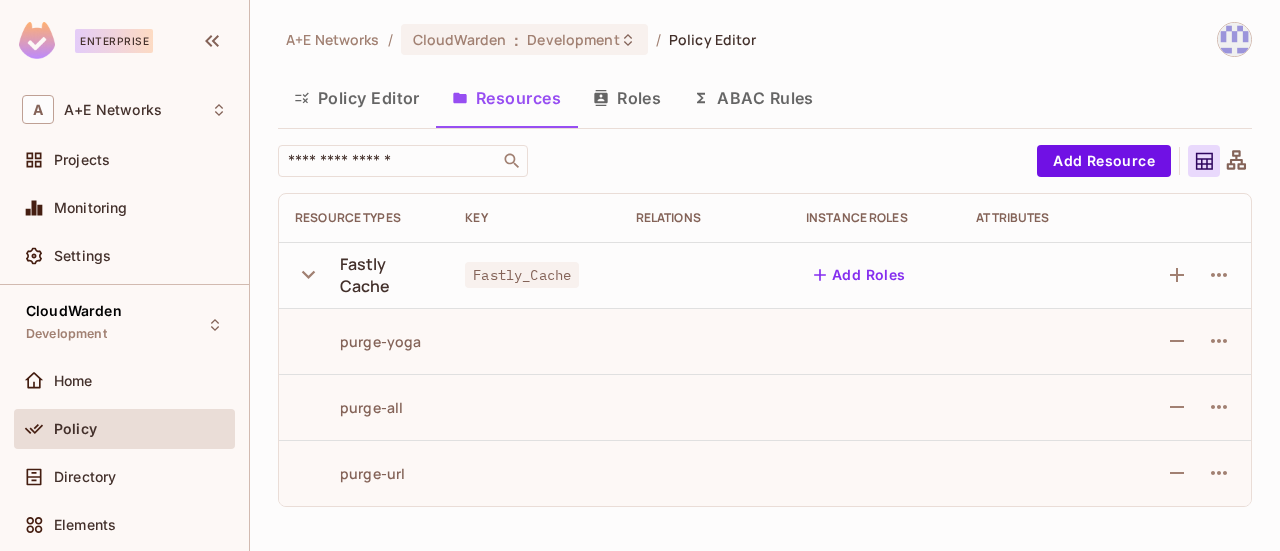 click on "Roles" at bounding box center (627, 98) 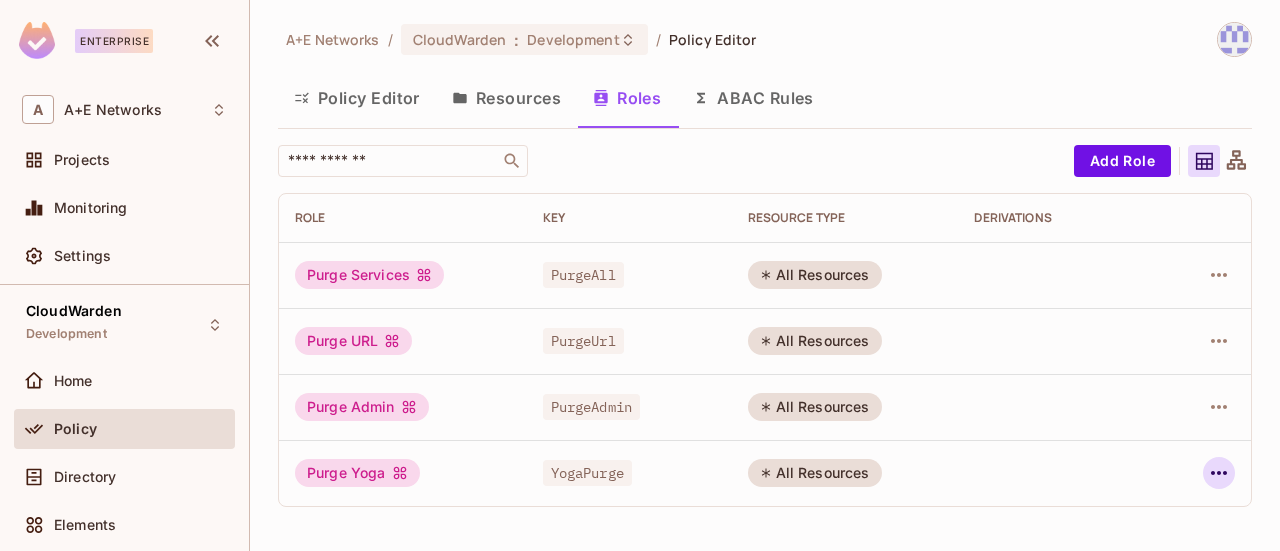 click 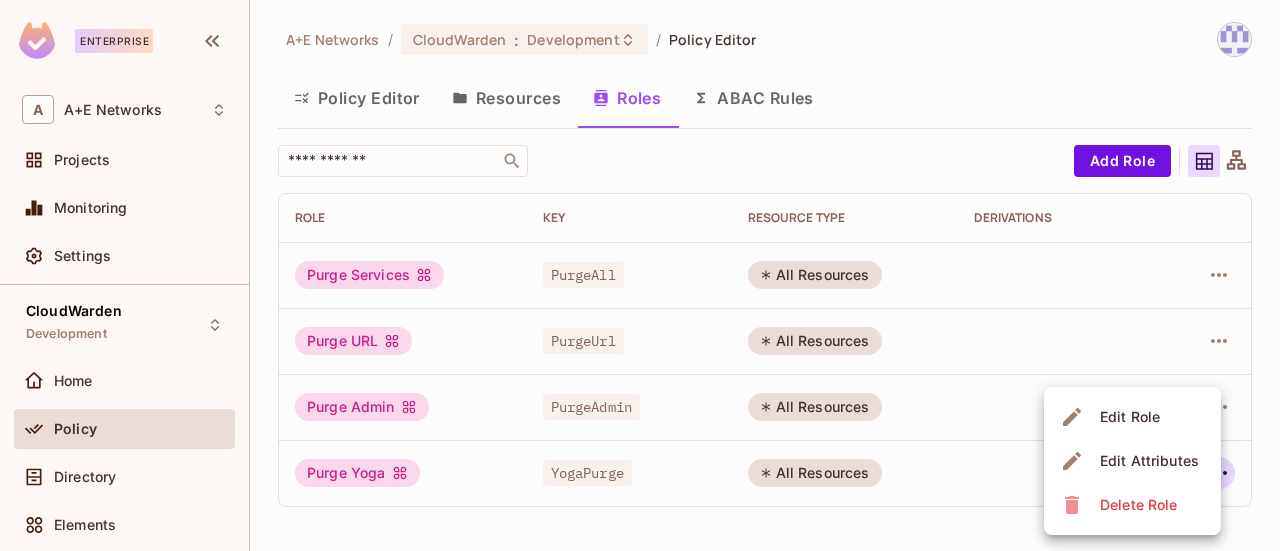 click on "Edit Role" at bounding box center (1130, 417) 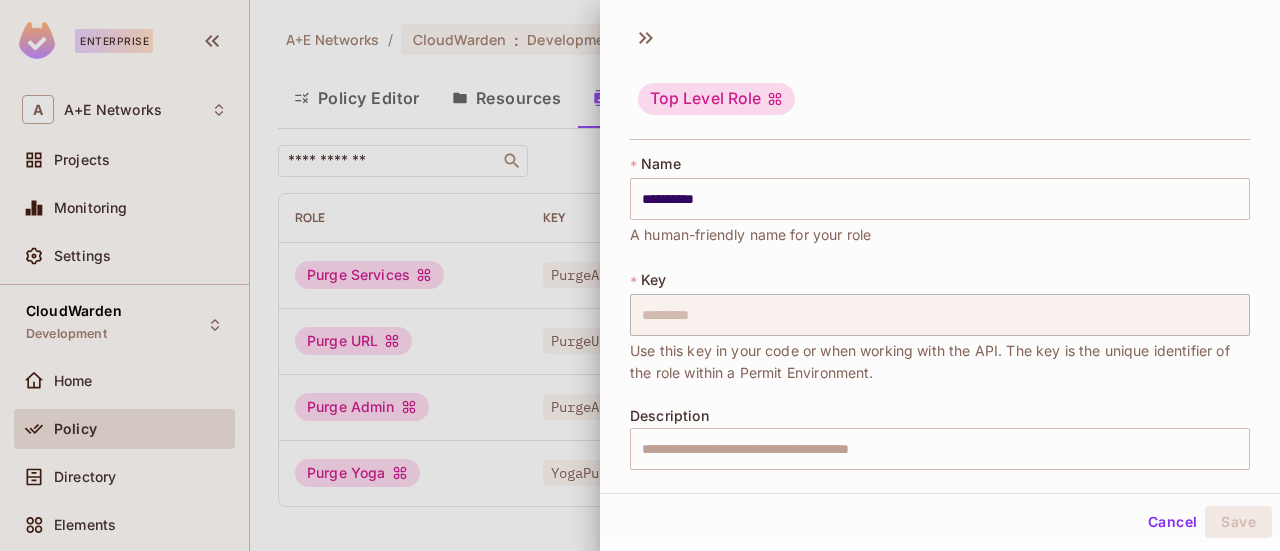 click on "Cancel" at bounding box center (1172, 522) 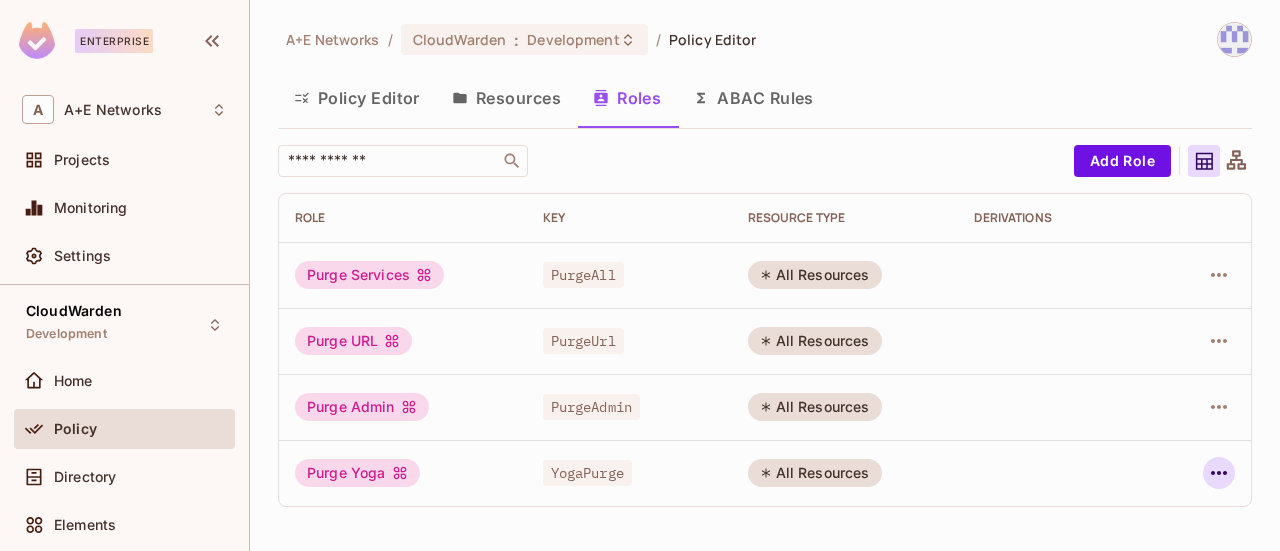 click 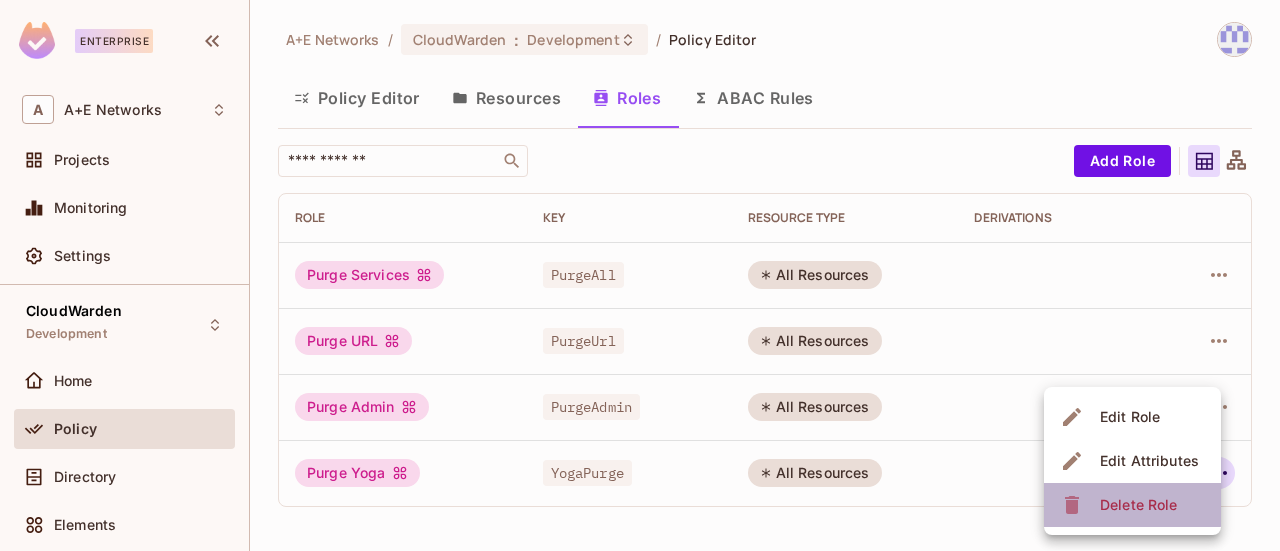 click on "Delete Role" at bounding box center [1138, 505] 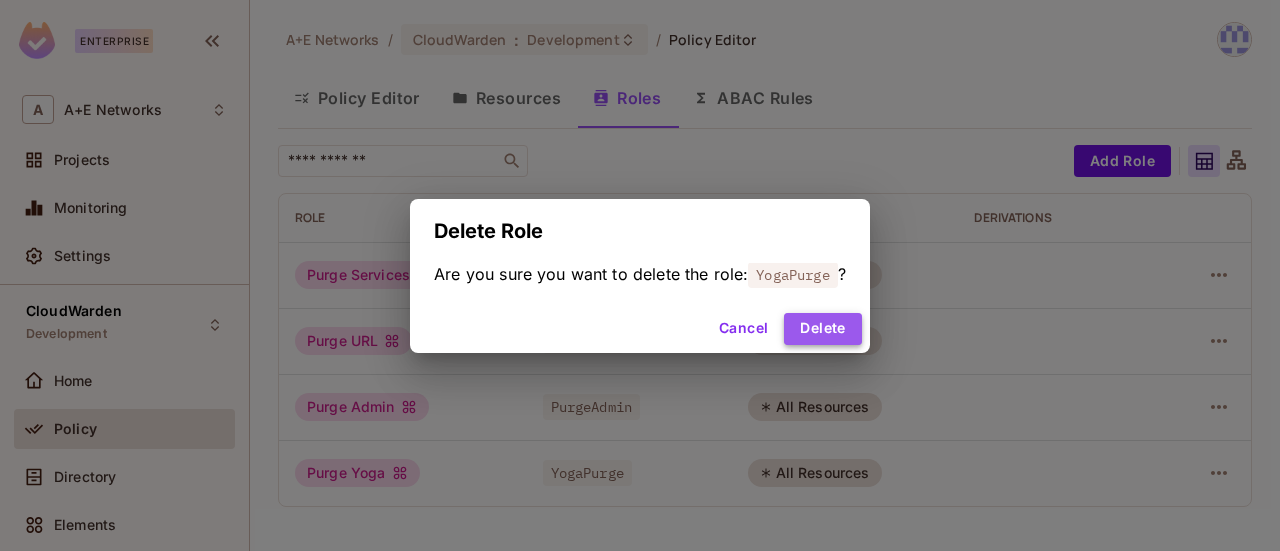 click on "Delete" at bounding box center [822, 329] 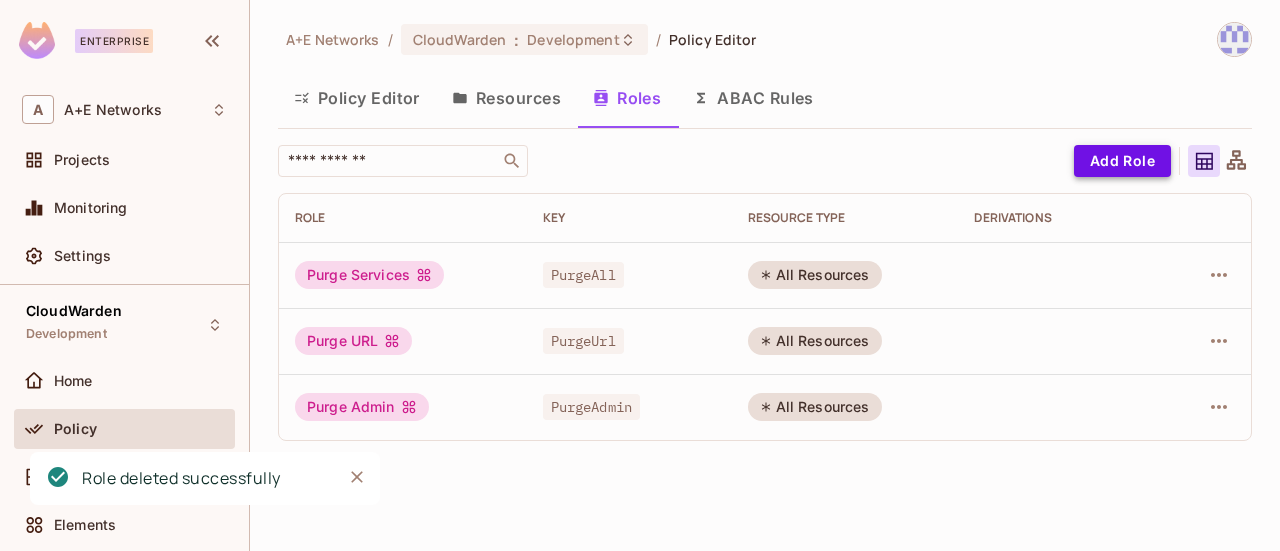 click on "Add Role" at bounding box center [1122, 161] 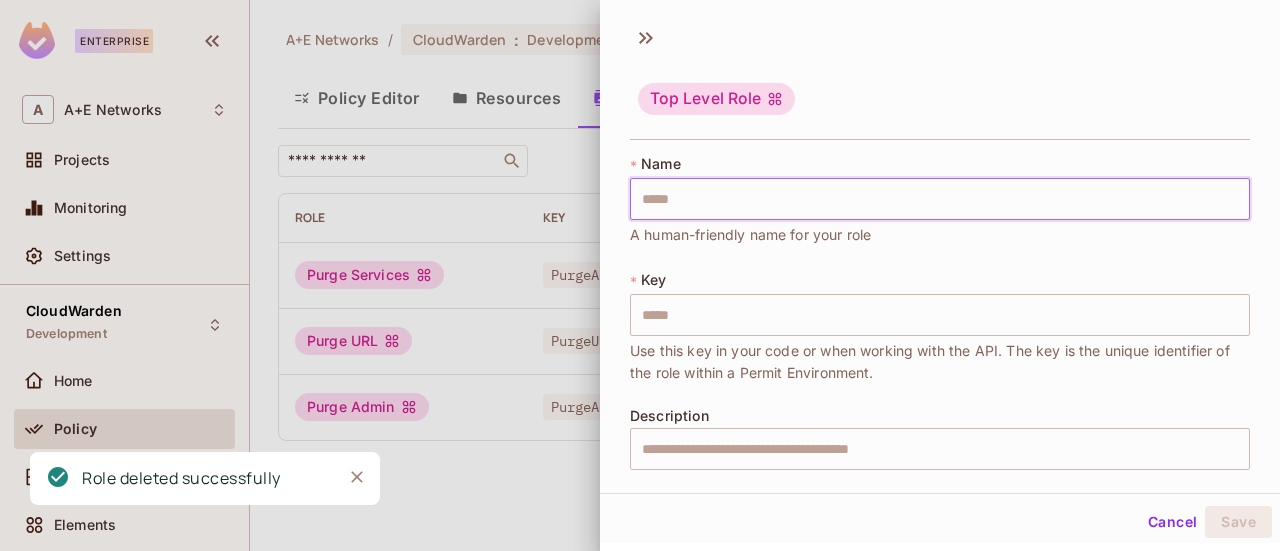 click at bounding box center [940, 199] 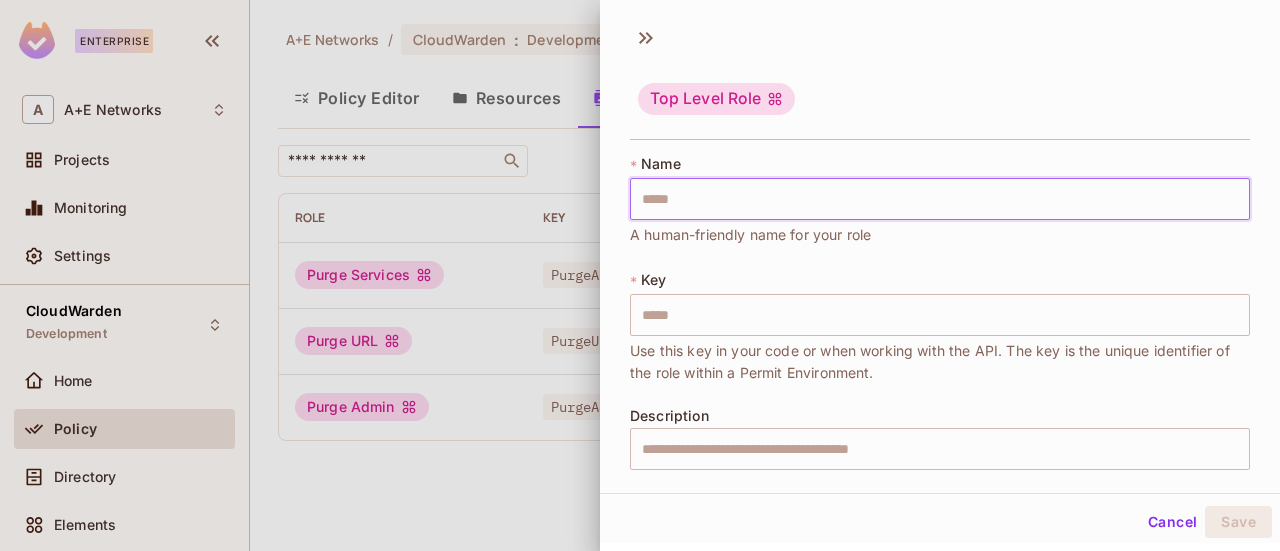 type on "*" 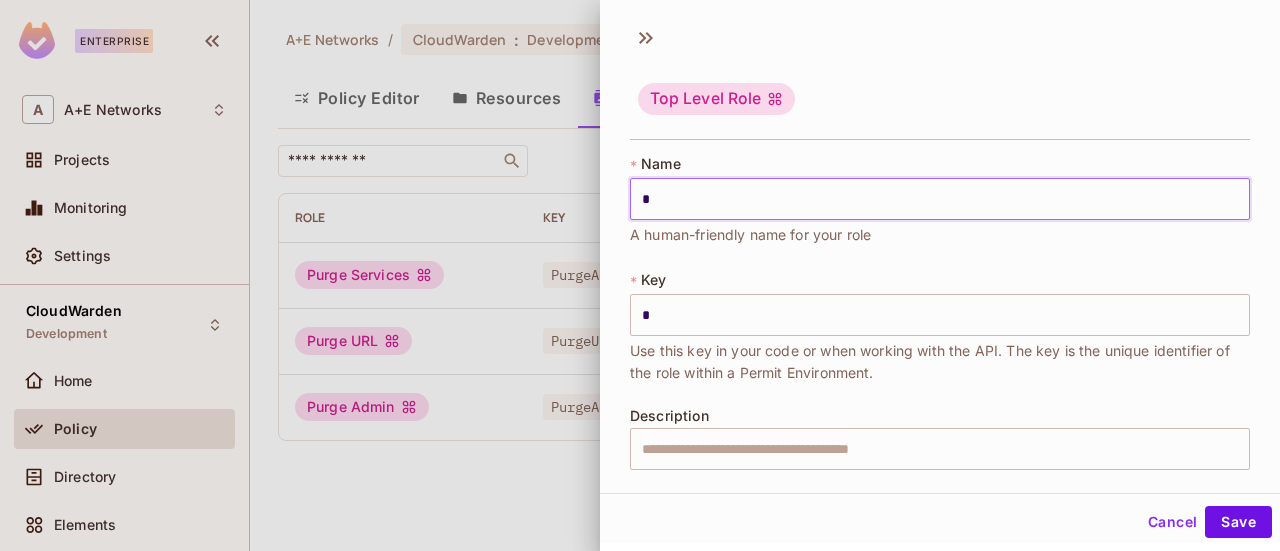 type on "**" 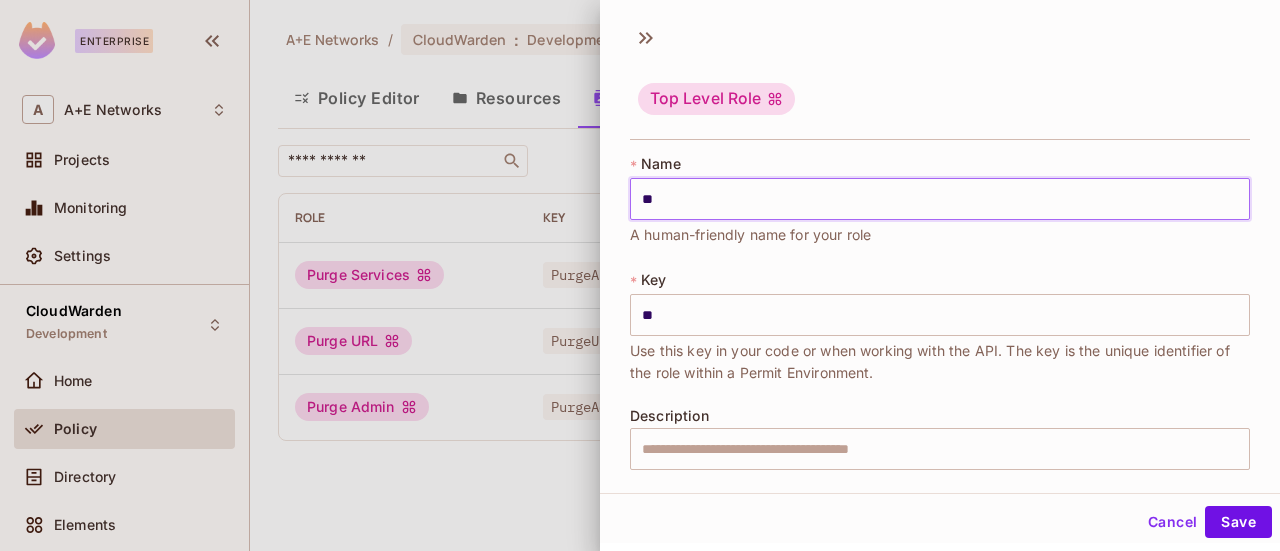 type on "***" 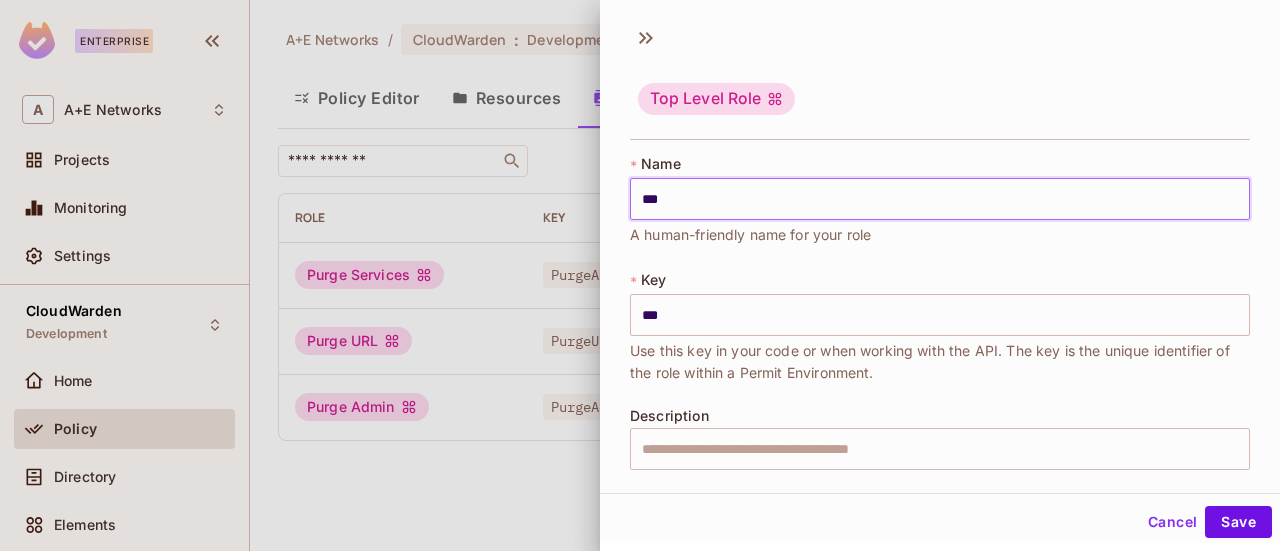 type on "****" 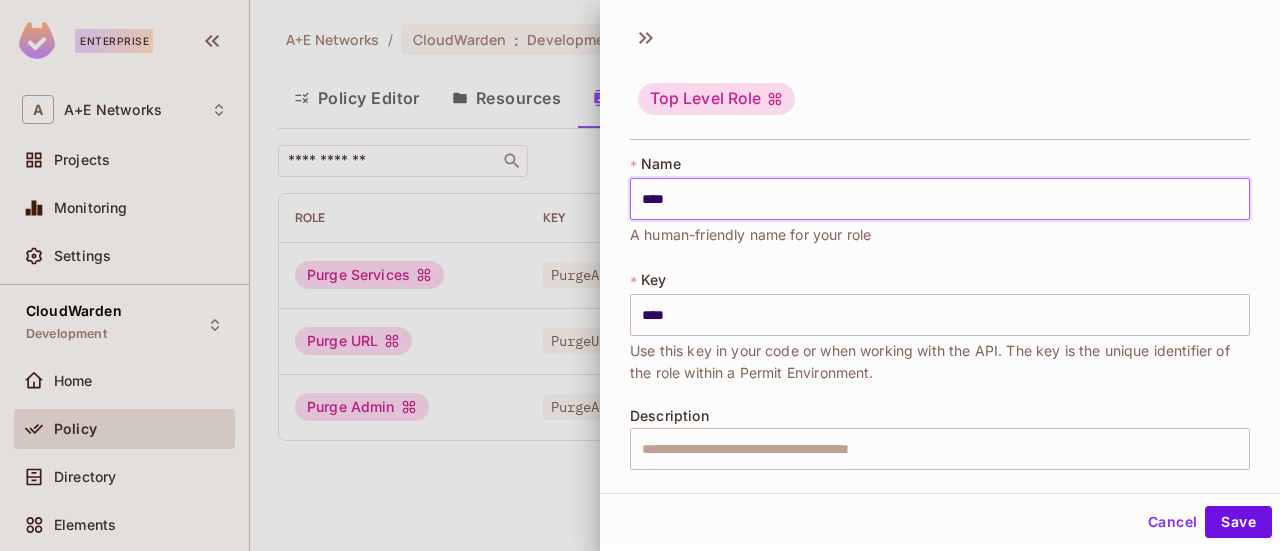 type on "*****" 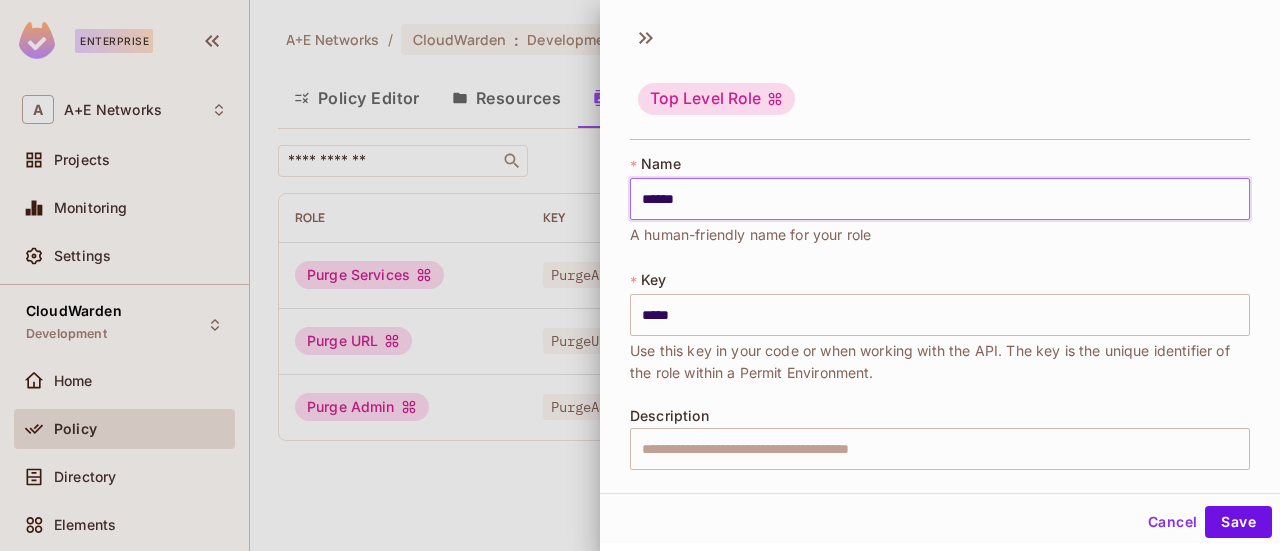 type on "*******" 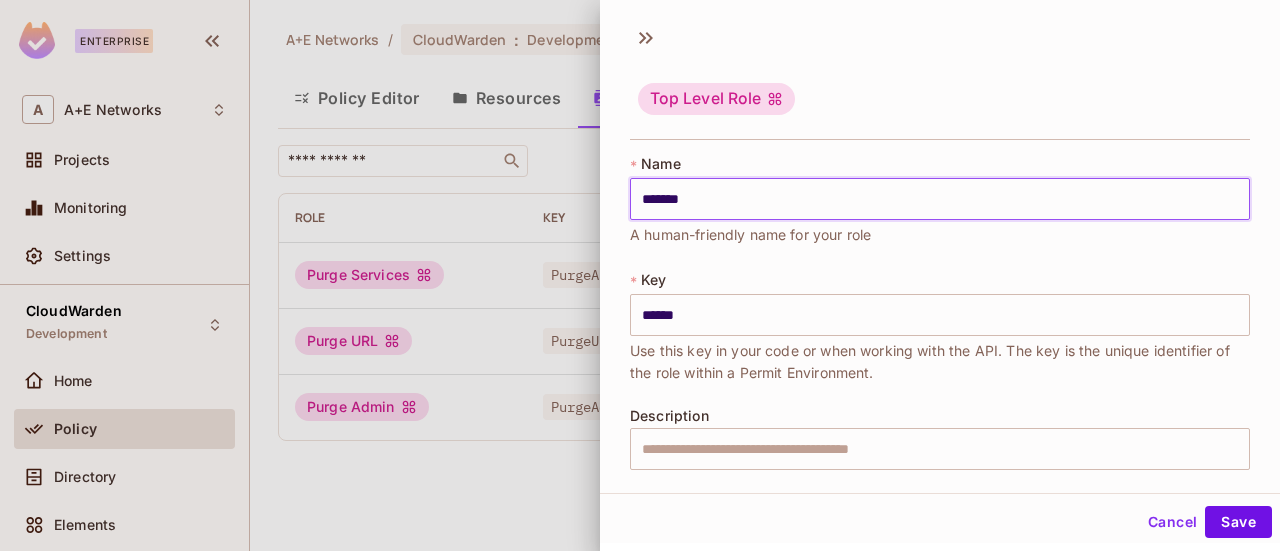 type on "**********" 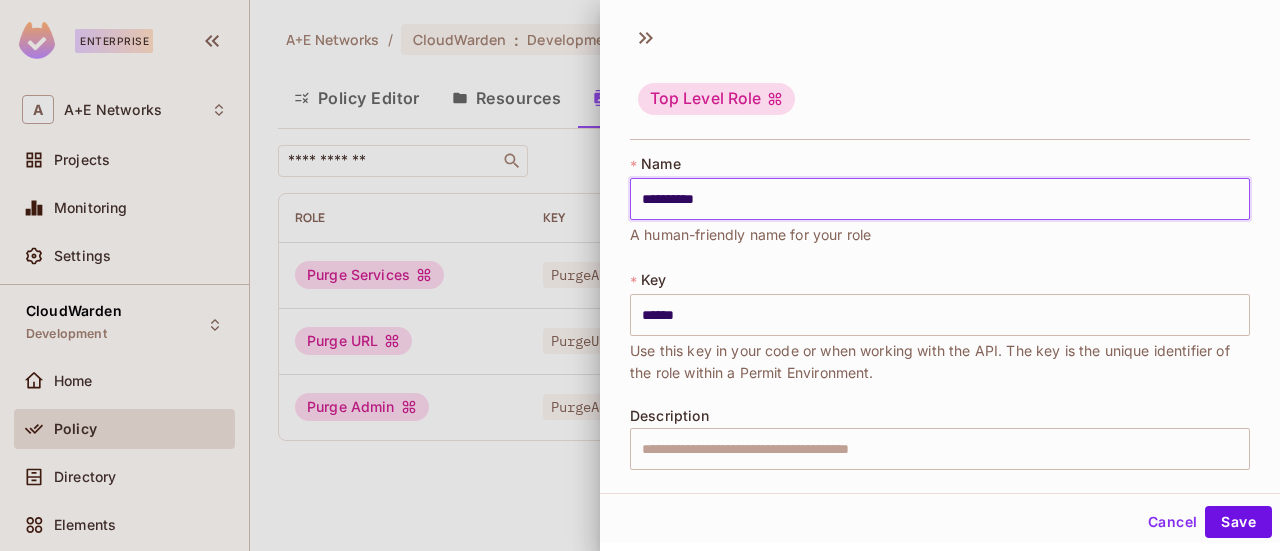 type on "*********" 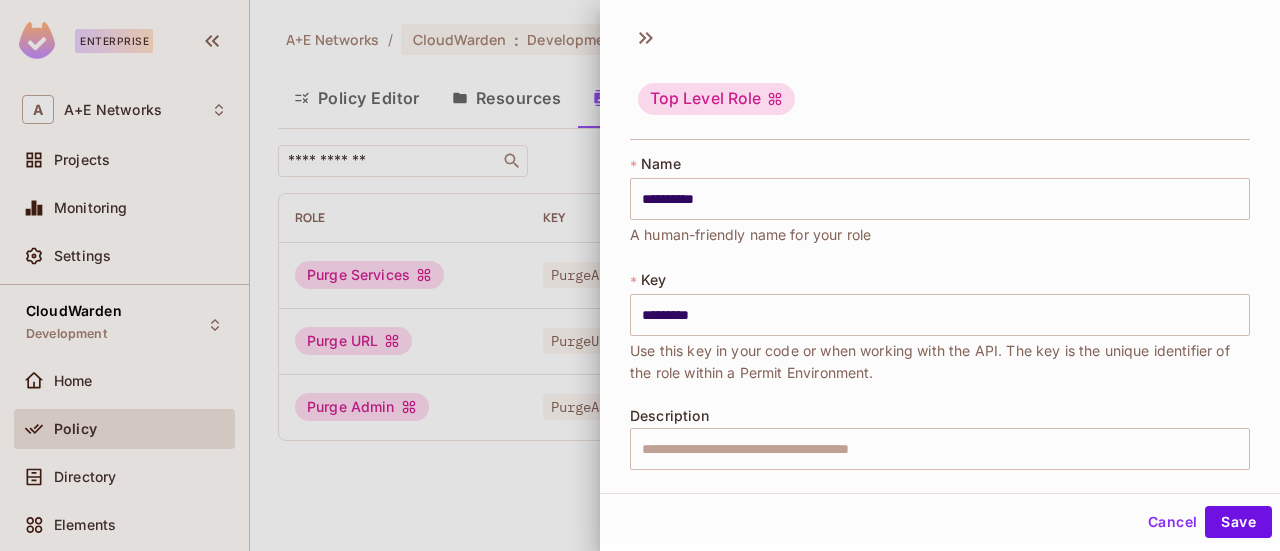 click on "**********" at bounding box center [940, 337] 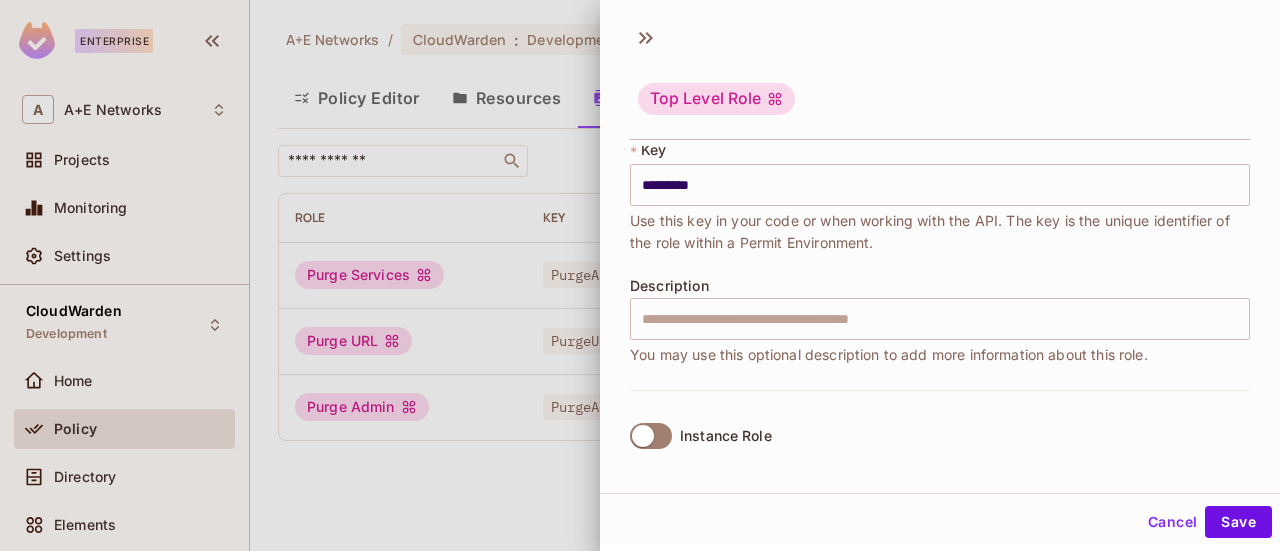 scroll, scrollTop: 133, scrollLeft: 0, axis: vertical 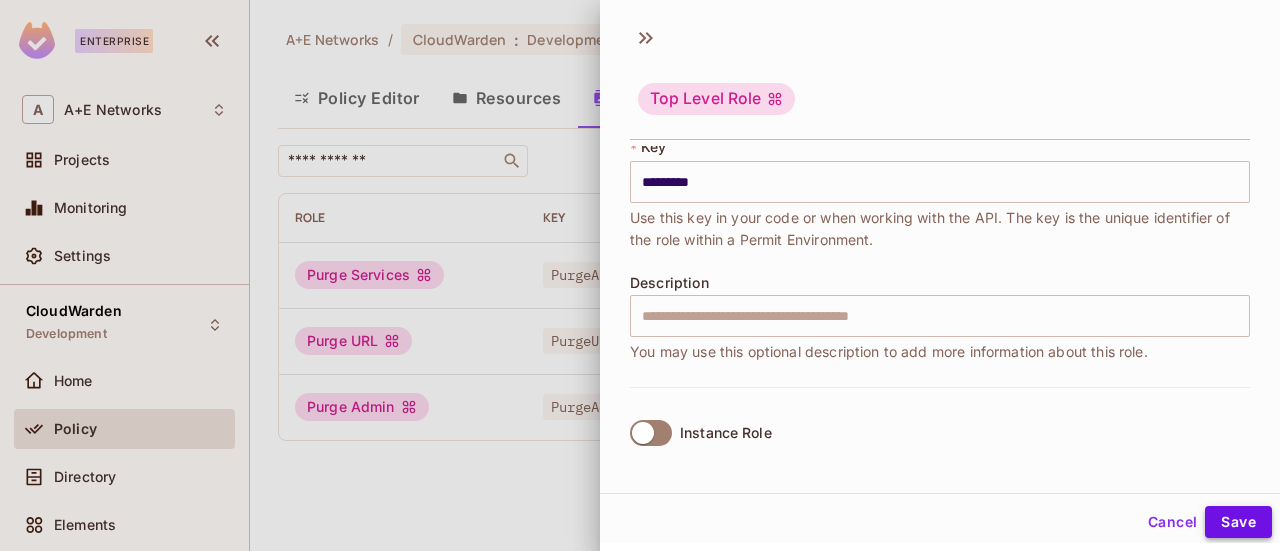 click on "Save" at bounding box center [1238, 522] 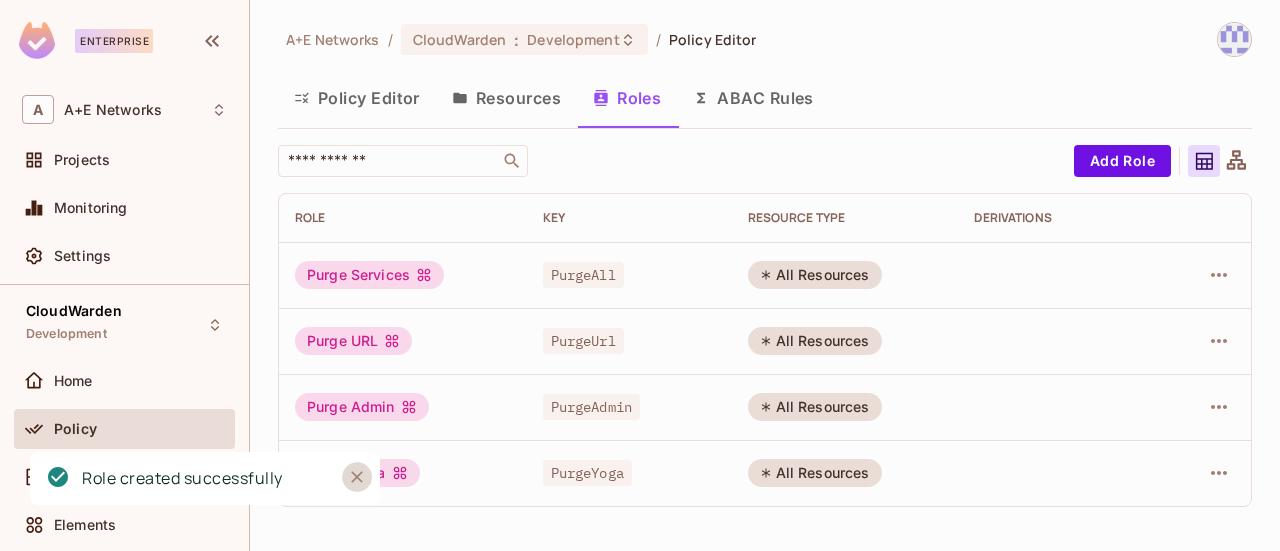 click 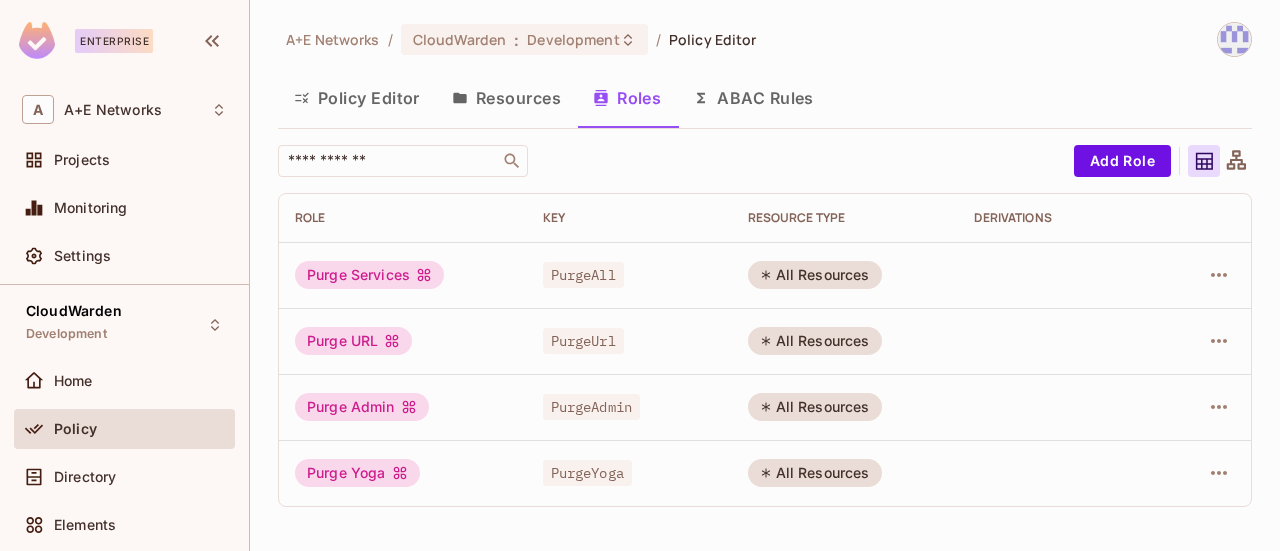 click on "Resources" at bounding box center (506, 98) 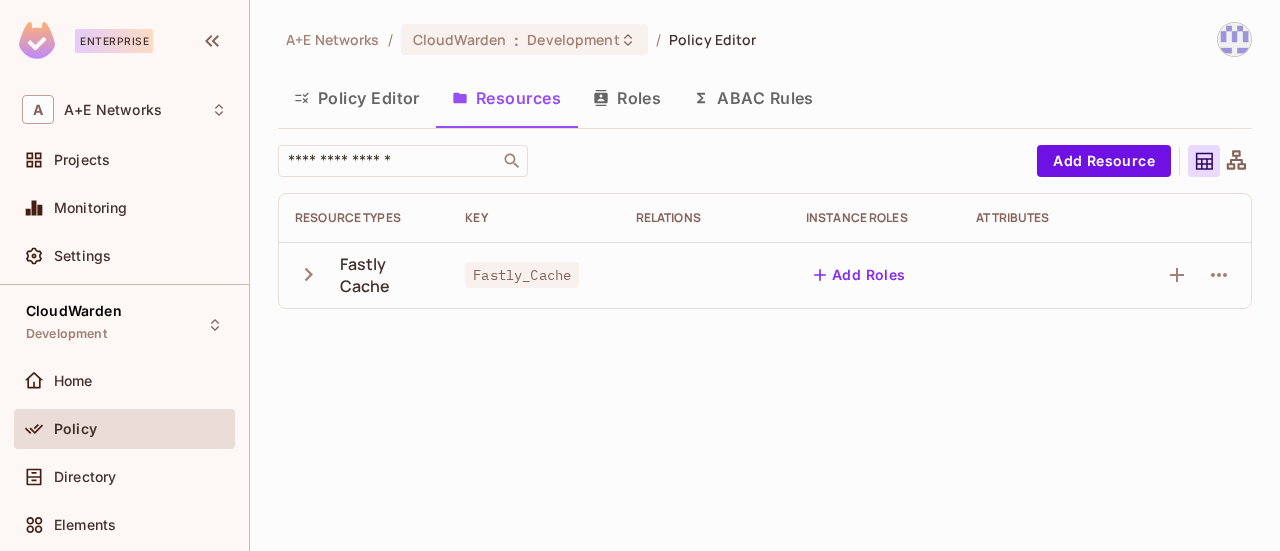 click 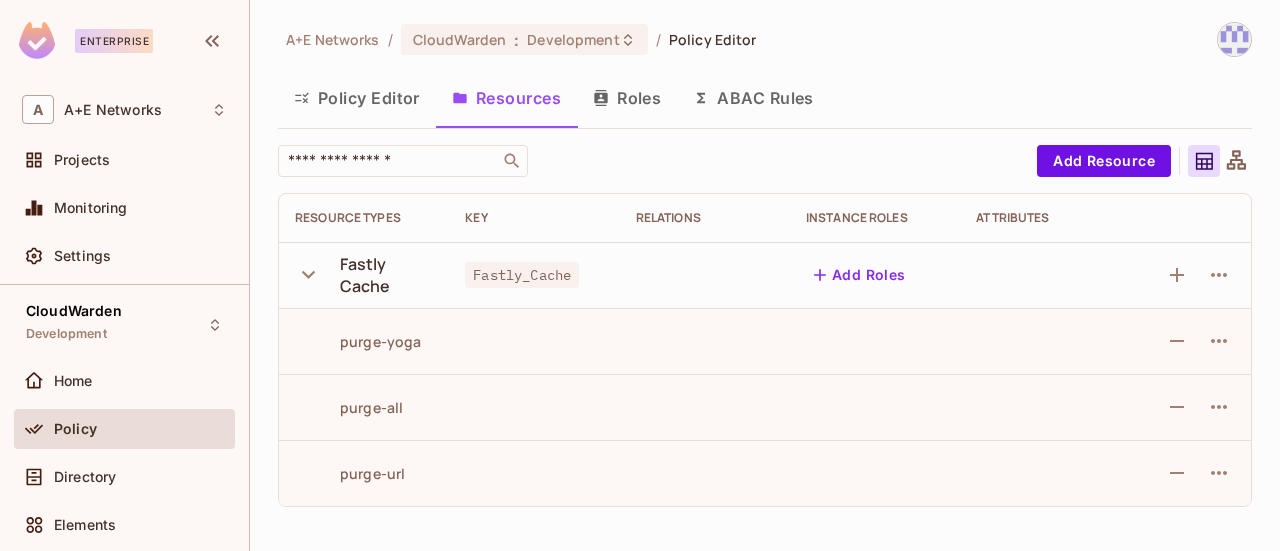 click on "Policy Editor" at bounding box center [357, 98] 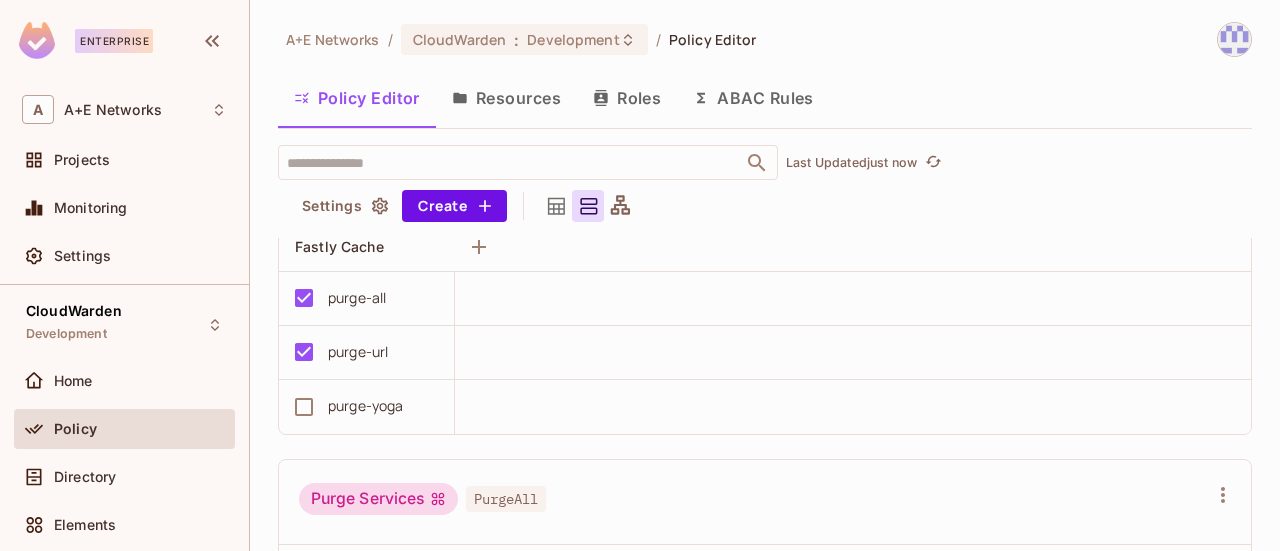 scroll, scrollTop: 200, scrollLeft: 0, axis: vertical 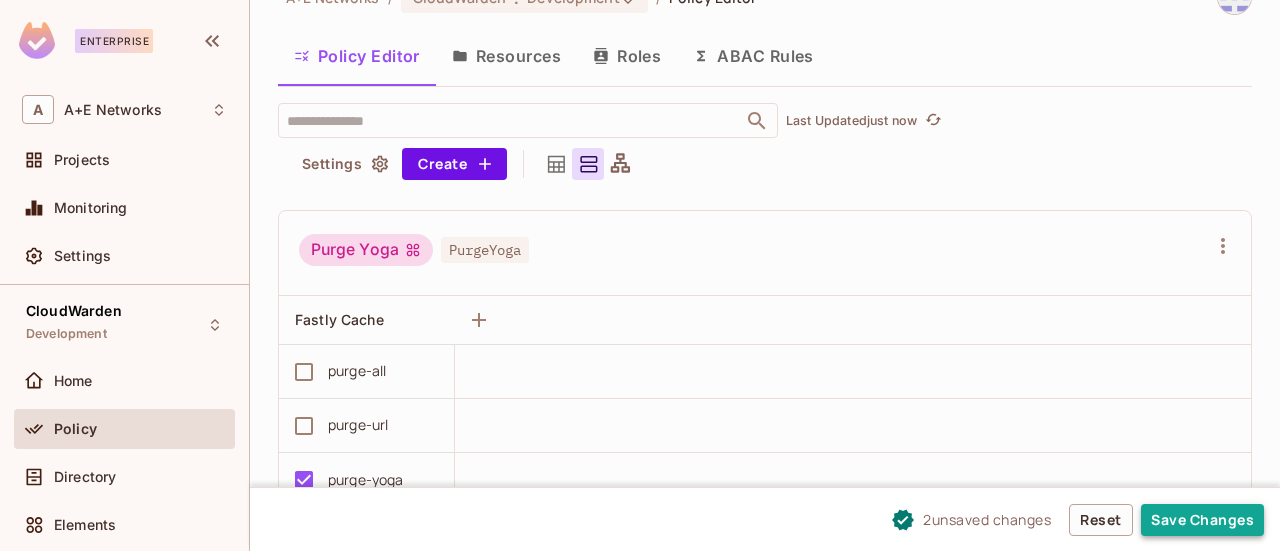 click on "Save Changes" at bounding box center [1202, 520] 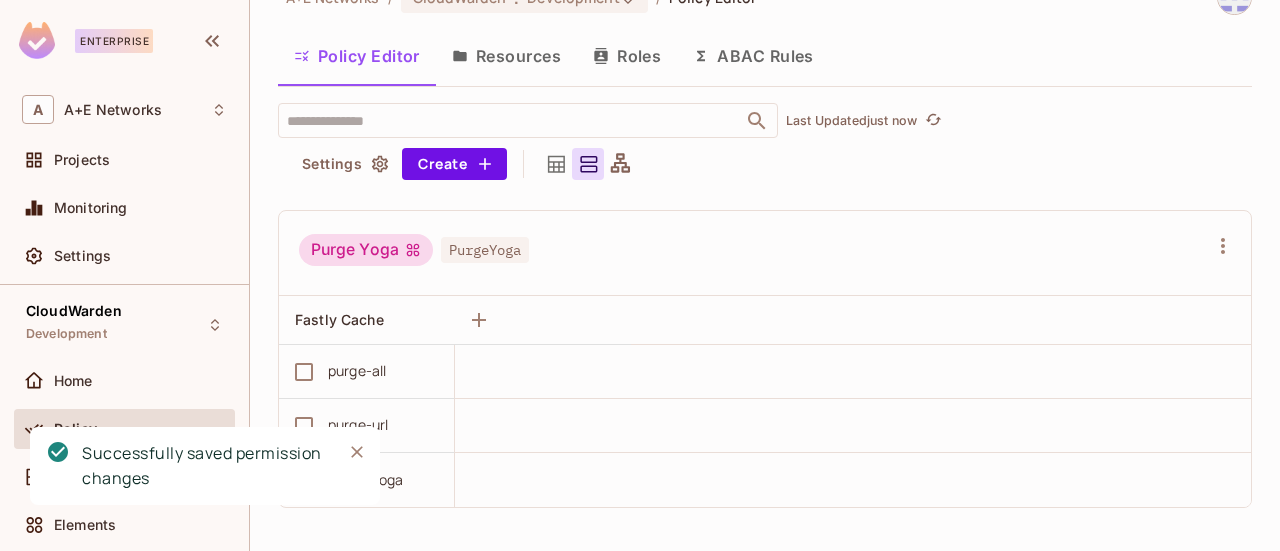click 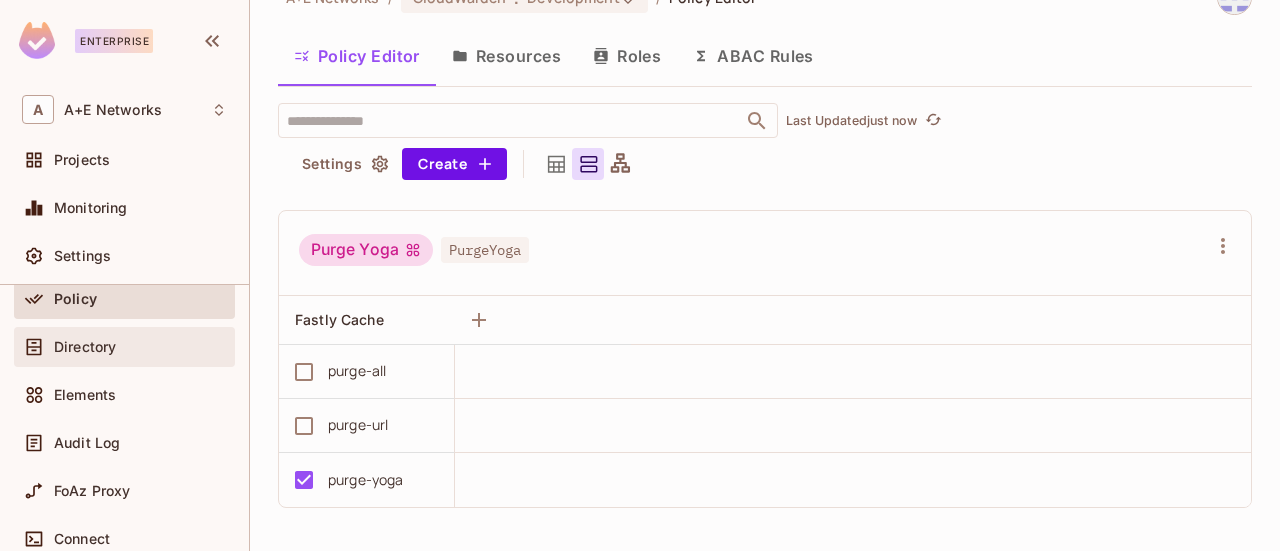 scroll, scrollTop: 100, scrollLeft: 0, axis: vertical 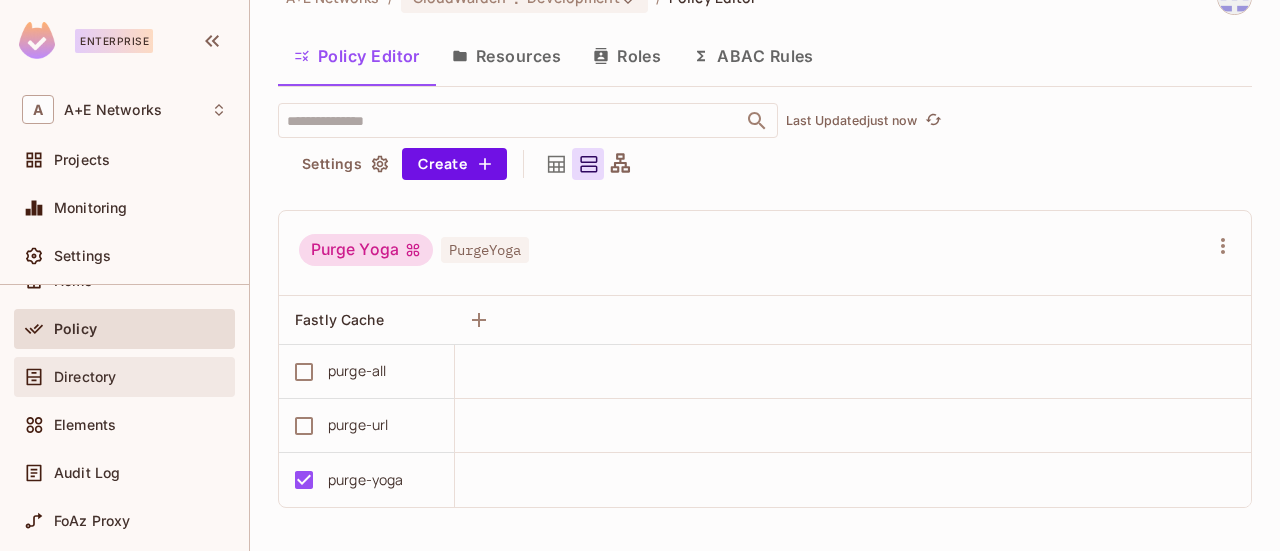 click on "Directory" at bounding box center [85, 377] 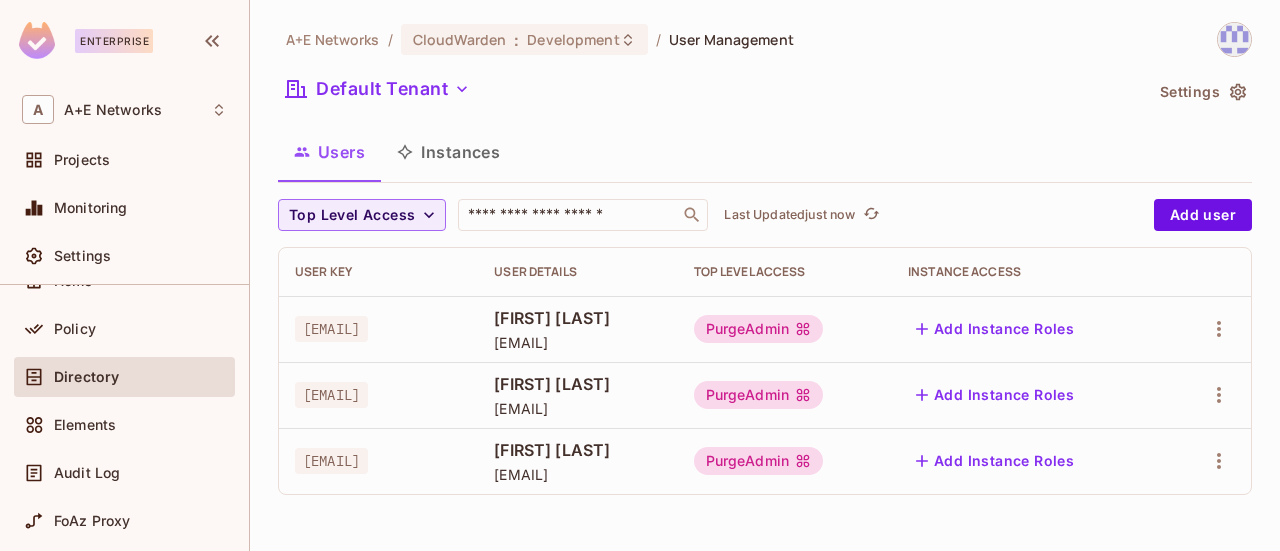 scroll, scrollTop: 0, scrollLeft: 70, axis: horizontal 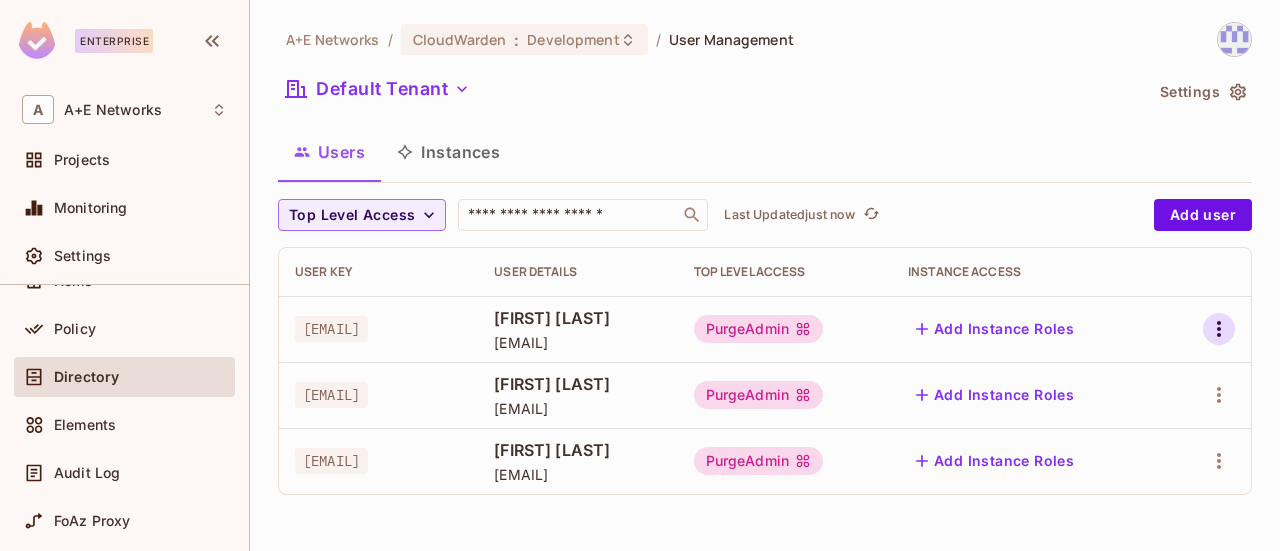 click 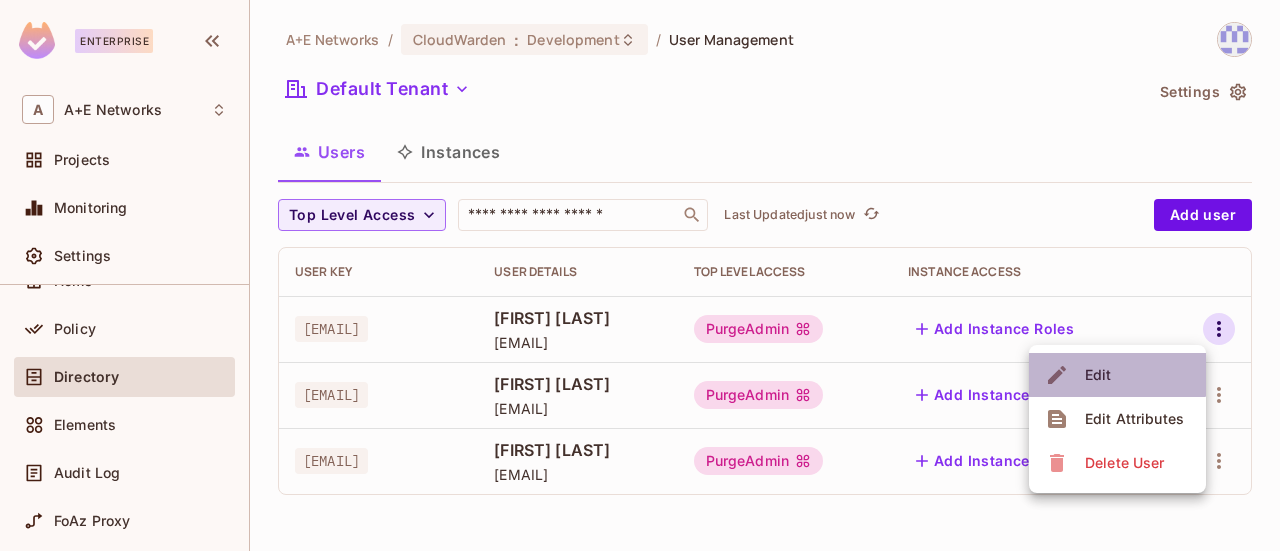 click on "Edit" at bounding box center (1098, 375) 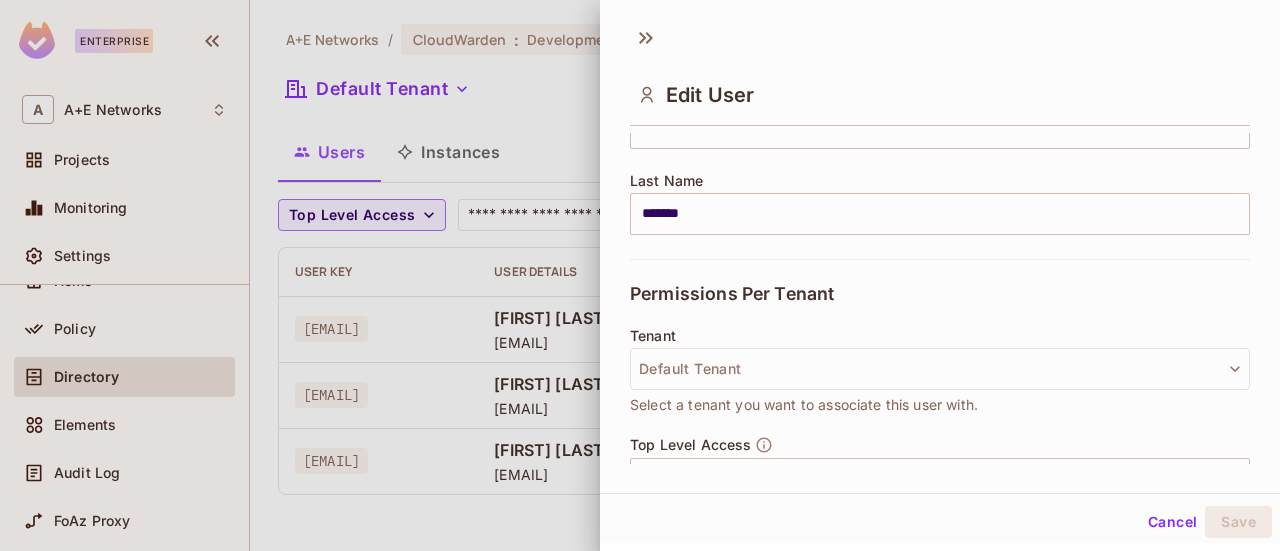 scroll, scrollTop: 500, scrollLeft: 0, axis: vertical 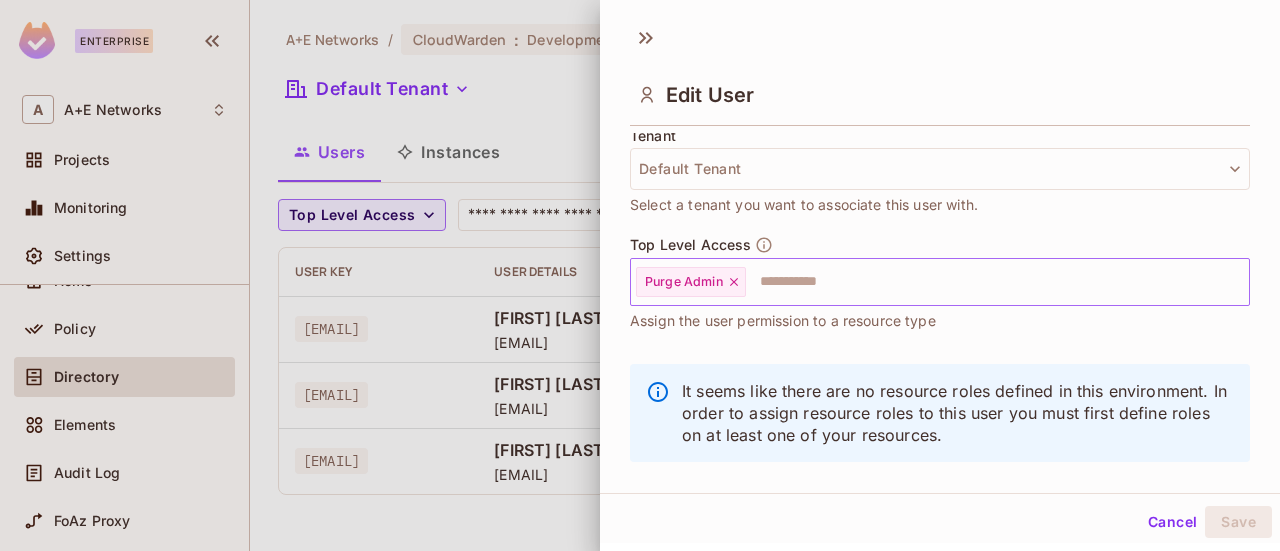 click 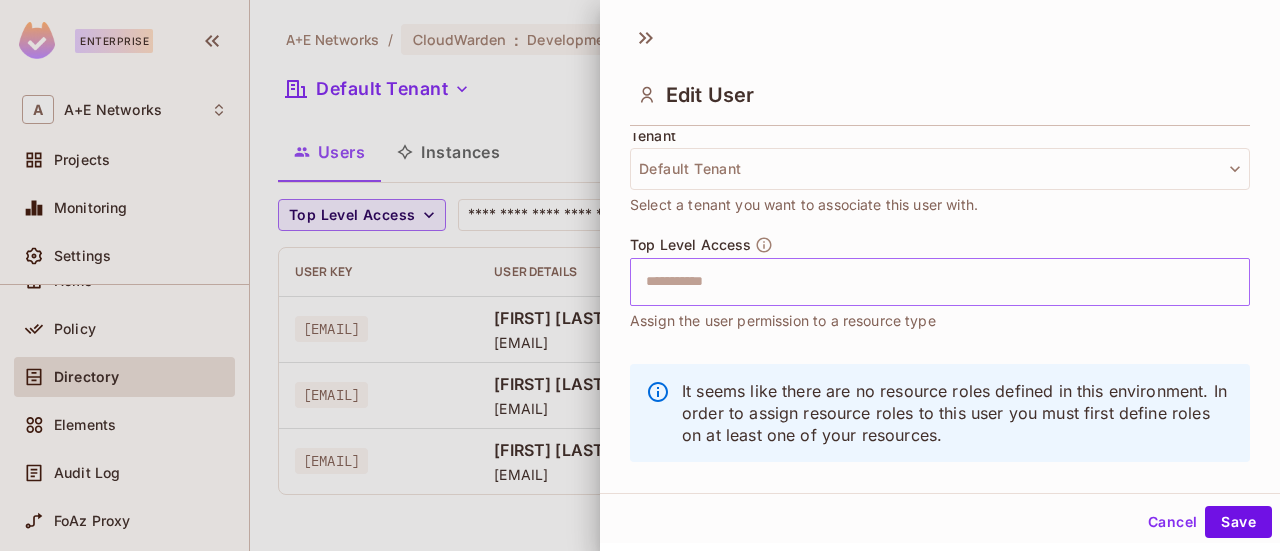 click at bounding box center (922, 282) 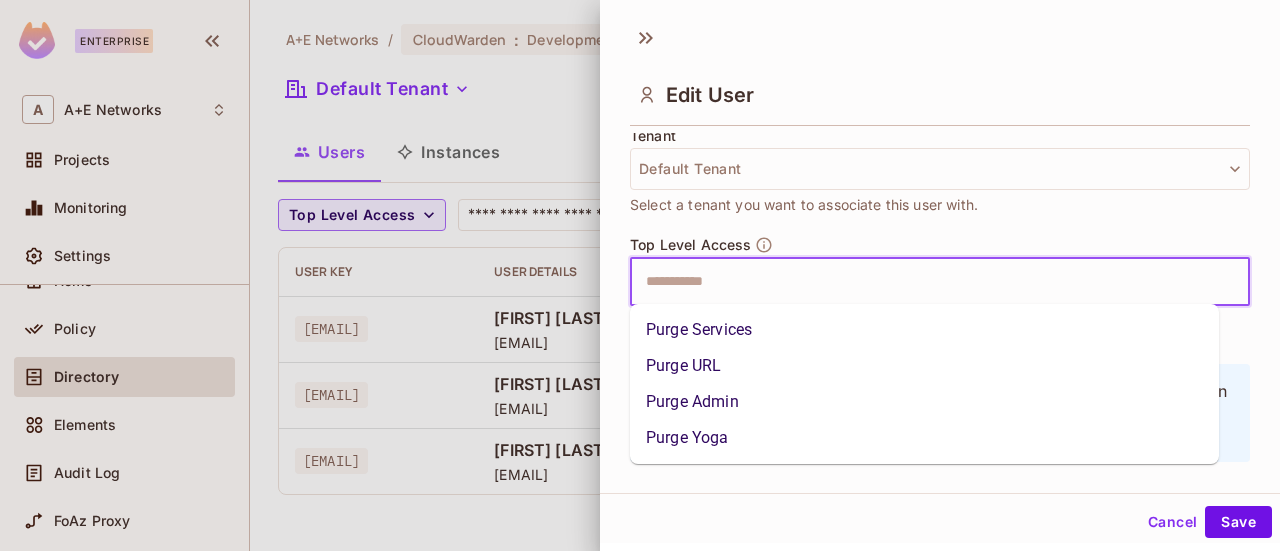 click on "Purge Yoga" at bounding box center [924, 438] 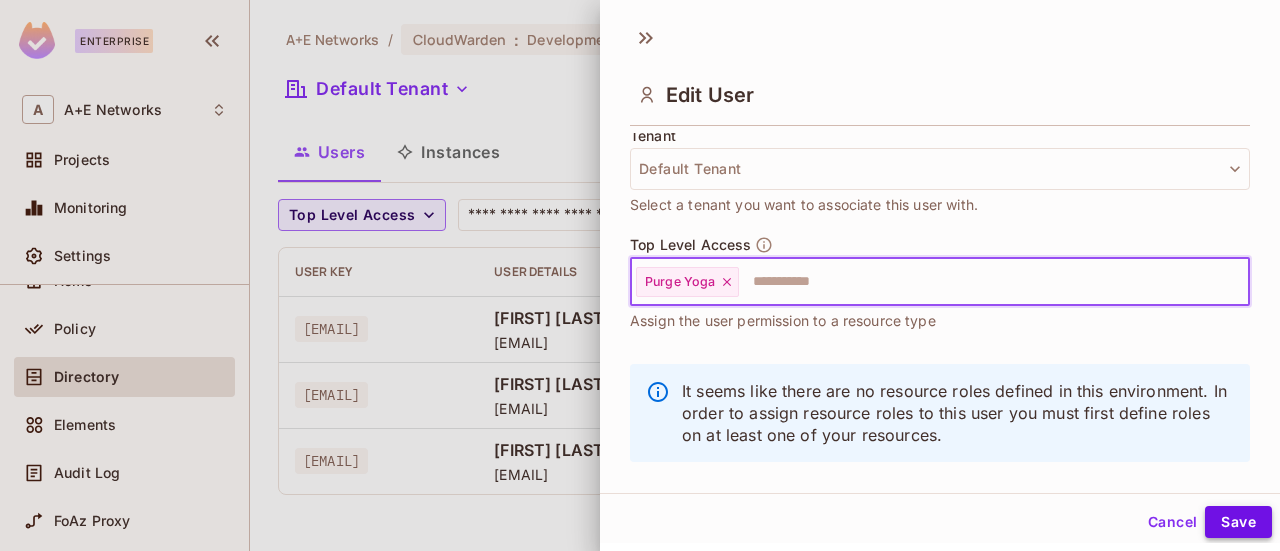 click on "Save" at bounding box center [1238, 522] 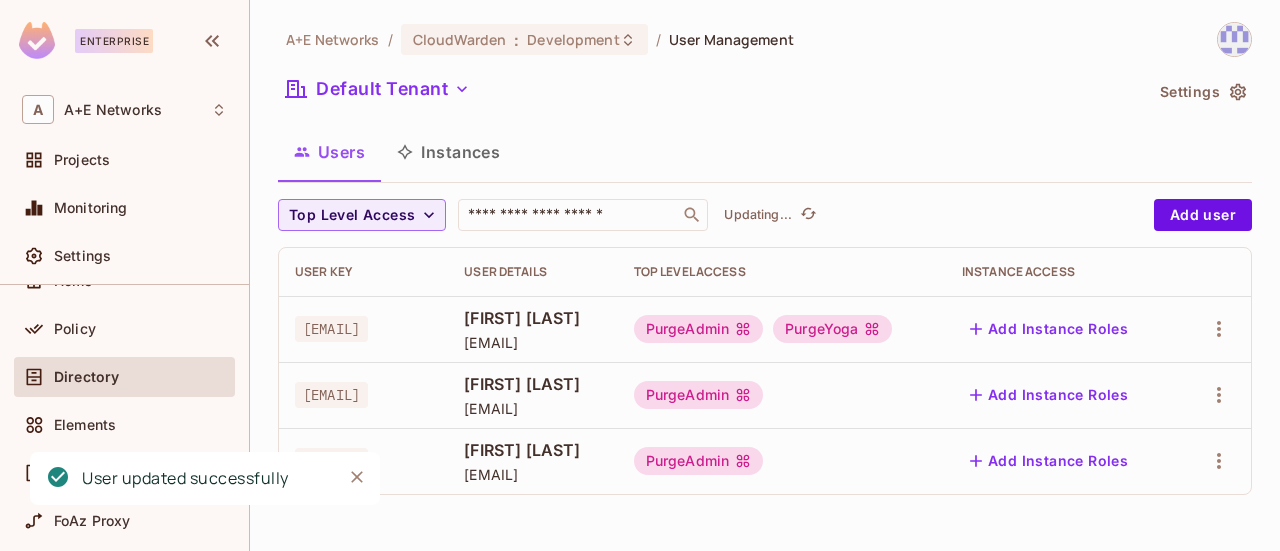 scroll, scrollTop: 0, scrollLeft: 70, axis: horizontal 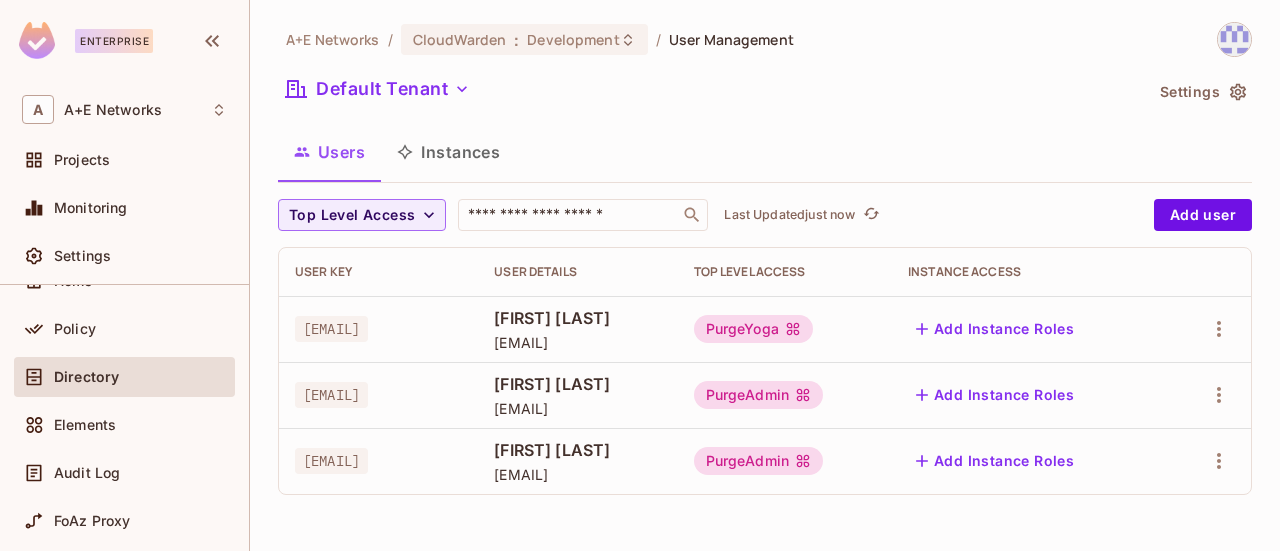 type 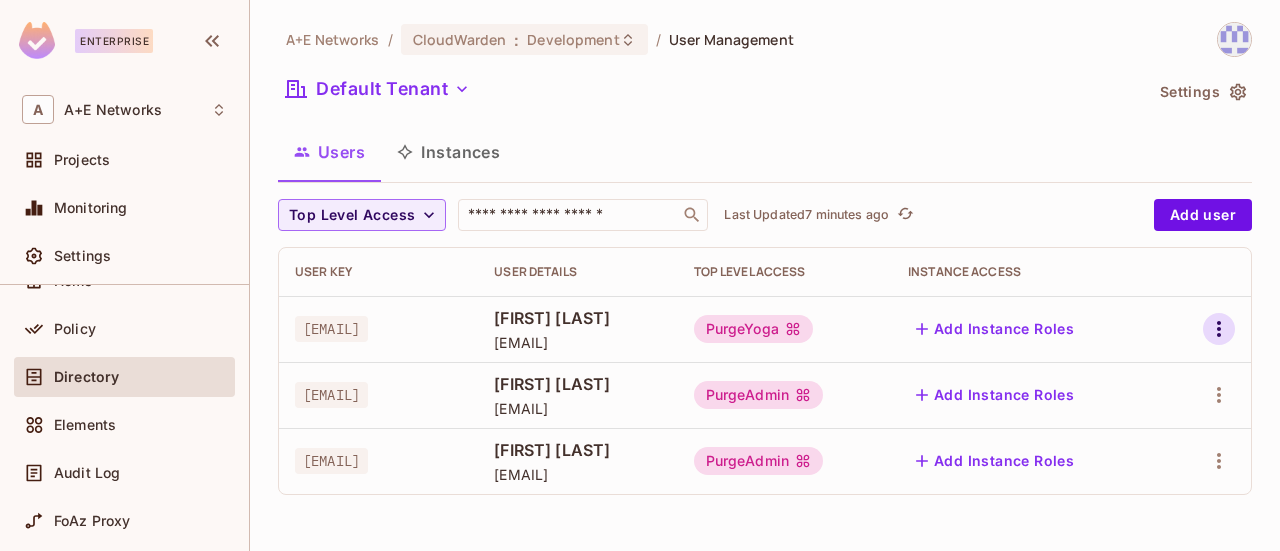 click 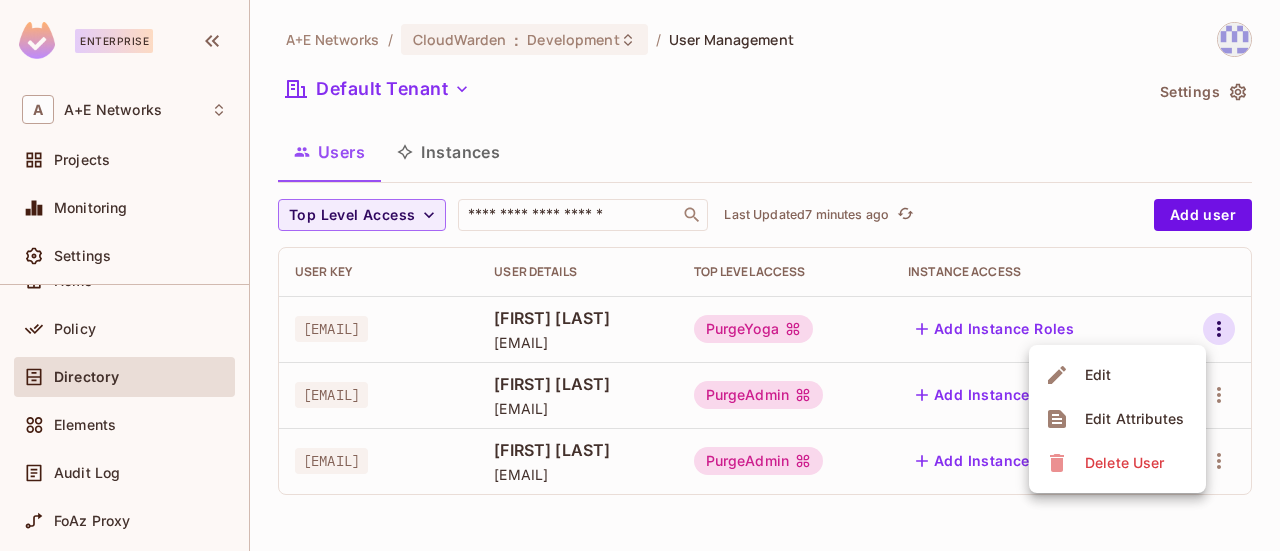 click on "Edit" at bounding box center [1098, 375] 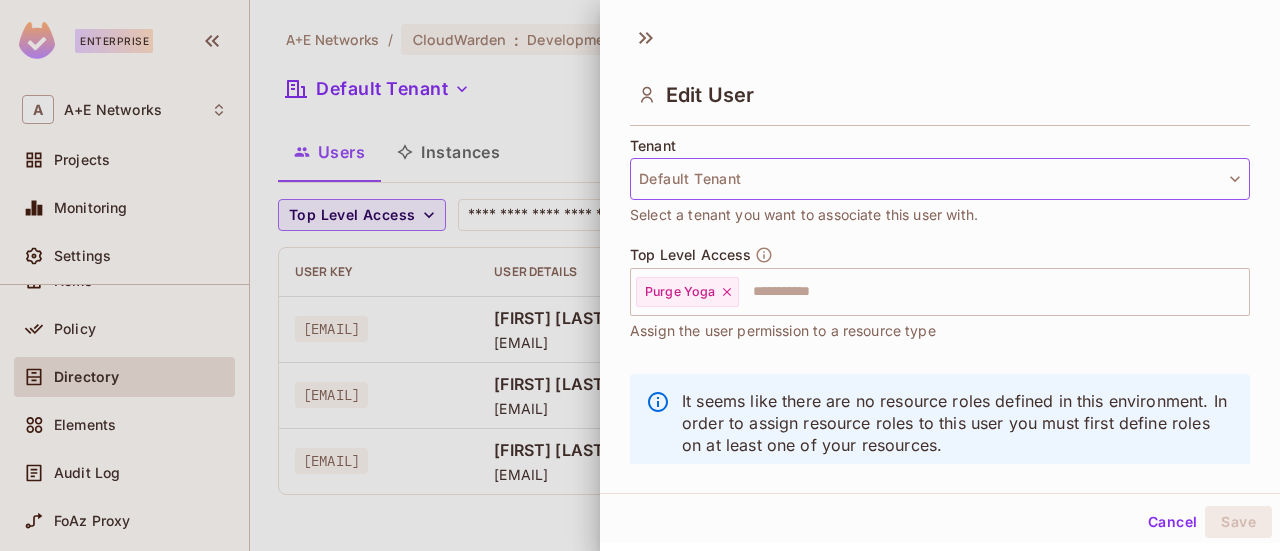 scroll, scrollTop: 500, scrollLeft: 0, axis: vertical 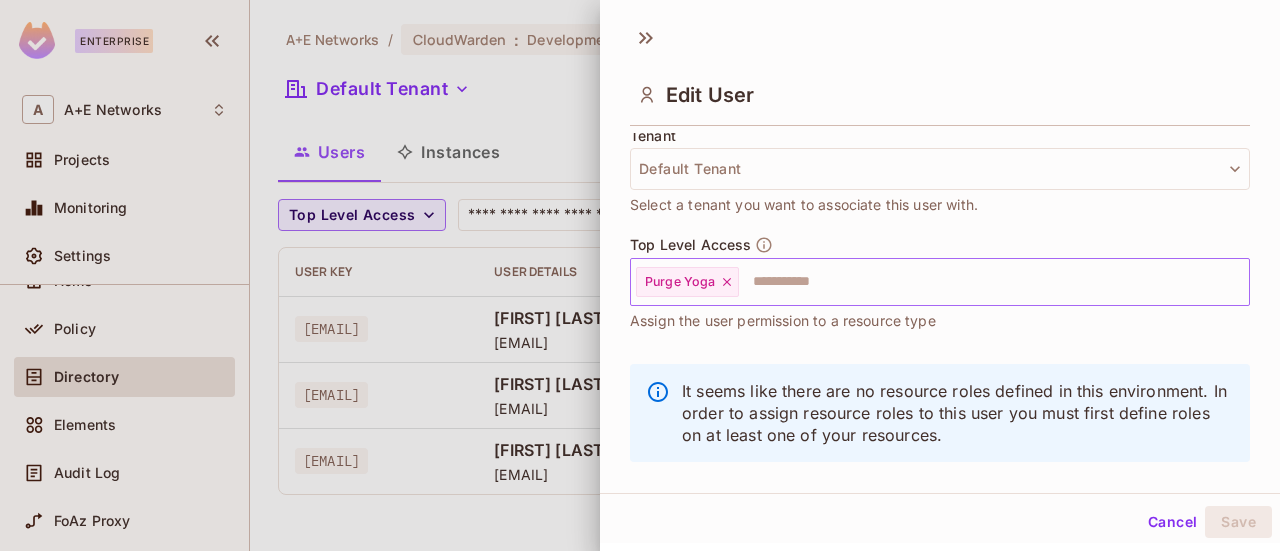 click at bounding box center [976, 282] 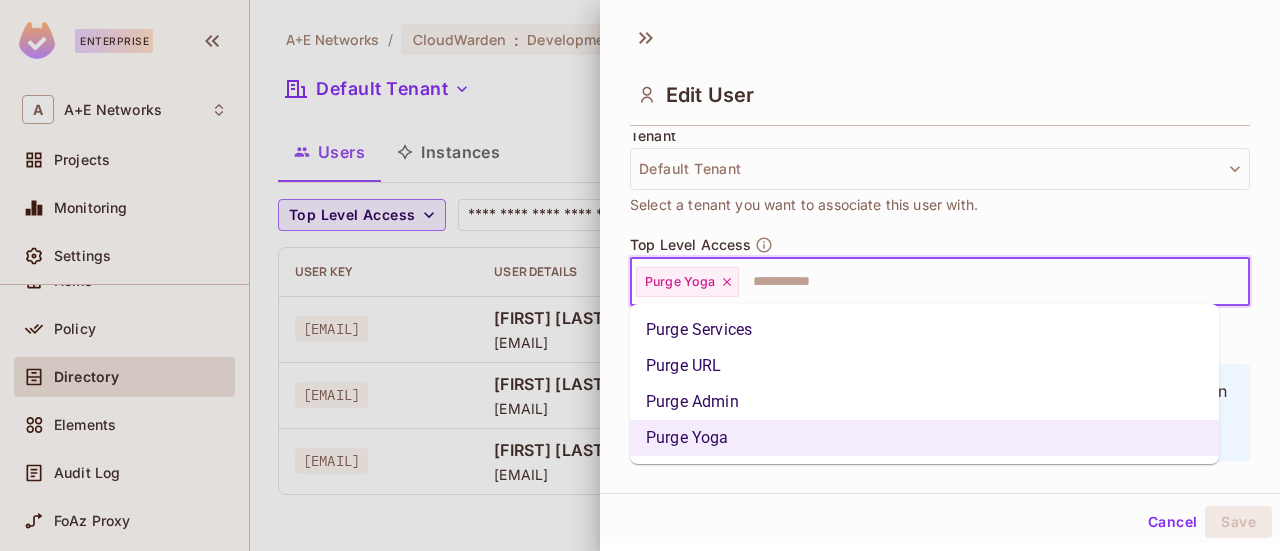 click on "Purge Services" at bounding box center [924, 330] 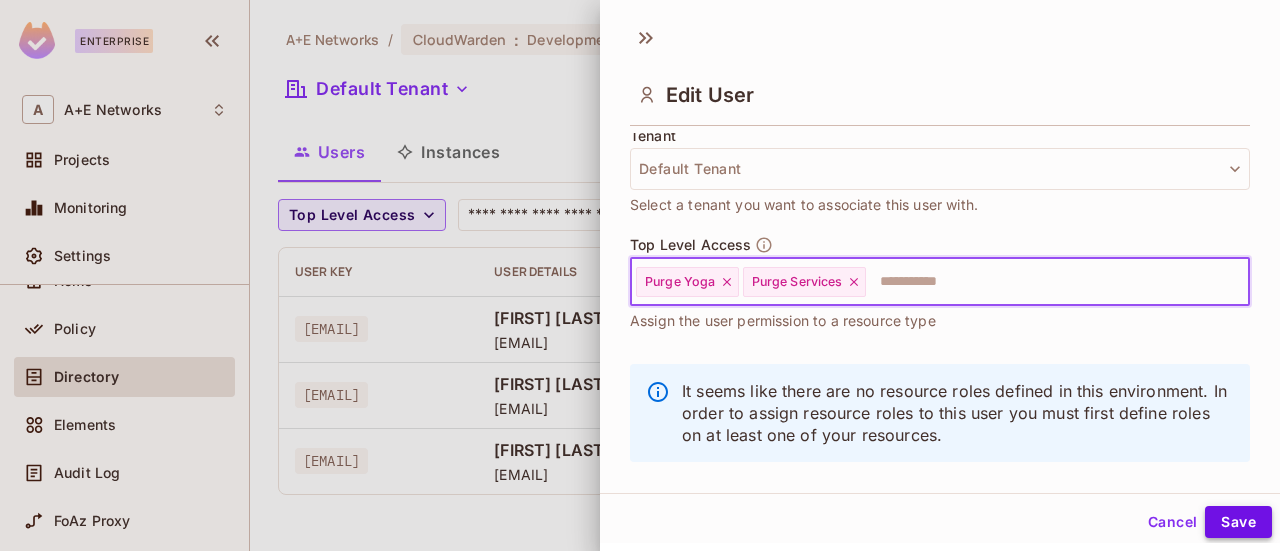 click on "Save" at bounding box center [1238, 522] 